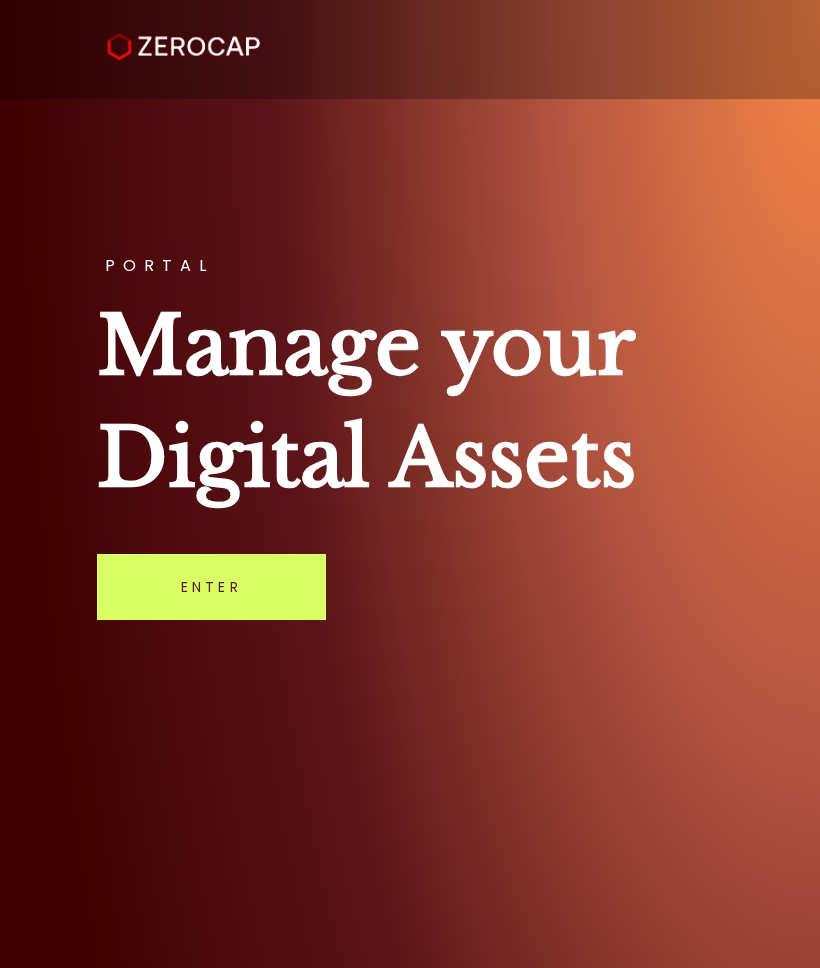 scroll, scrollTop: 0, scrollLeft: 0, axis: both 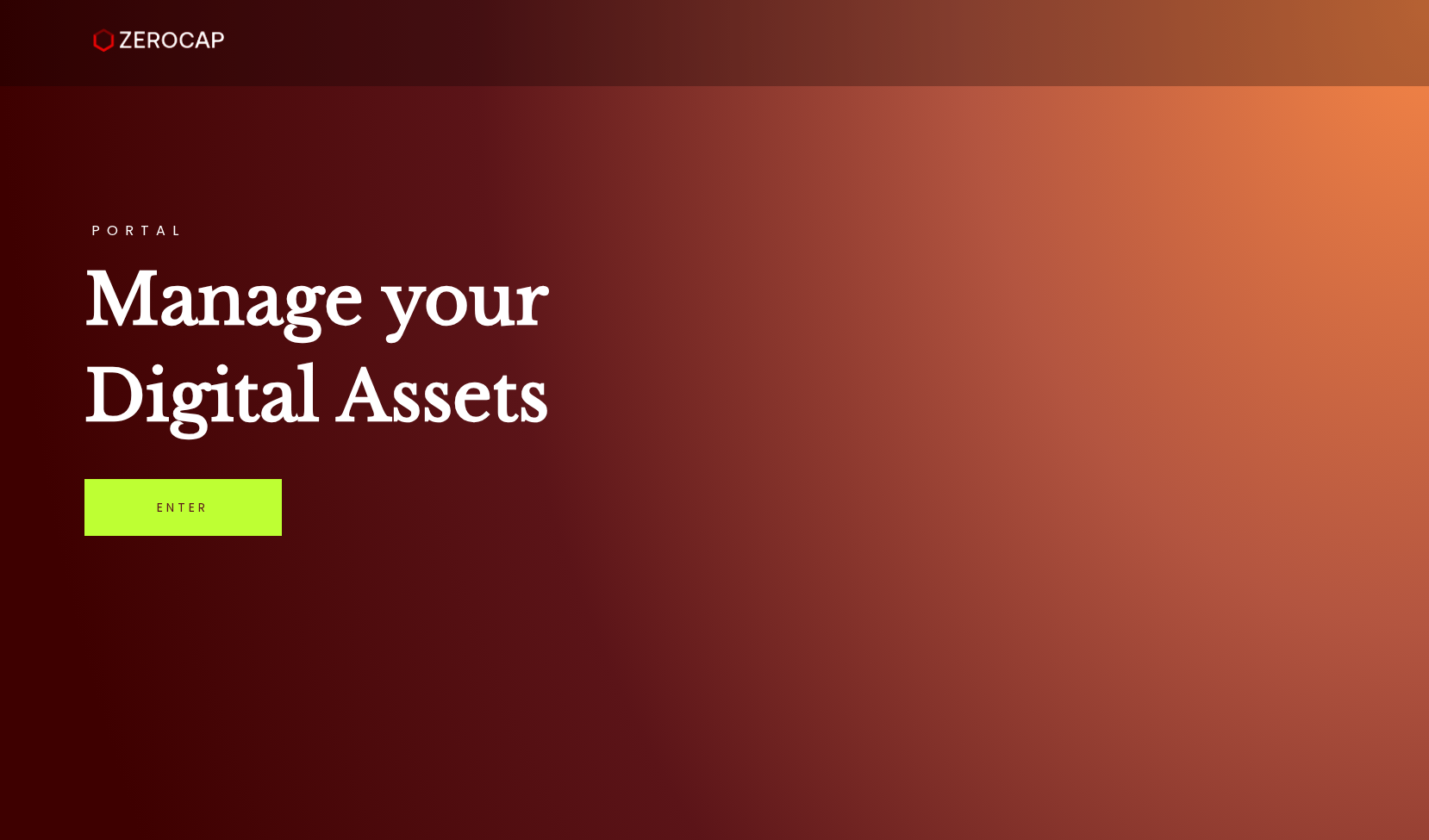 click on "Enter" at bounding box center [183, 507] 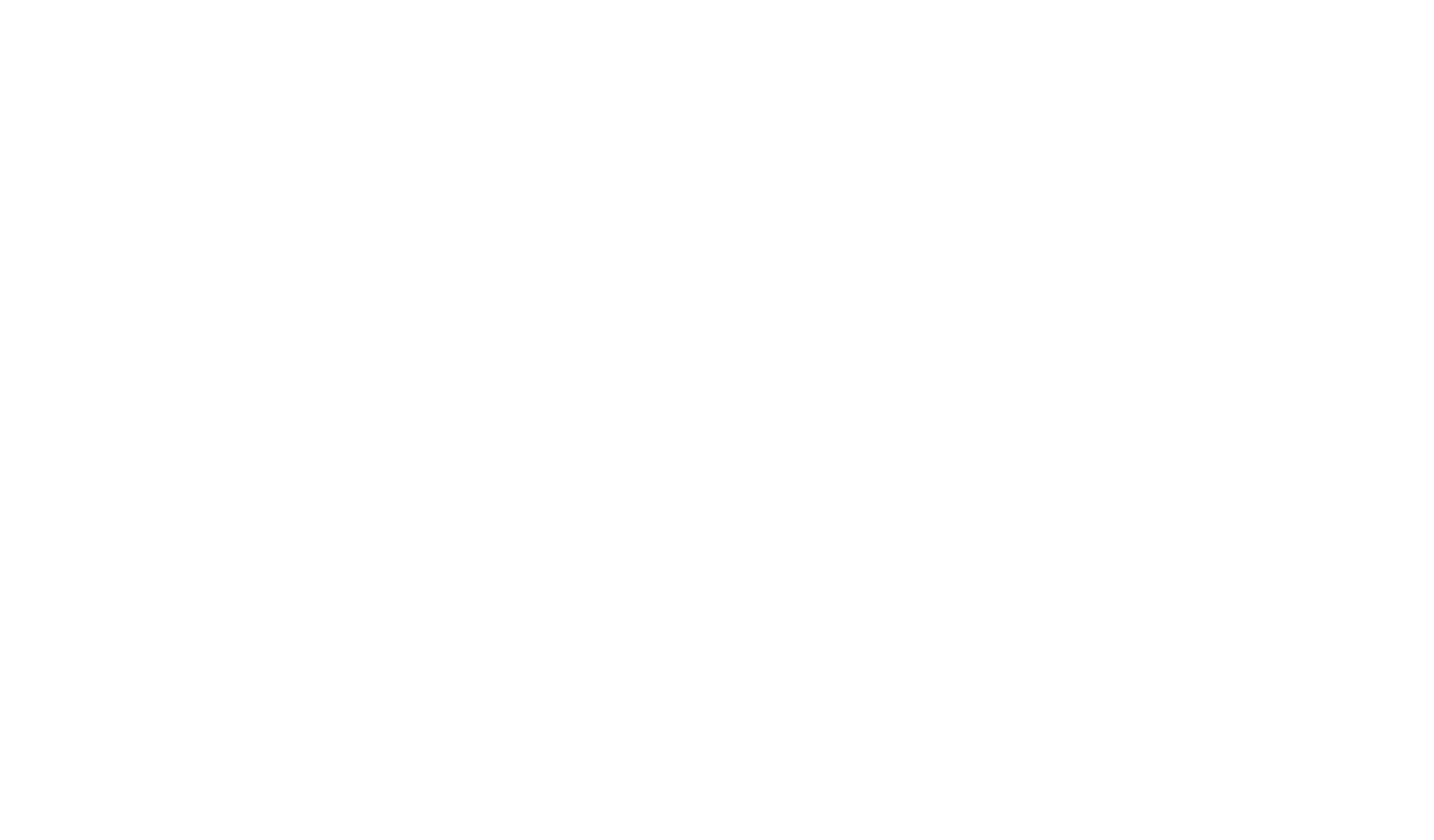 scroll, scrollTop: 0, scrollLeft: 0, axis: both 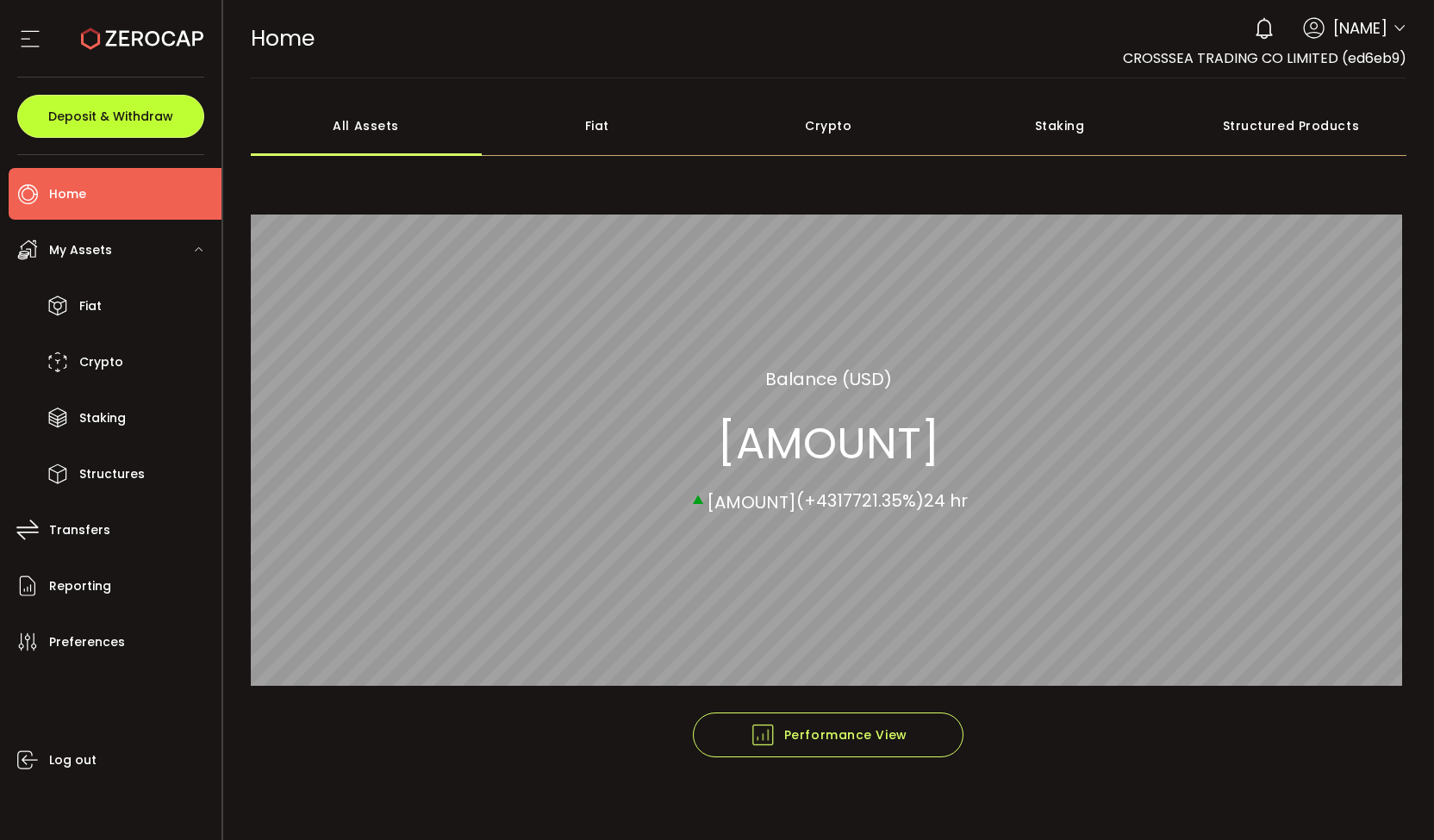 drag, startPoint x: 86, startPoint y: 116, endPoint x: 248, endPoint y: 161, distance: 168.13388 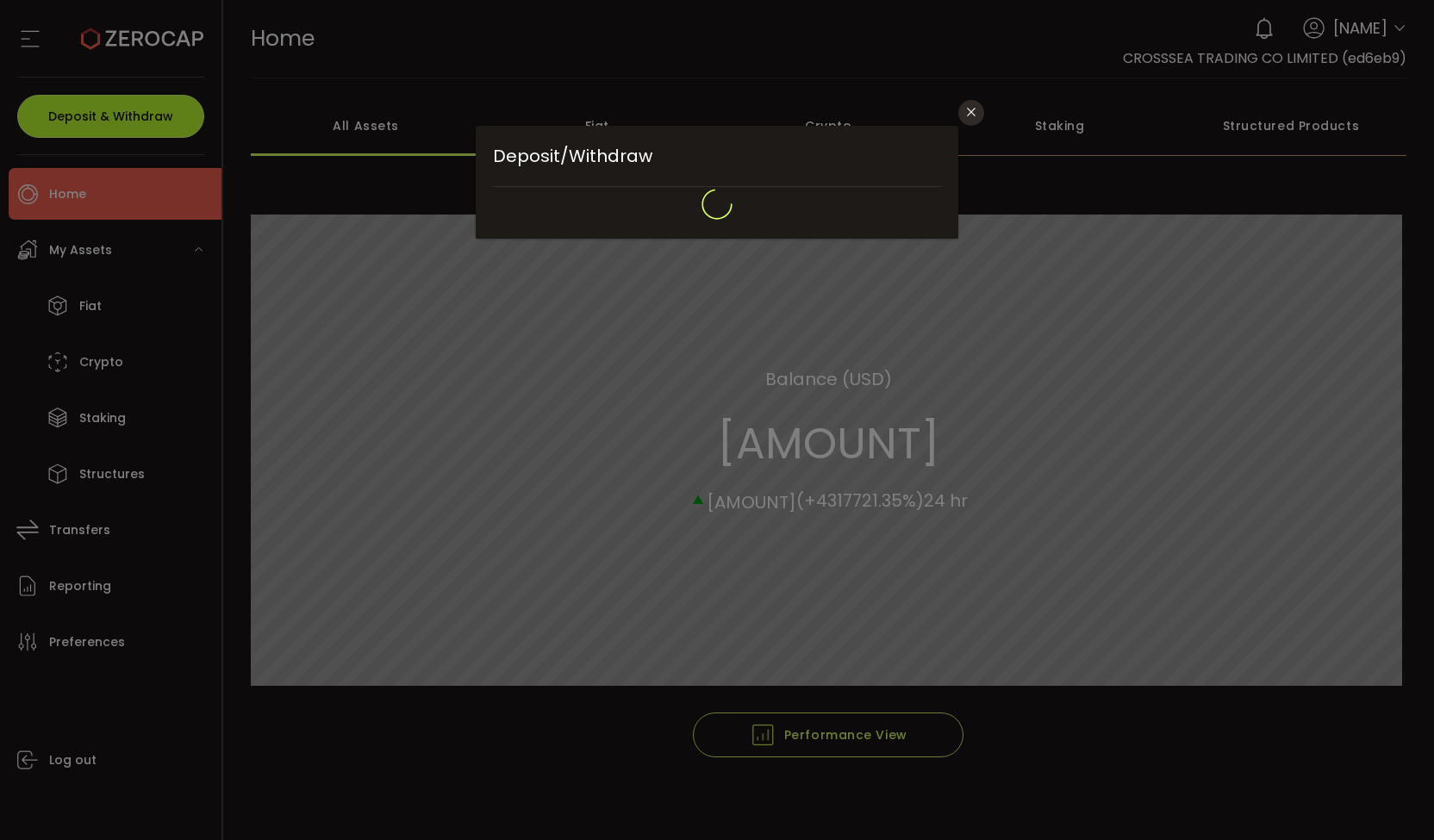 type on "**********" 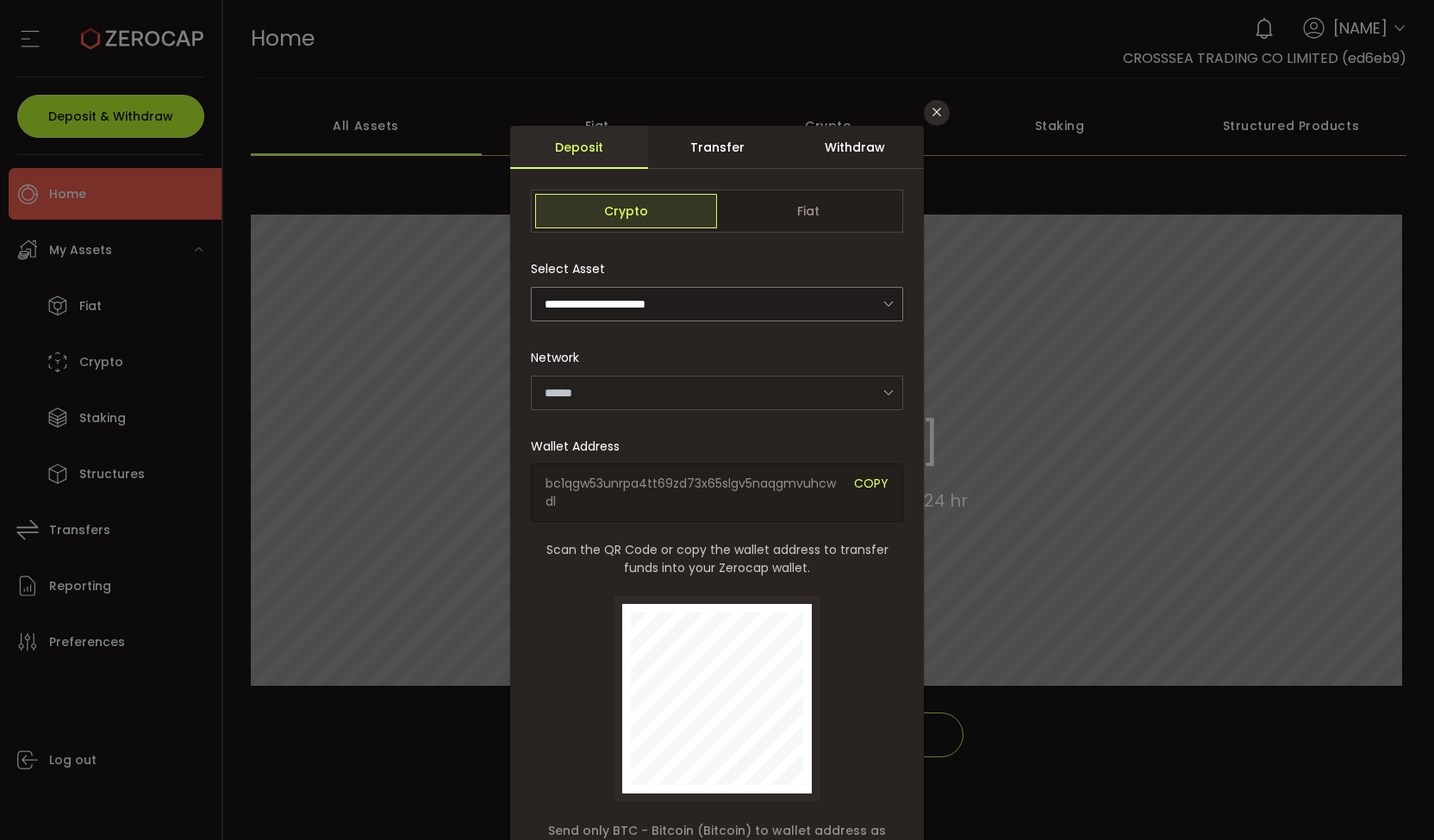 type on "*******" 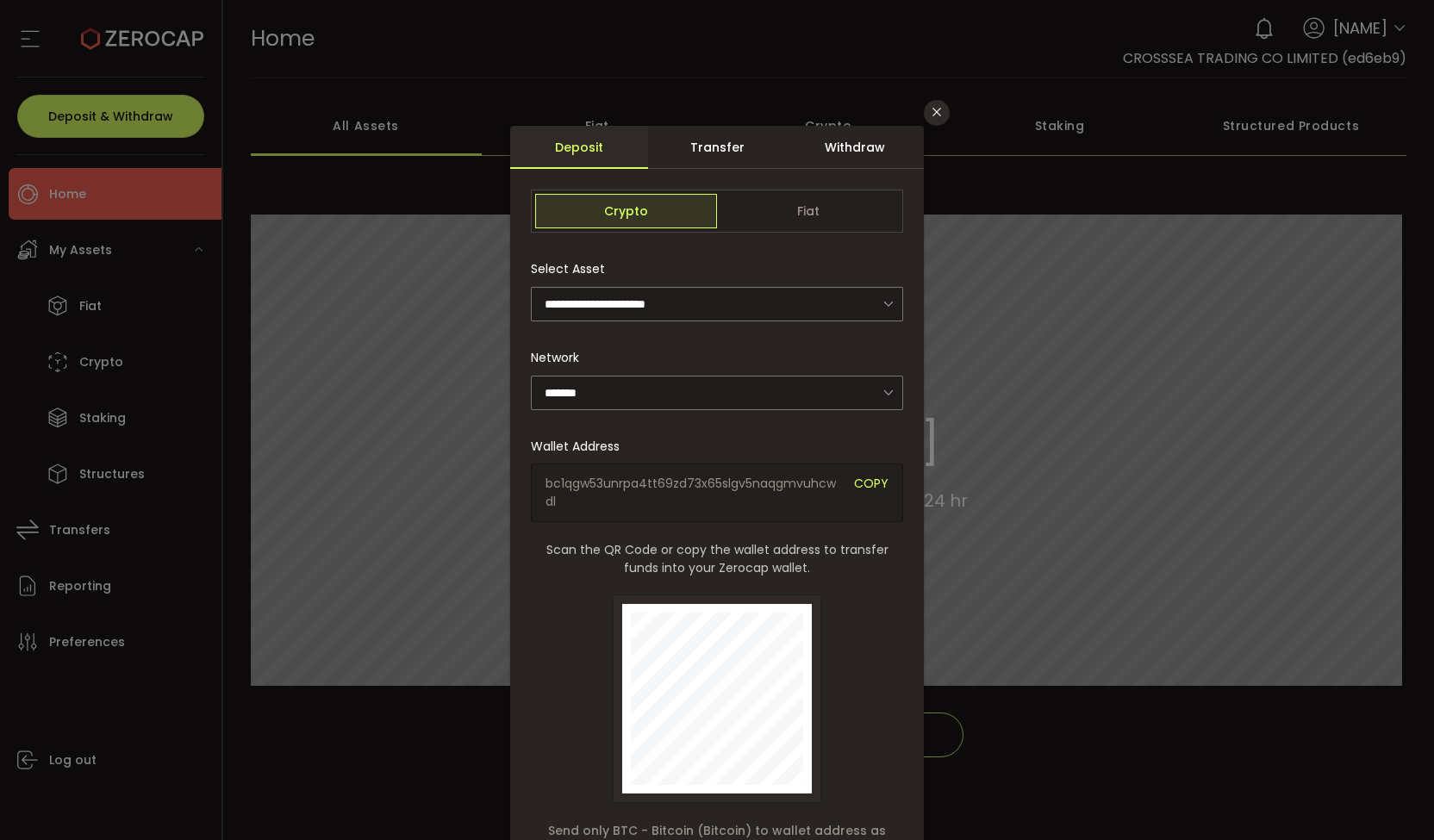 click on "Withdraw" at bounding box center (855, 147) 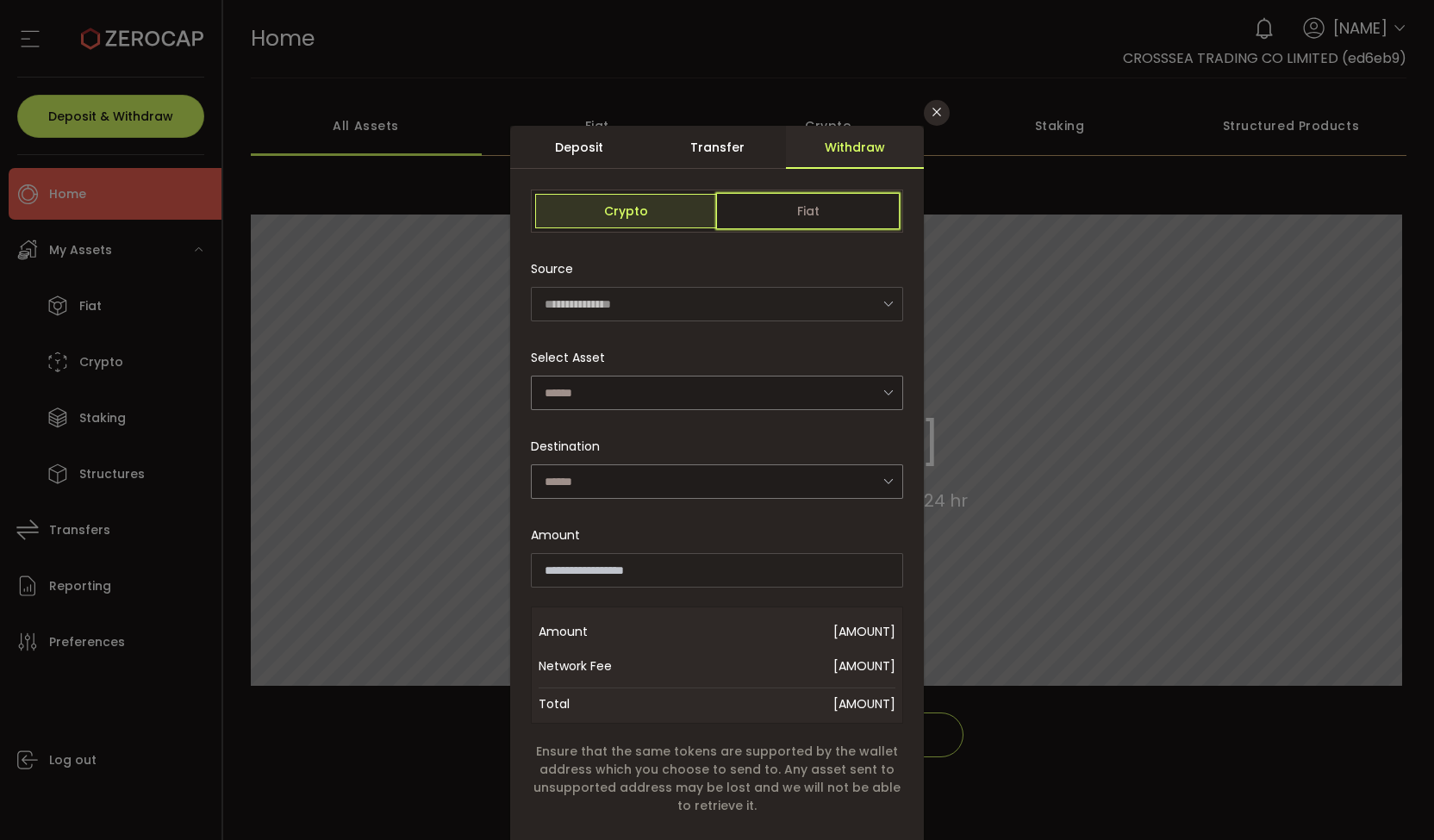 click on "Fiat" at bounding box center (807, 211) 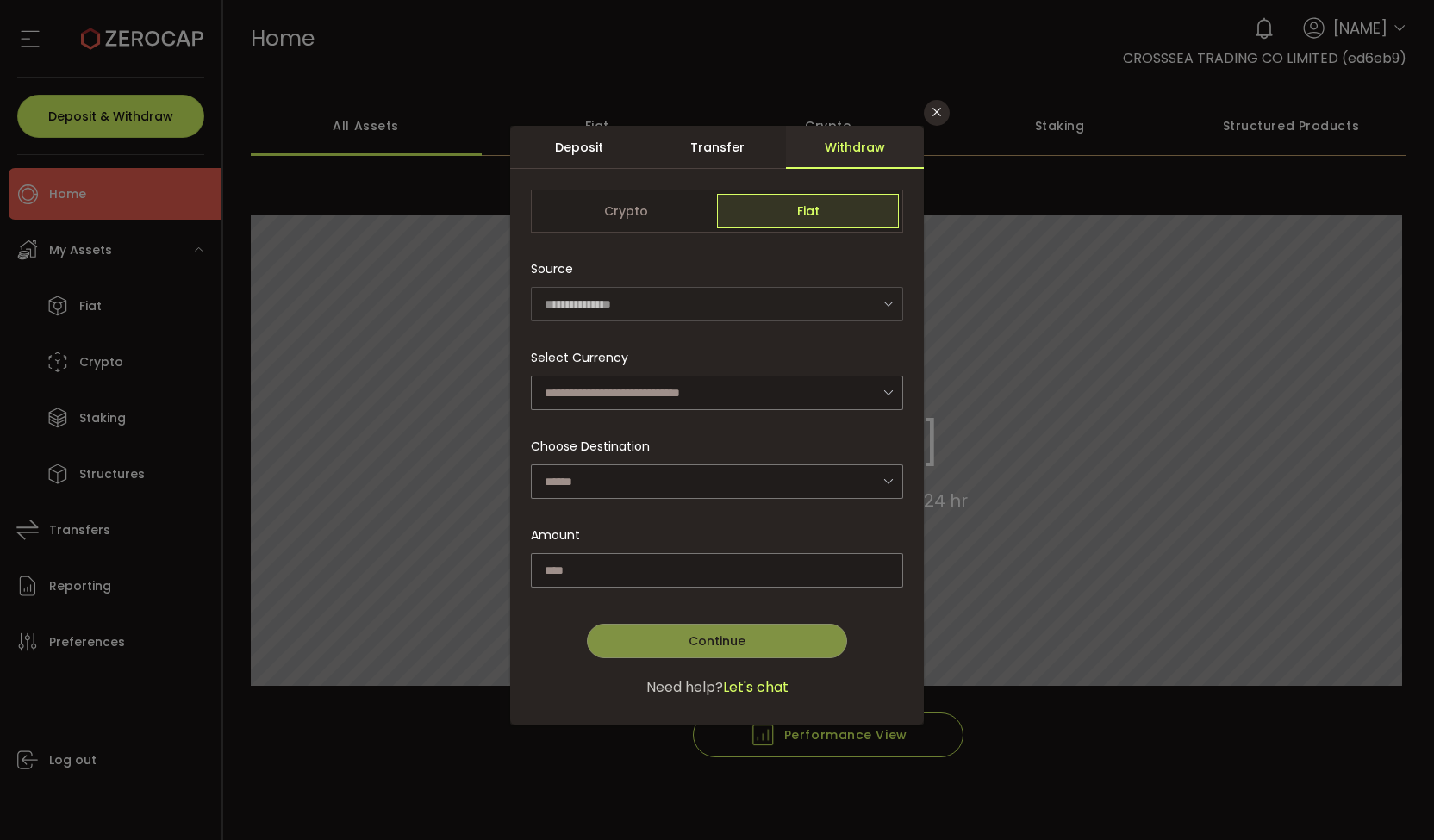 click on "Choose Destination Add other account
Please select or add your bank account." at bounding box center [717, 464] 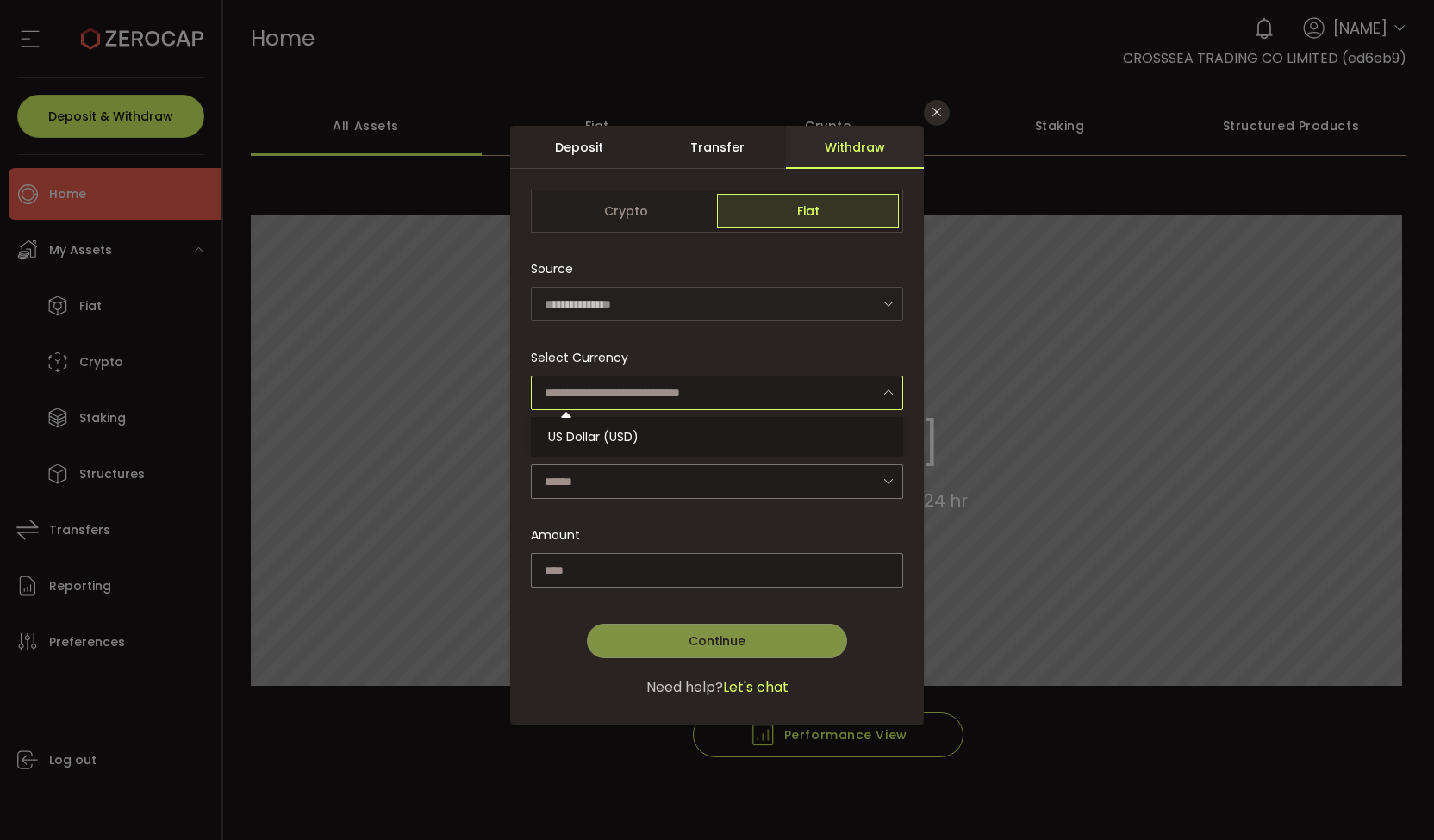 click at bounding box center (717, 393) 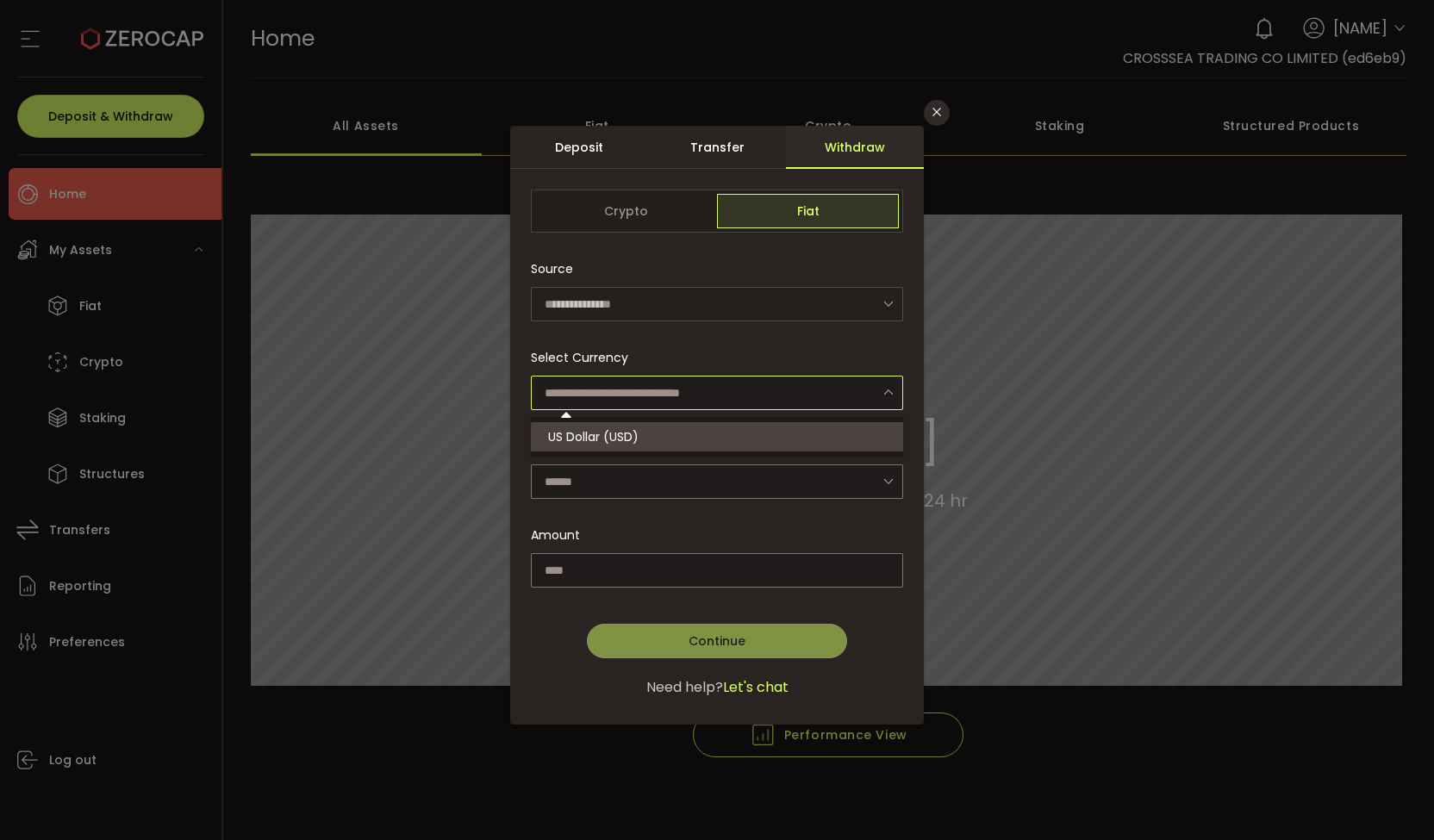 click on "US Dollar (USD)" at bounding box center (720, 437) 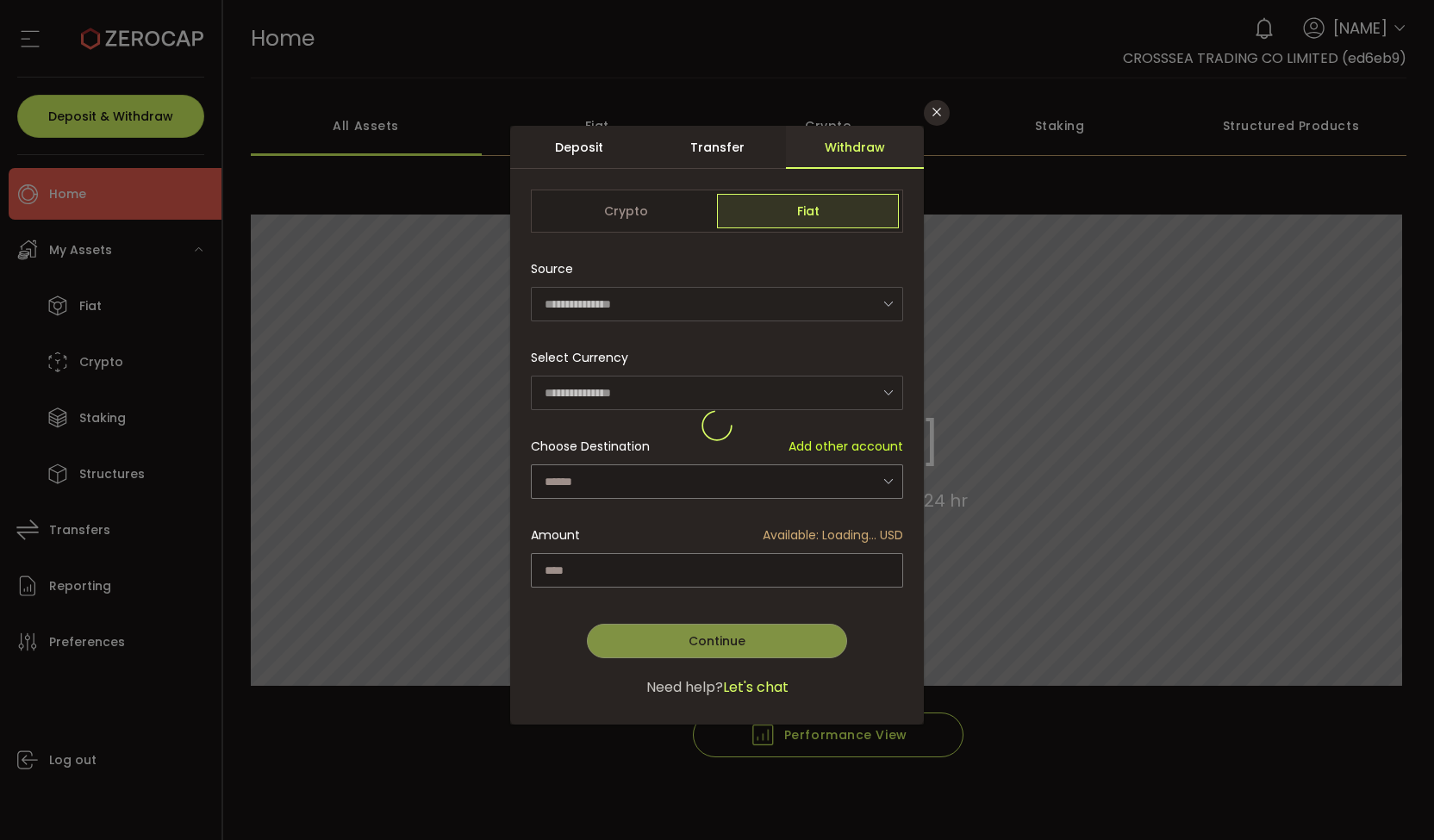 click at bounding box center [717, 425] 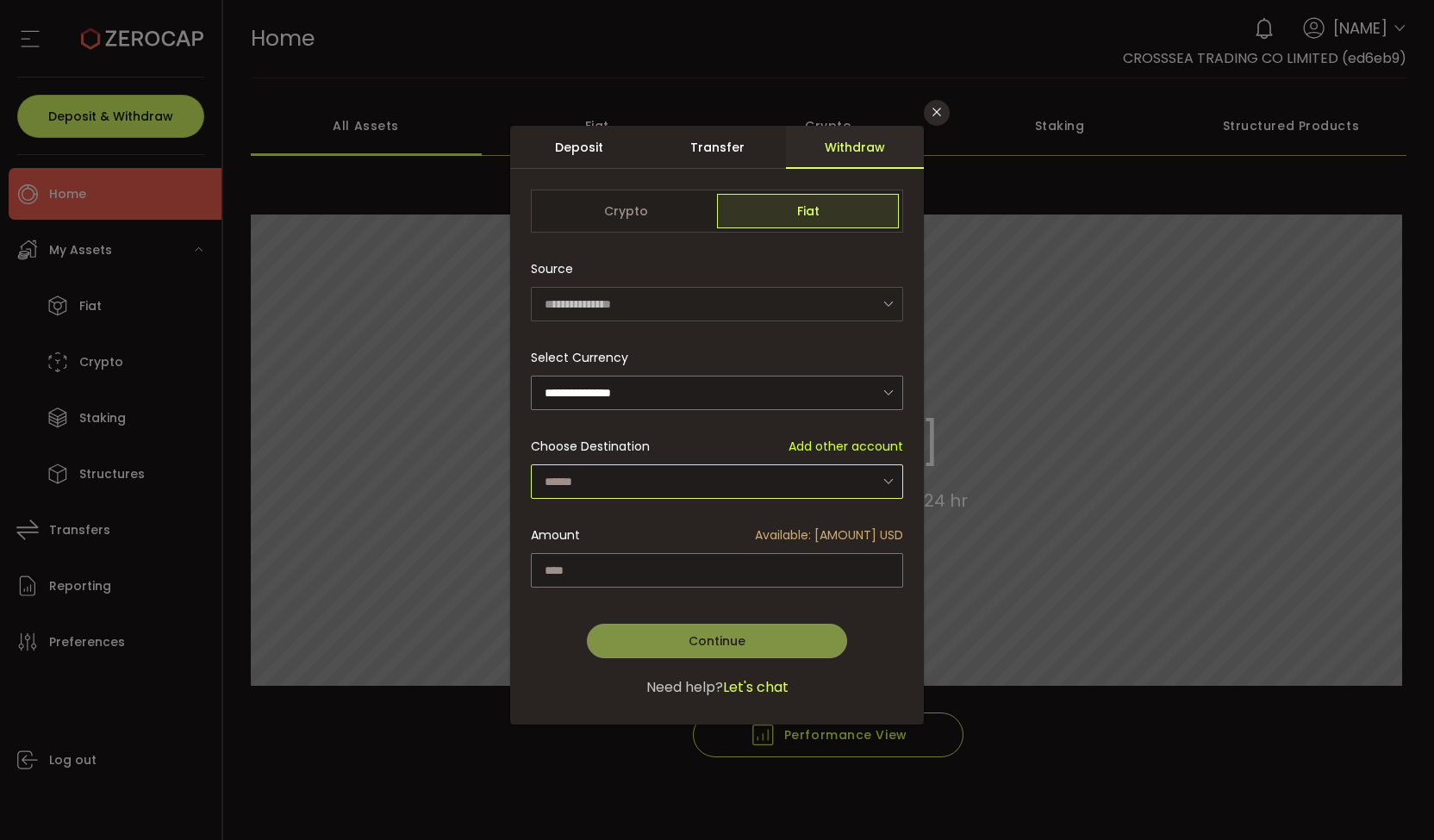 click at bounding box center [717, 482] 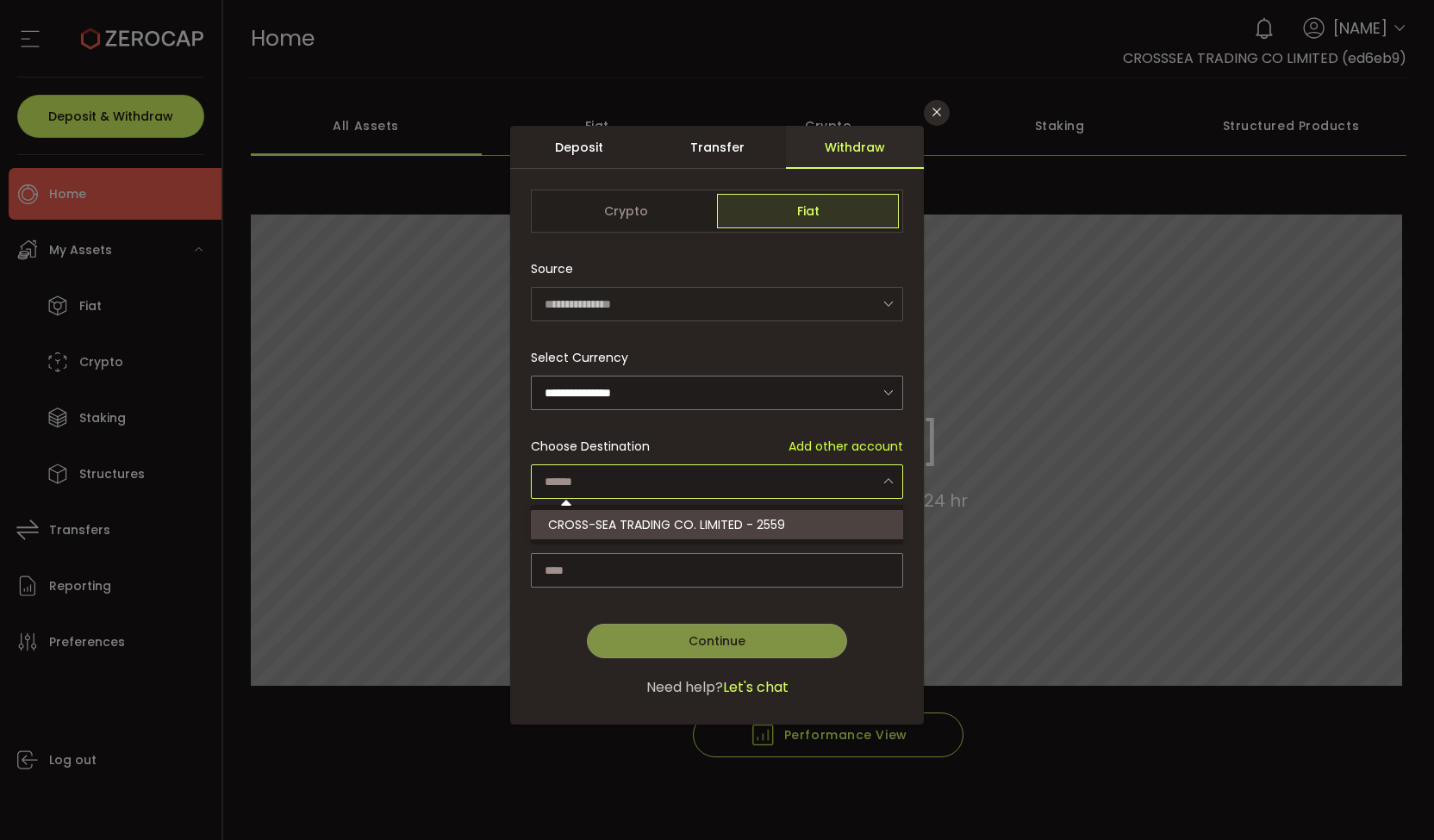 click on "CROSS-SEA TRADING CO. LIMITED - 2559" at bounding box center [666, 525] 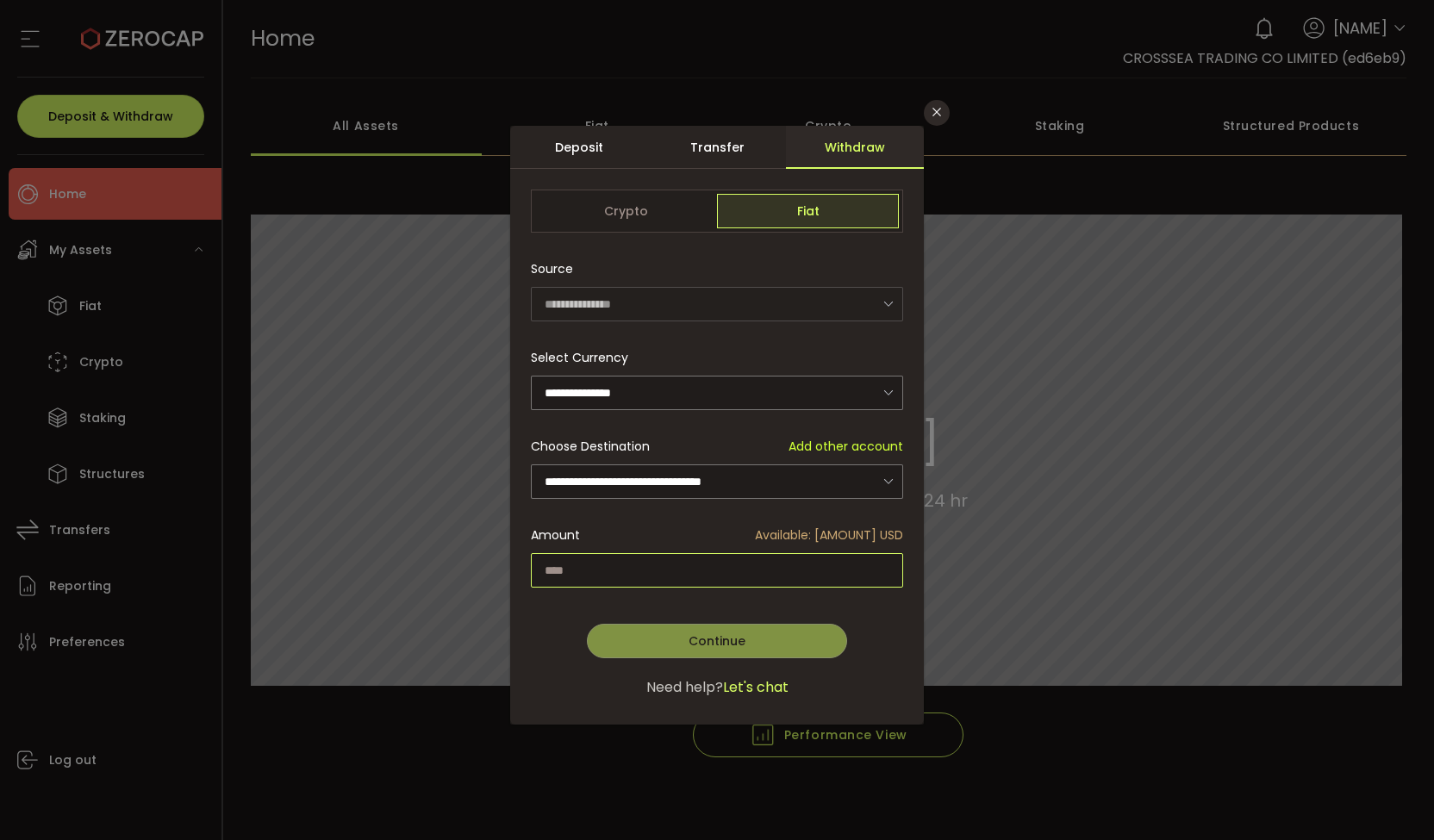 click at bounding box center (717, 570) 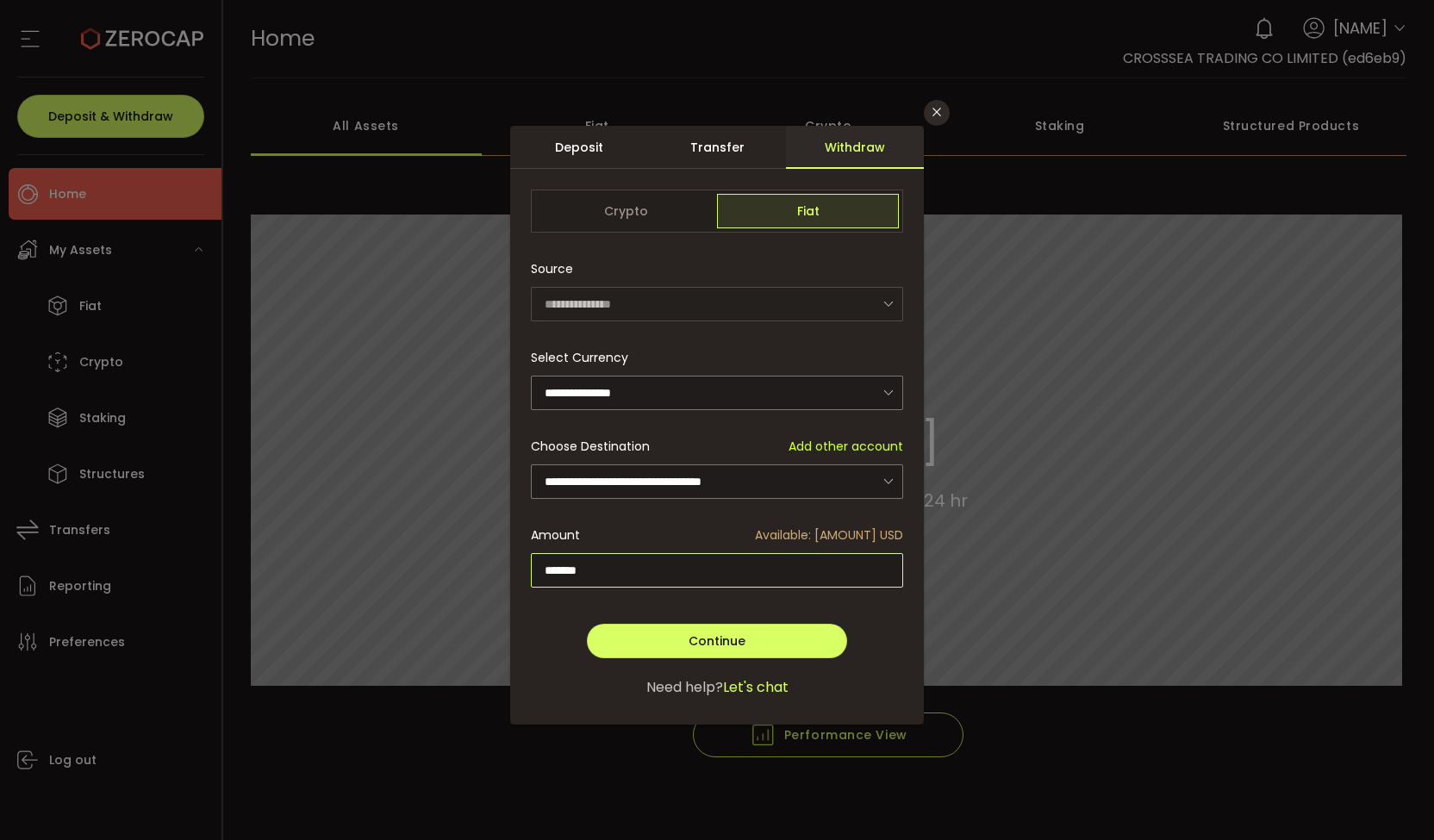 drag, startPoint x: 716, startPoint y: 569, endPoint x: 391, endPoint y: 577, distance: 325.0984 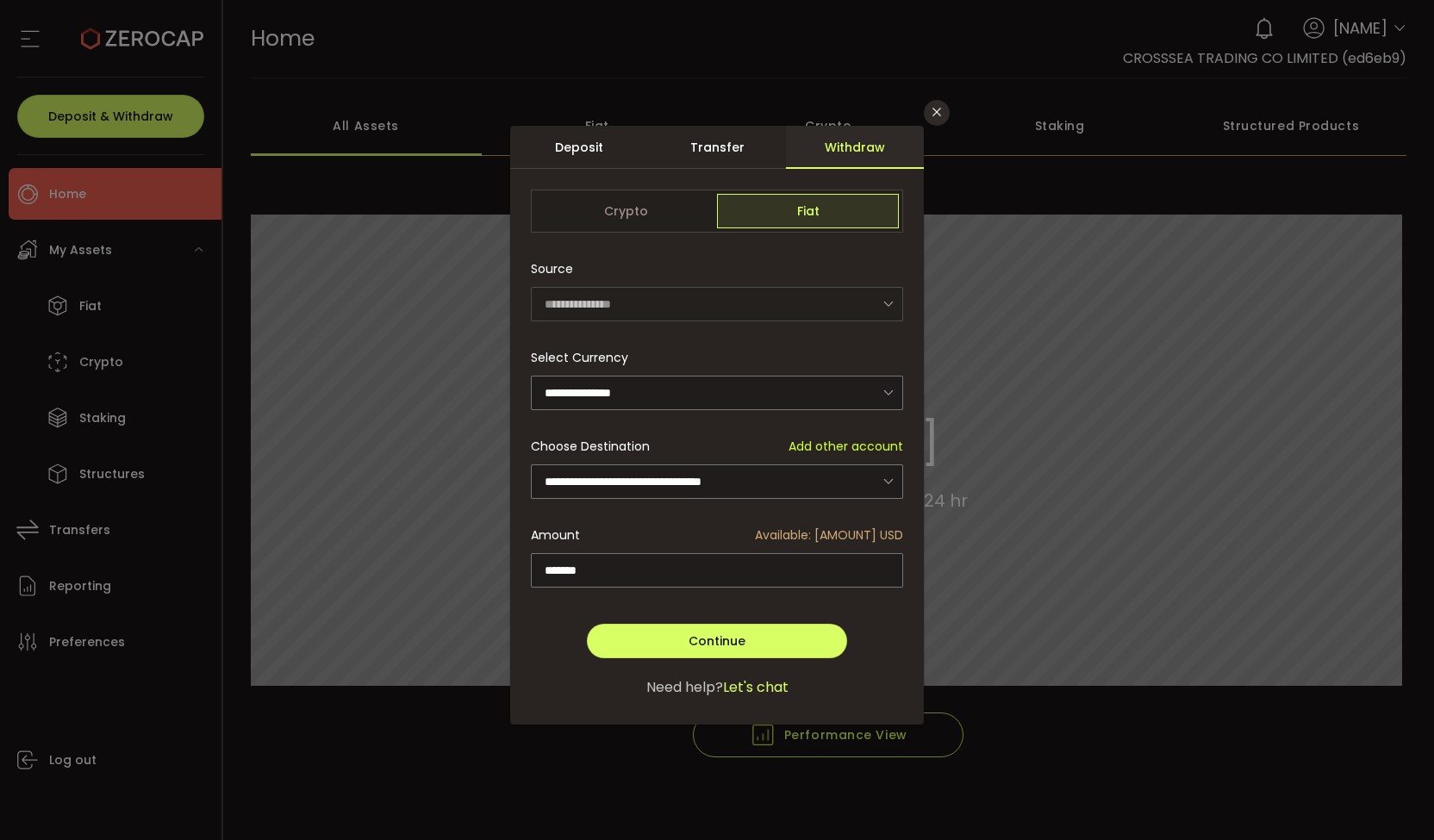 click on "**********" at bounding box center (717, 420) 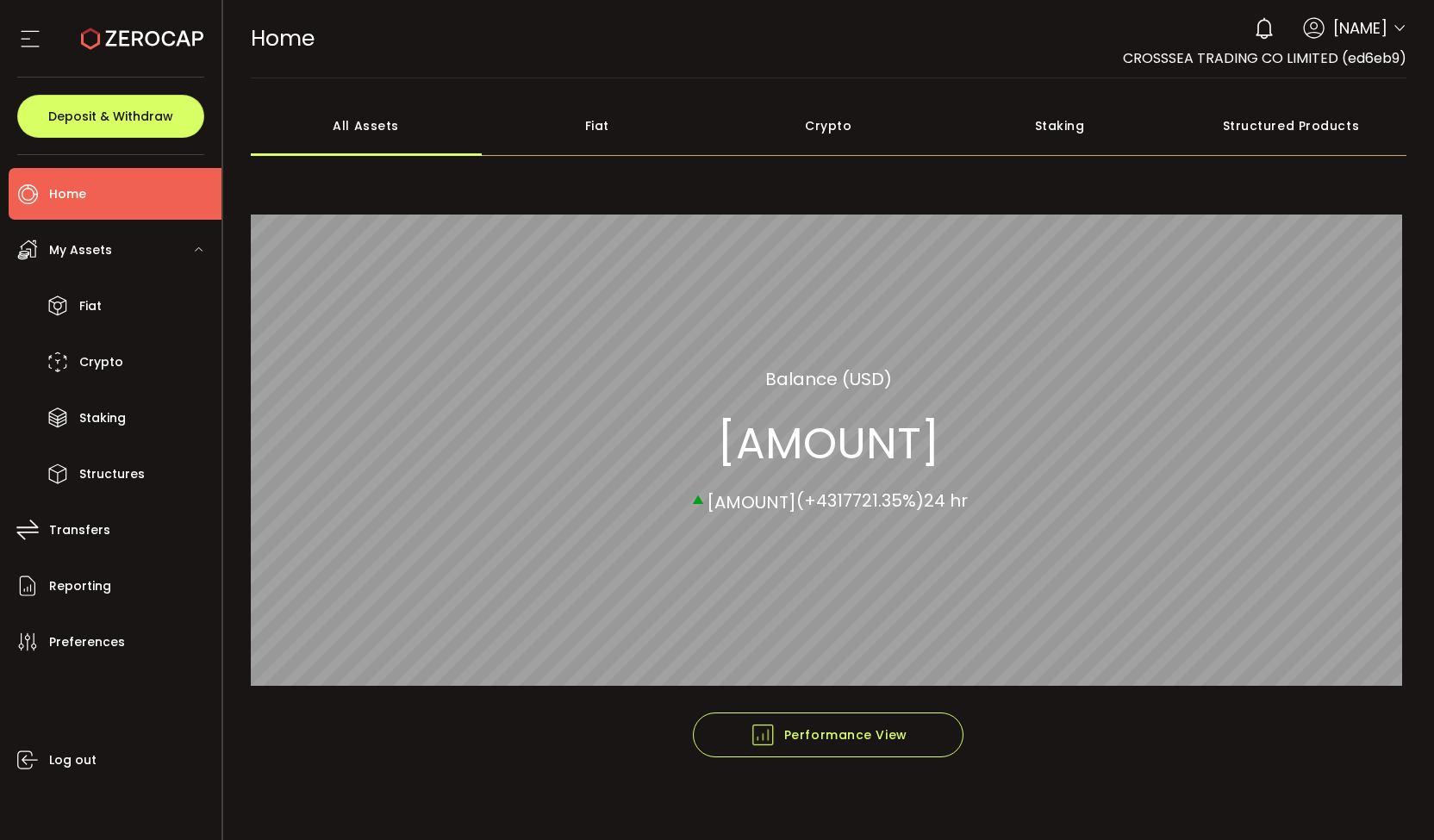 drag, startPoint x: 745, startPoint y: 444, endPoint x: 898, endPoint y: 449, distance: 153.08168 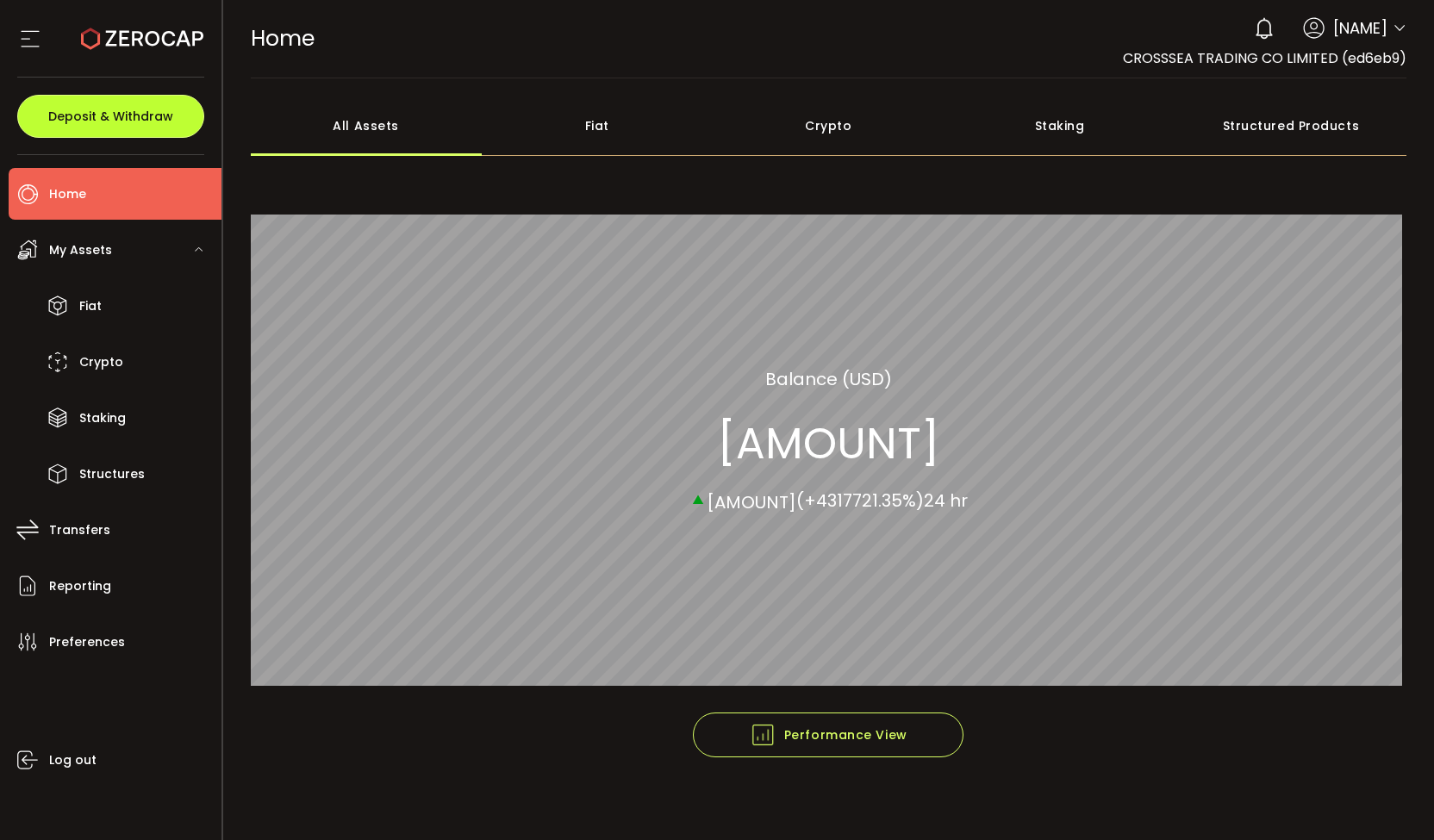 drag, startPoint x: 120, startPoint y: 121, endPoint x: 494, endPoint y: 163, distance: 376.3509 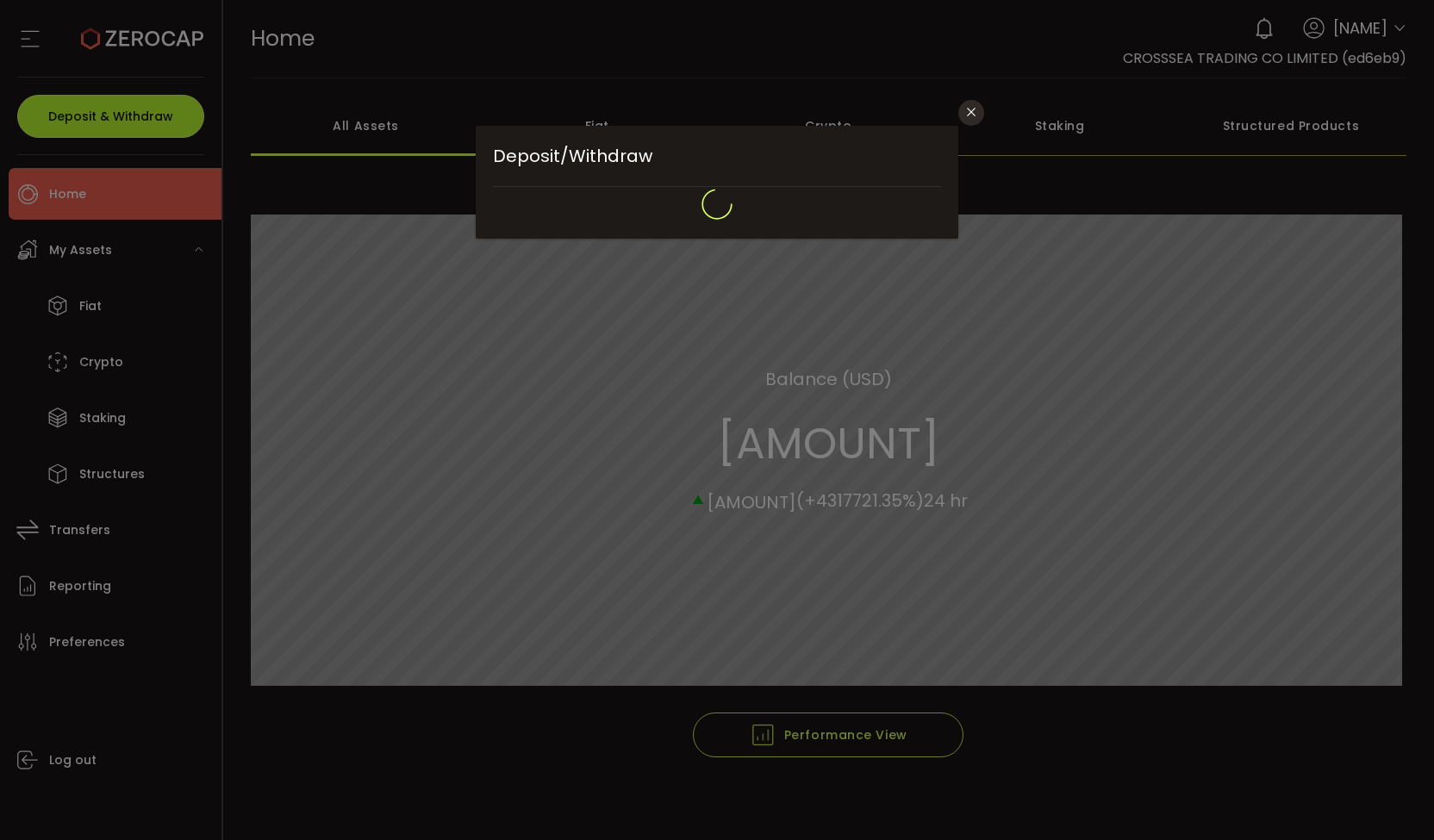 type on "**********" 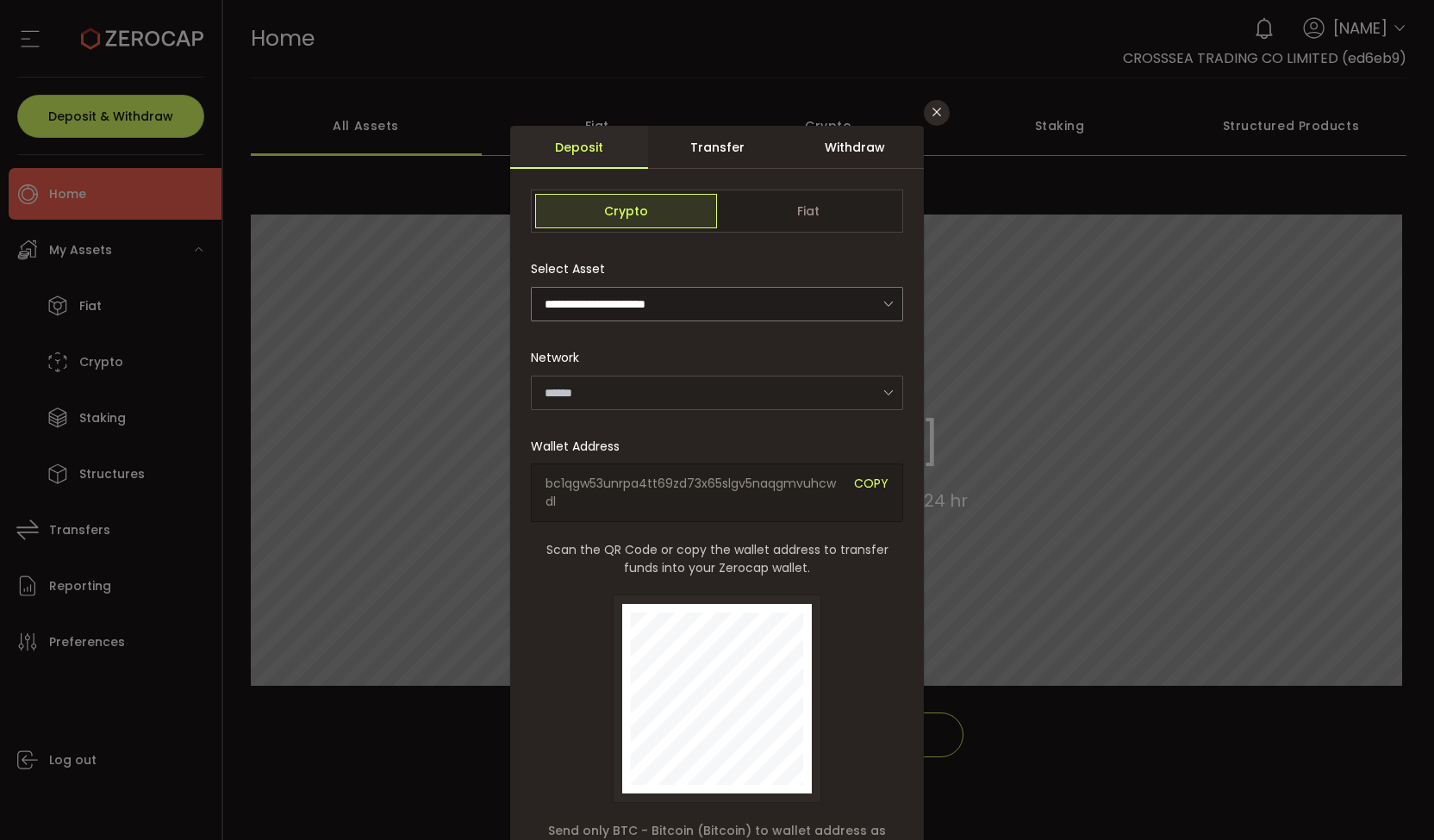 type on "*******" 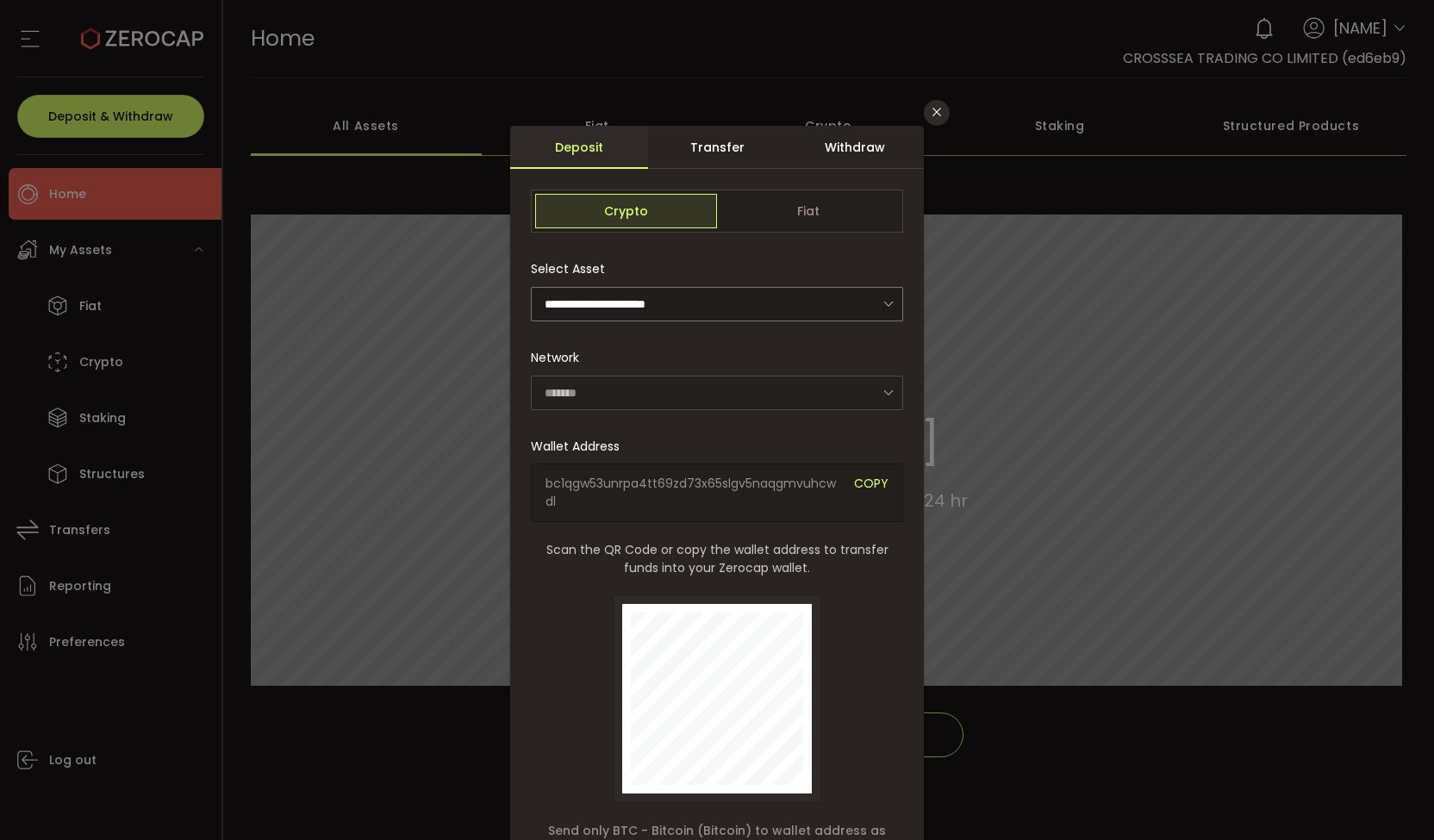 click on "Withdraw" at bounding box center (855, 147) 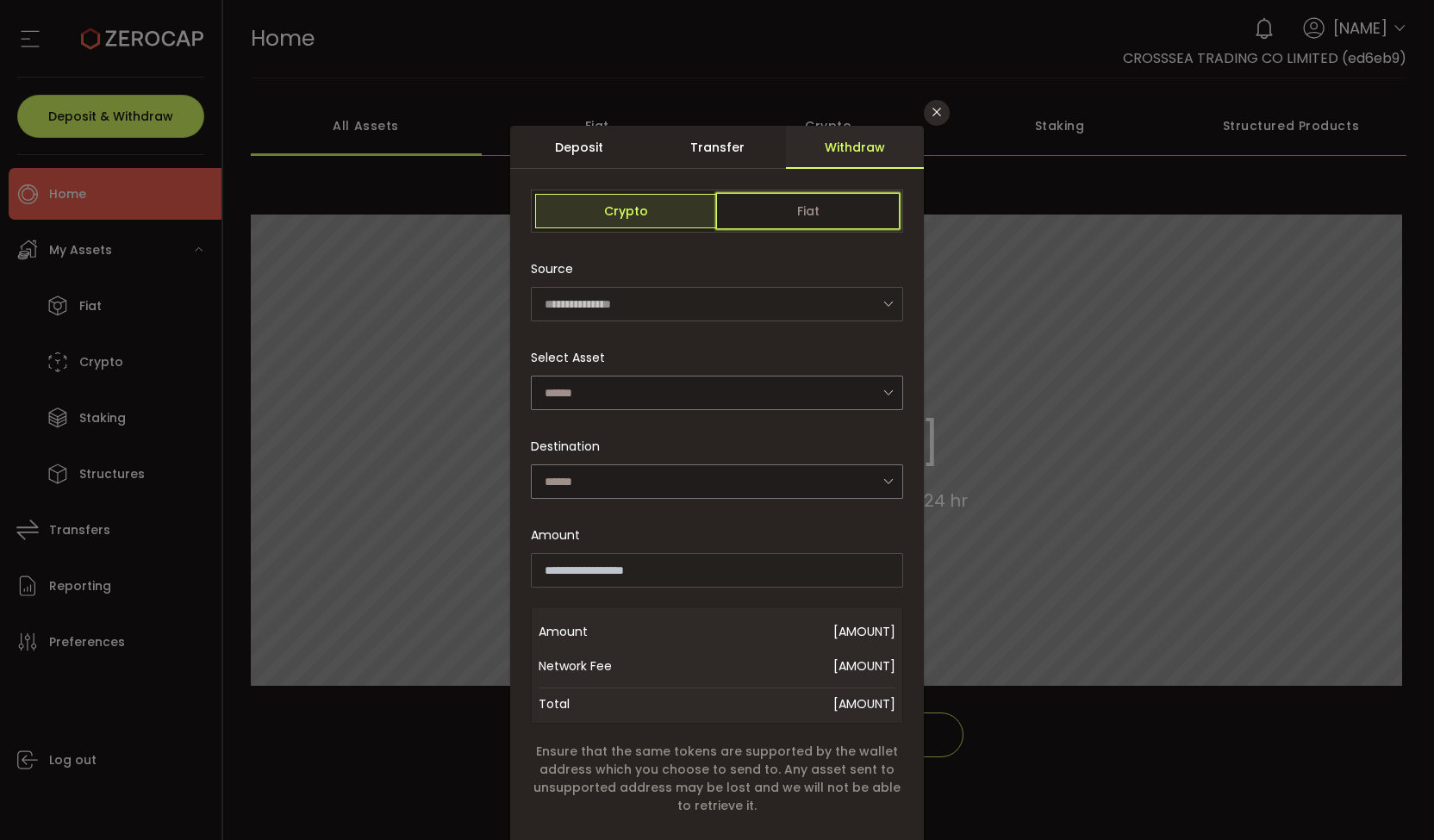 click on "Fiat" at bounding box center (807, 211) 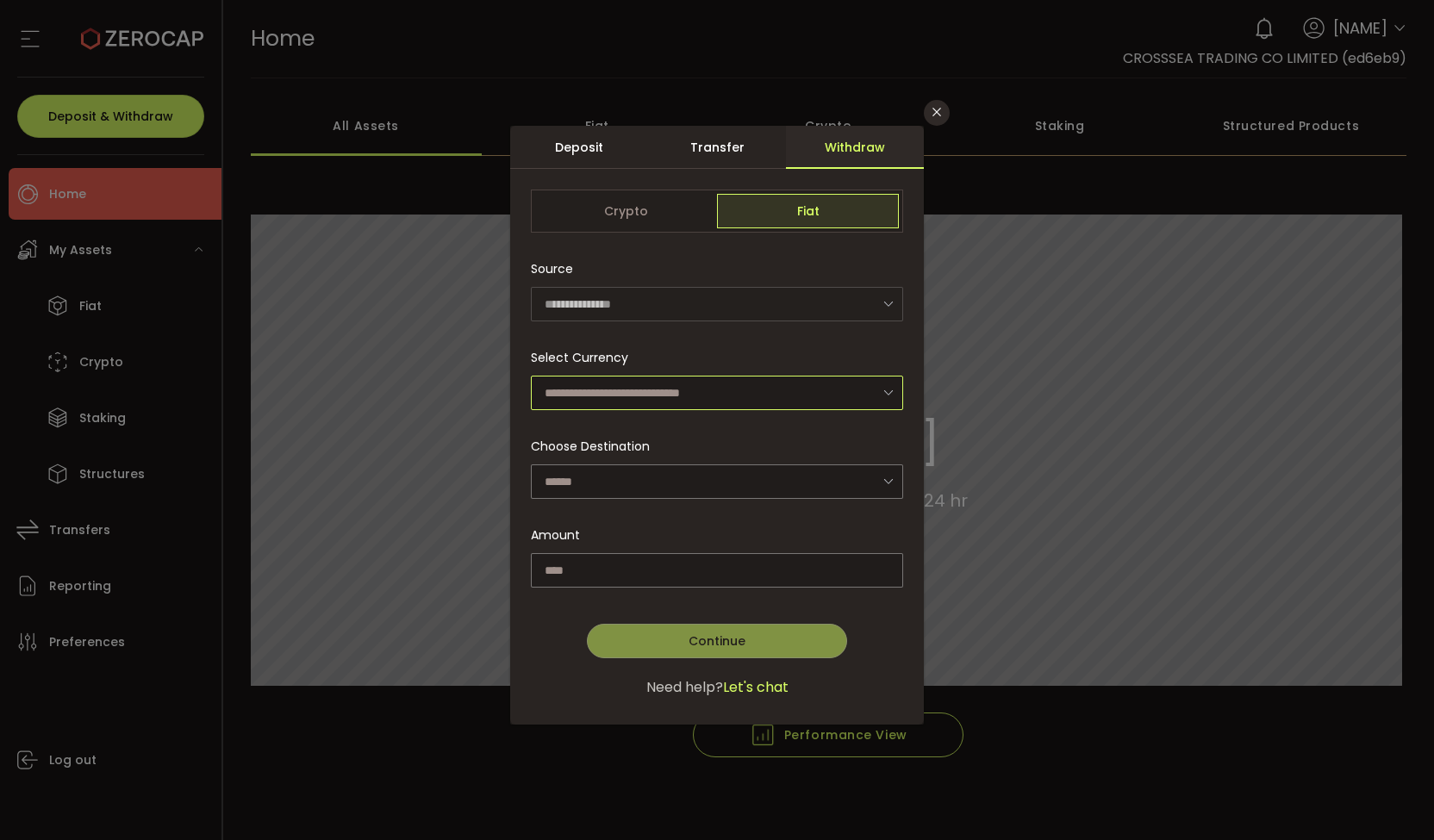 click at bounding box center [717, 393] 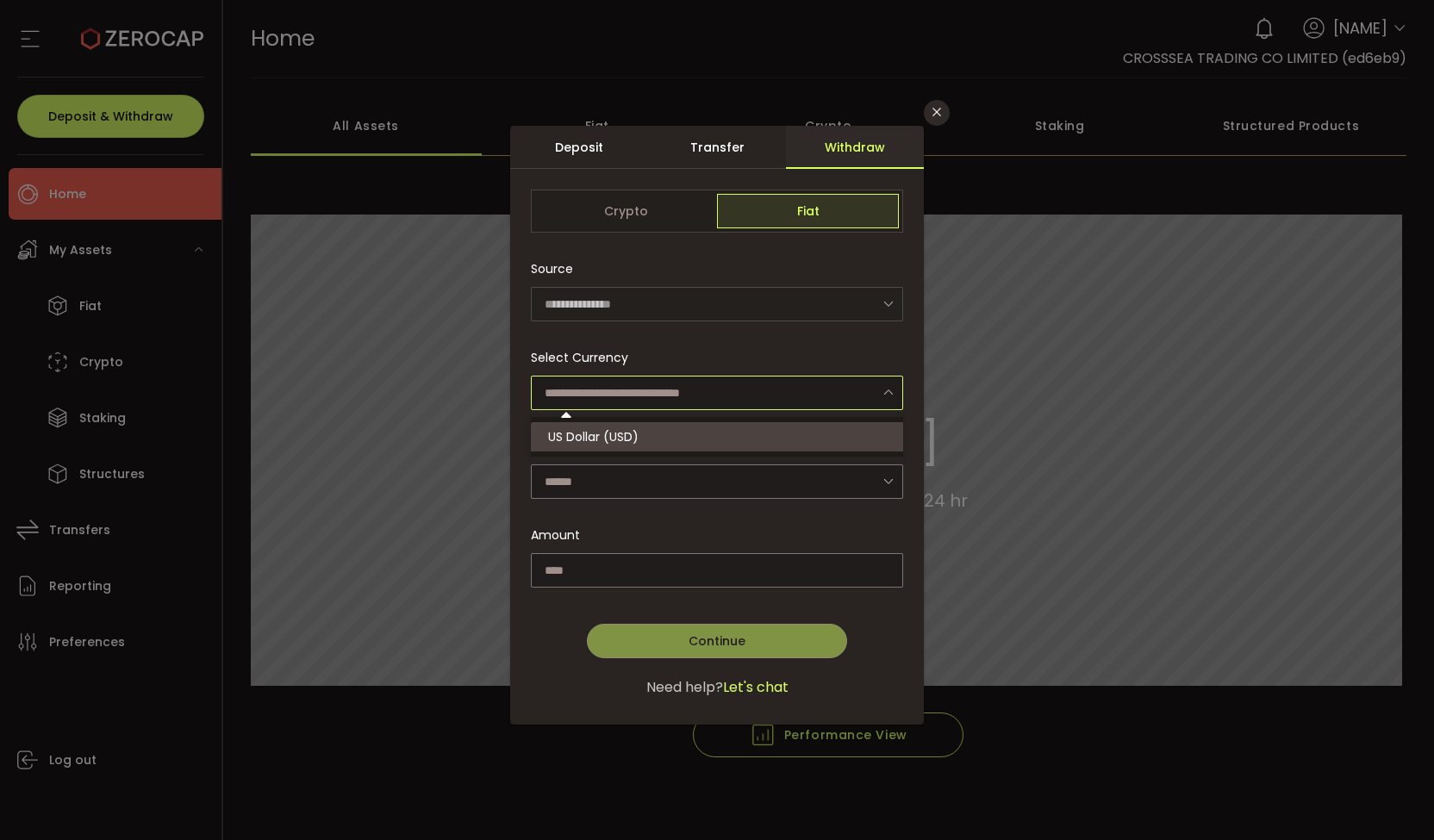 click on "US Dollar (USD)" at bounding box center [720, 437] 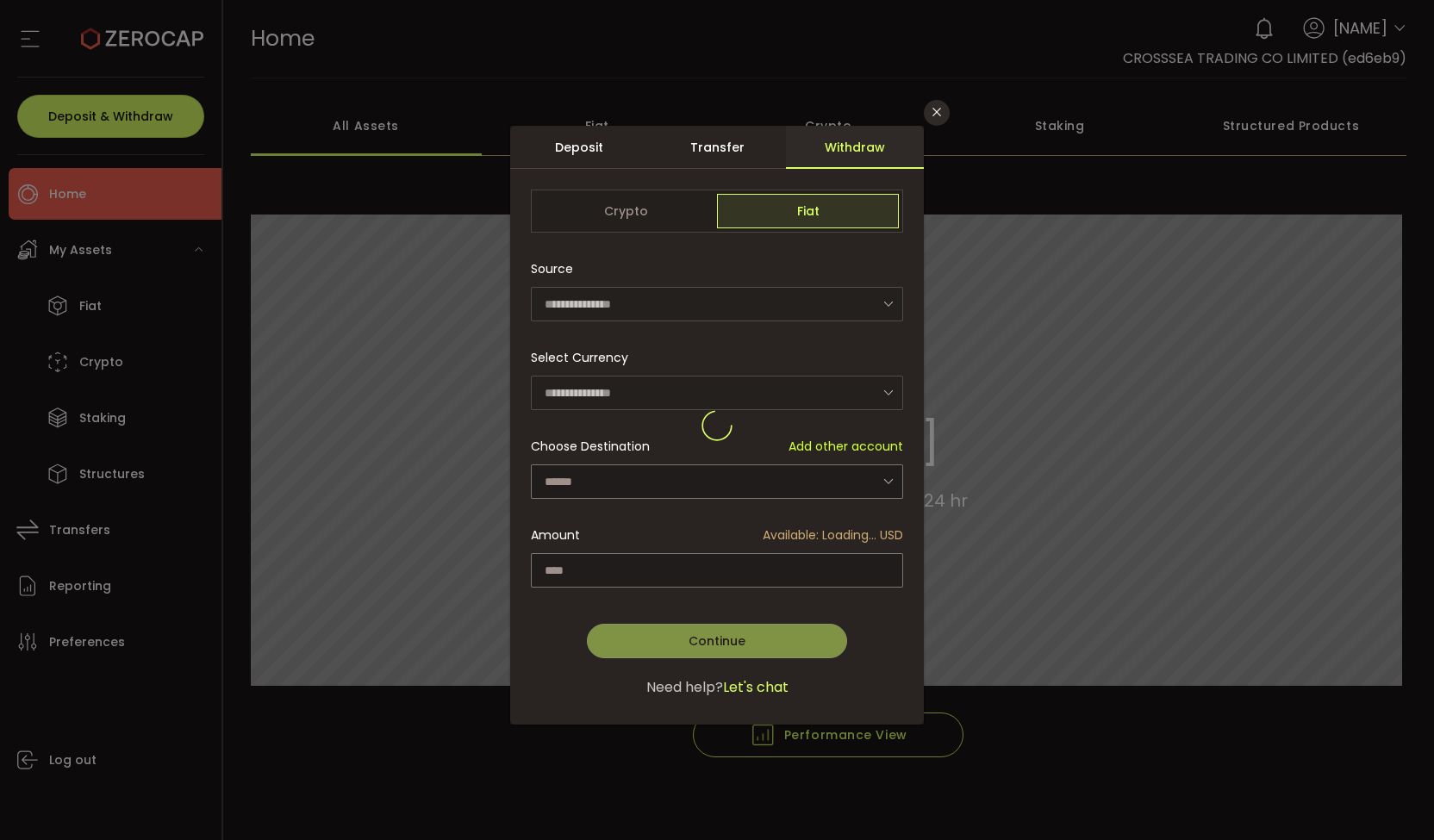click at bounding box center (717, 425) 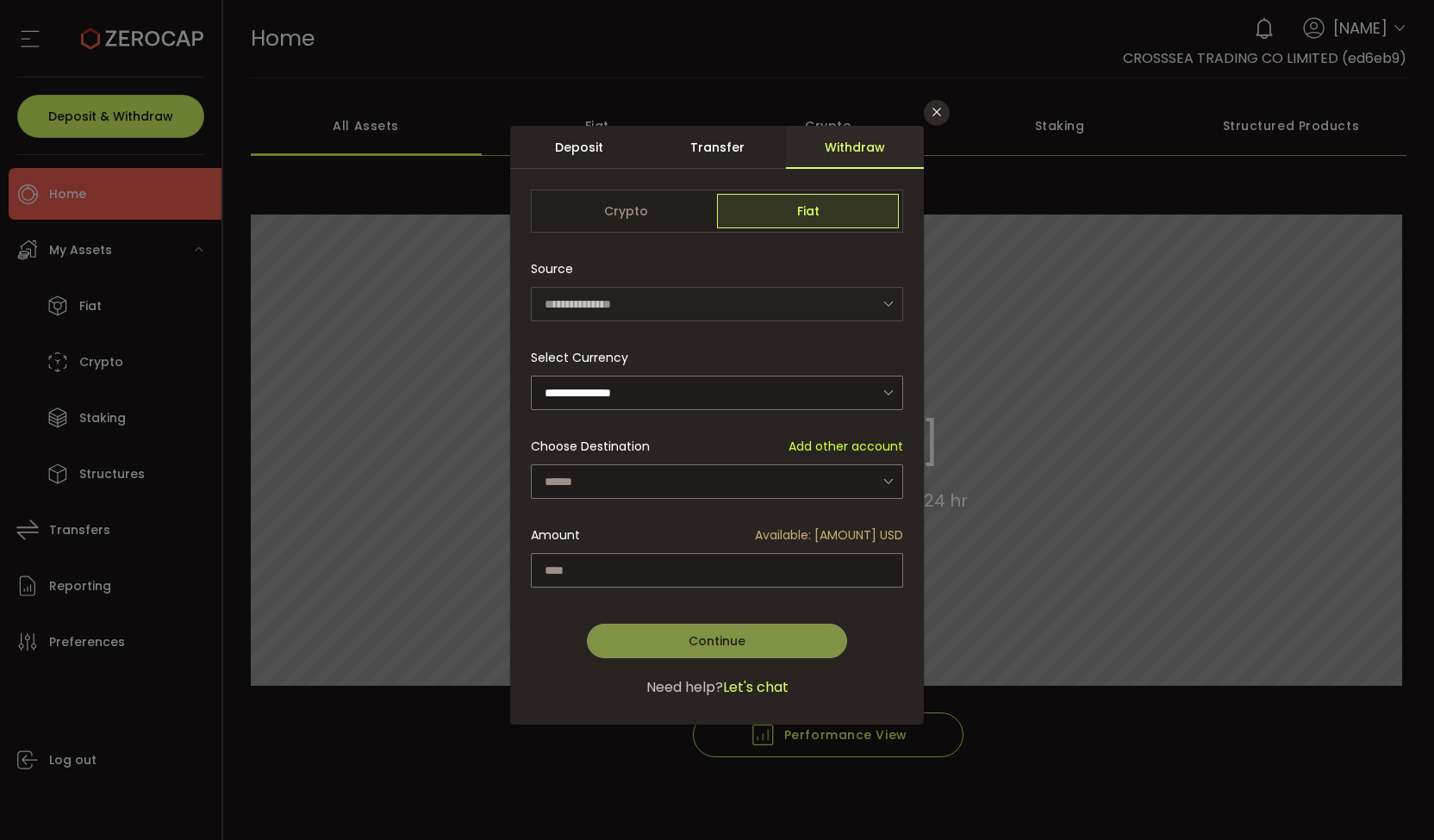 click at bounding box center (717, 425) 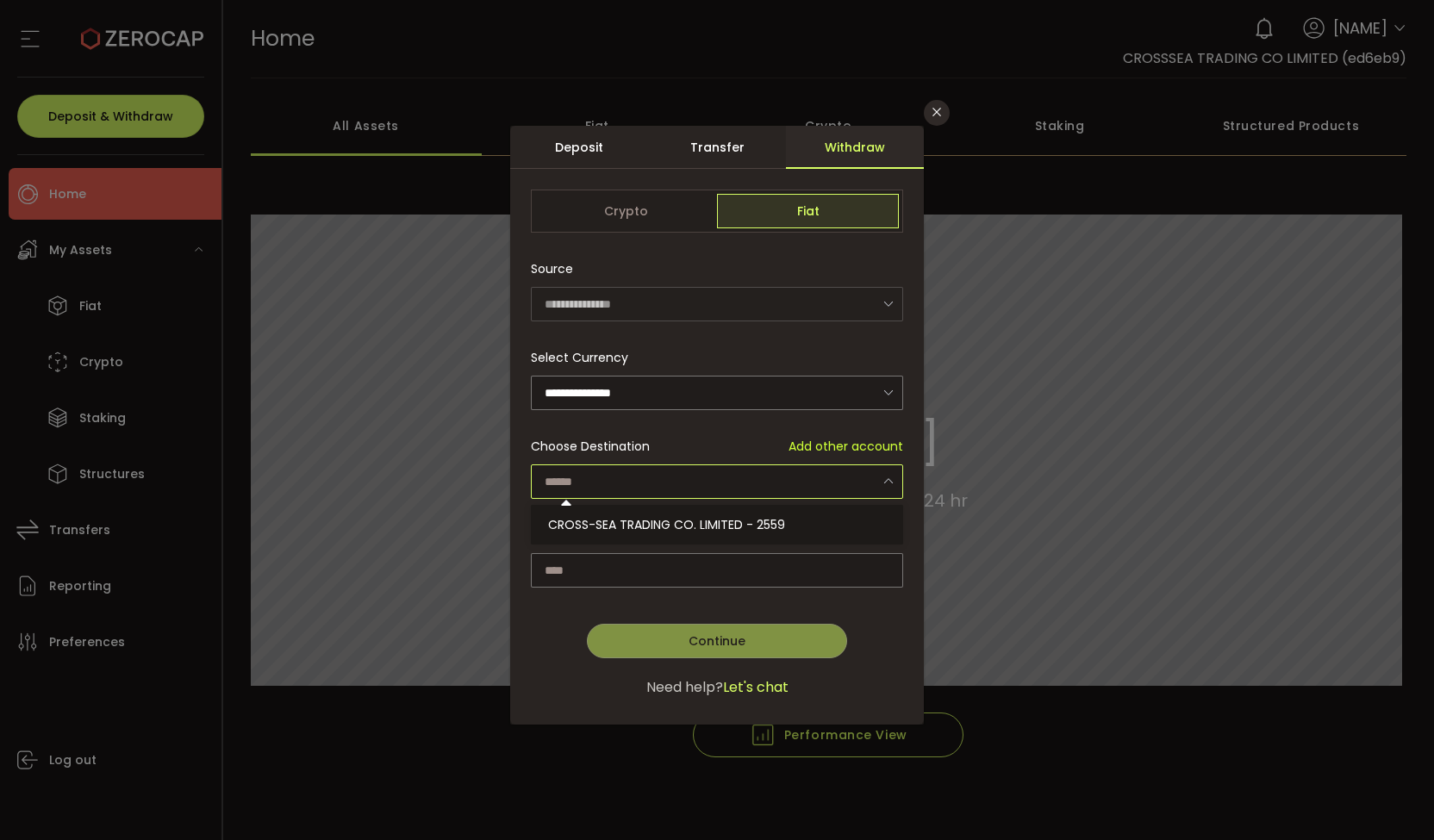 click at bounding box center (717, 482) 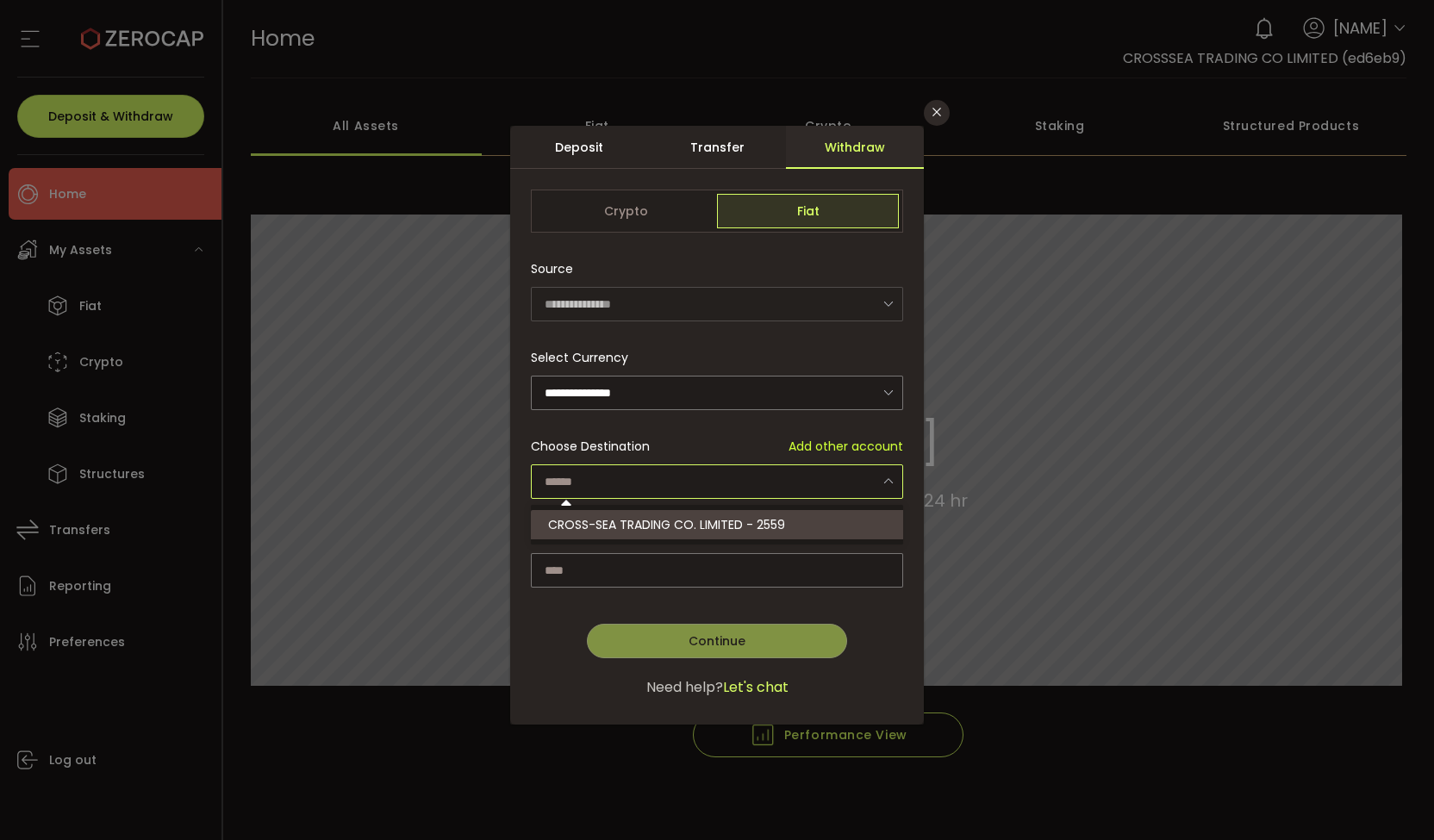 click on "CROSS-SEA TRADING CO. LIMITED - 2559" at bounding box center [666, 525] 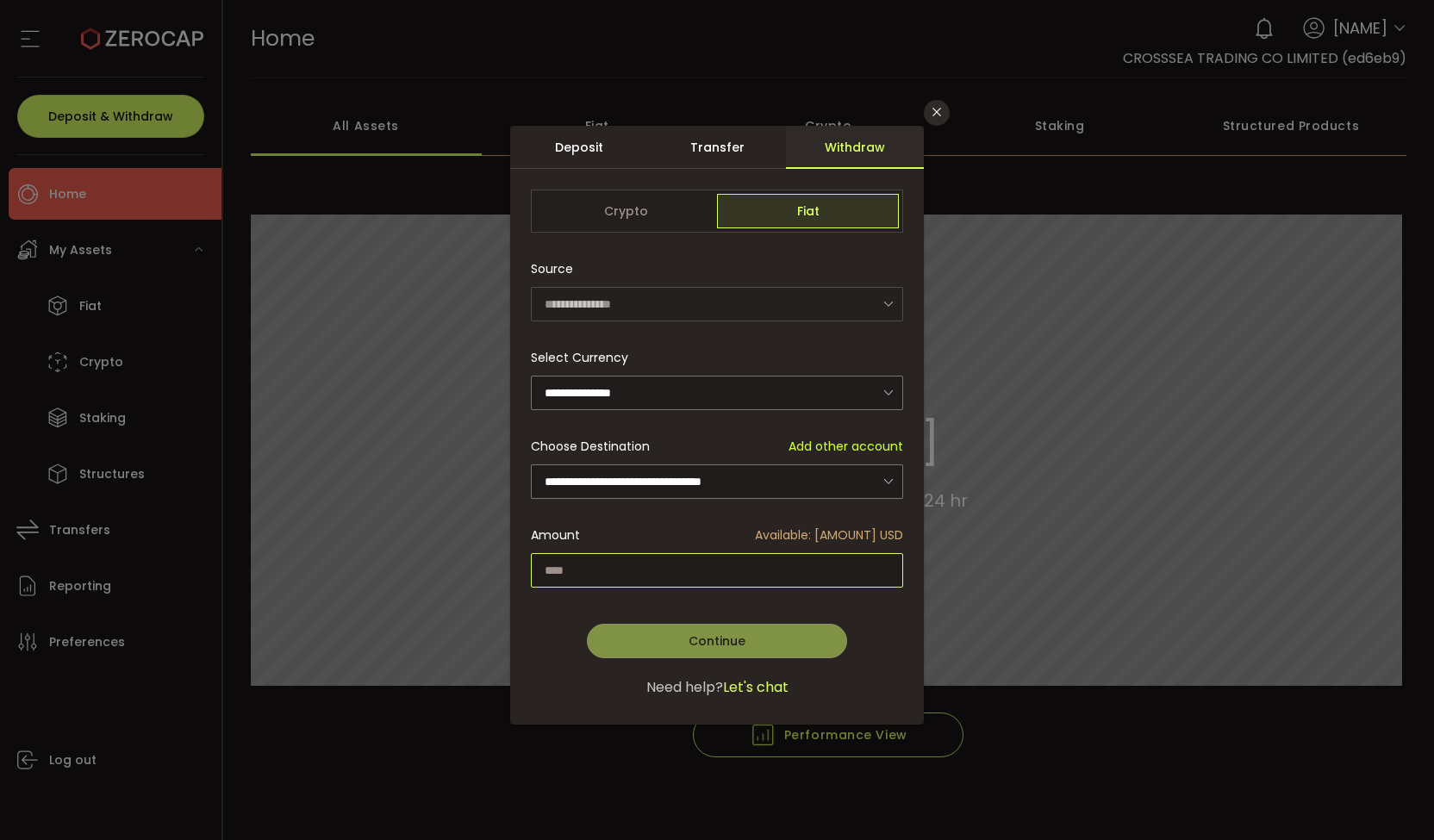 click at bounding box center (717, 570) 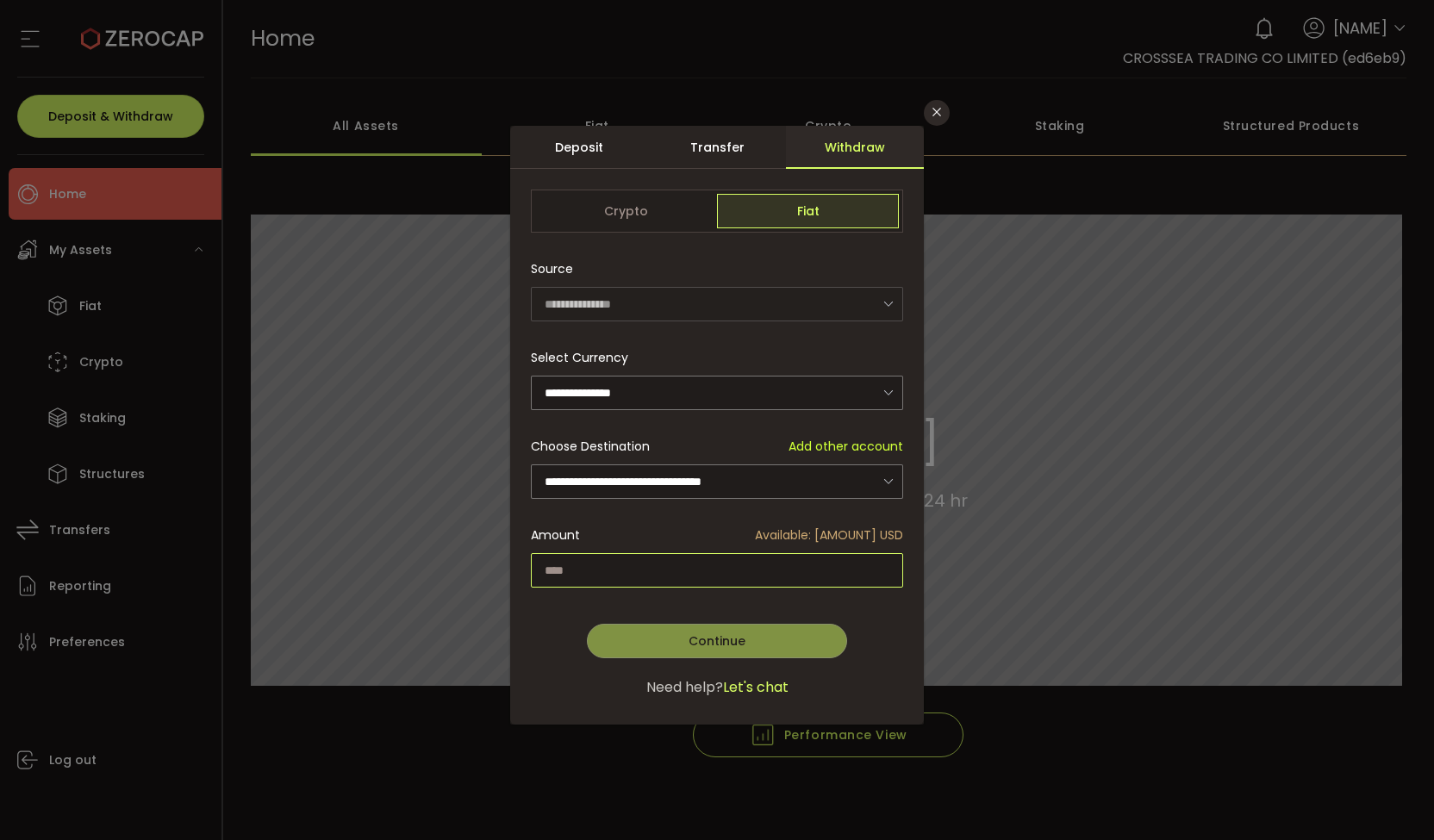 click at bounding box center [717, 570] 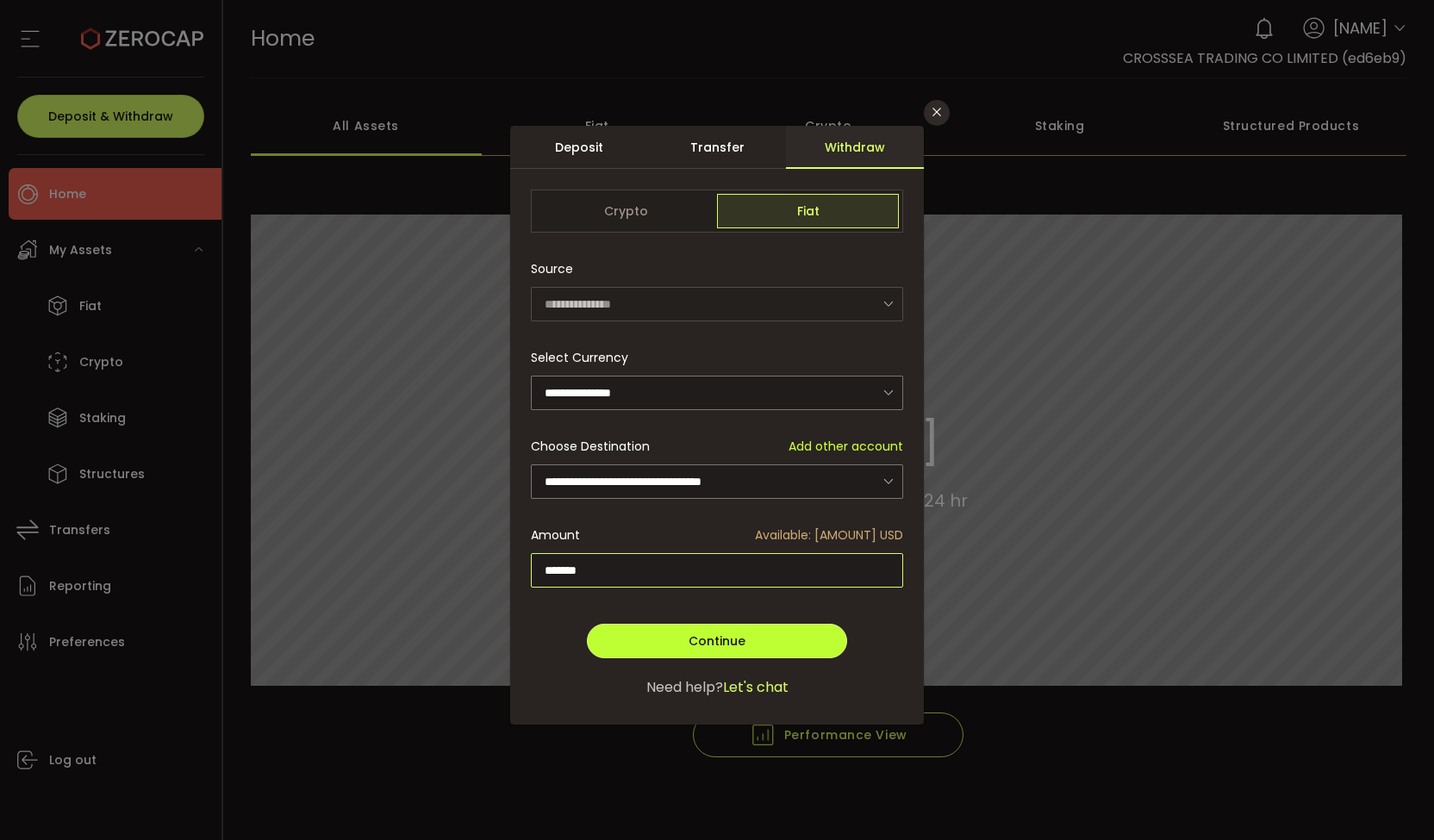type on "*******" 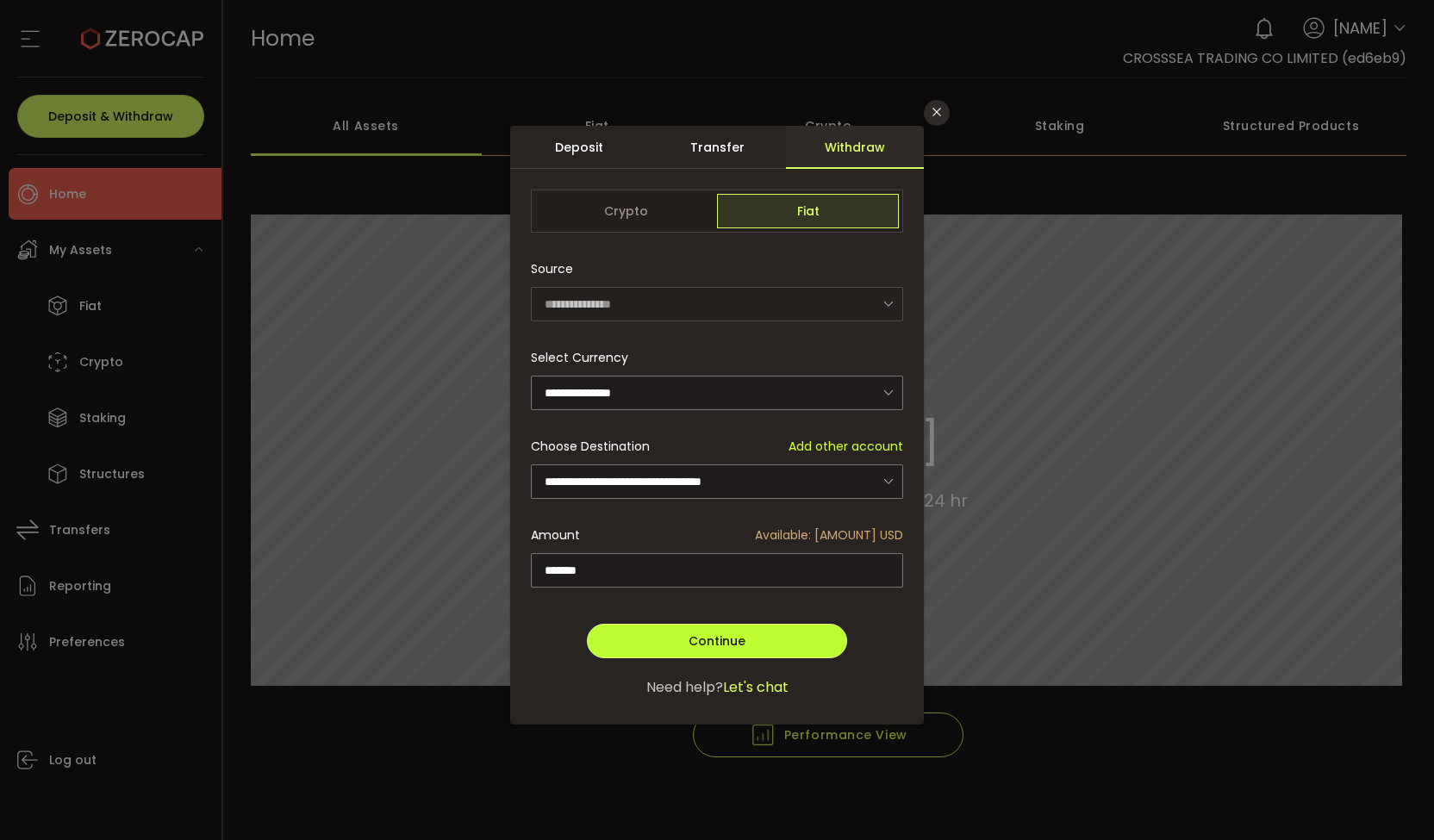 click on "Continue" at bounding box center (717, 641) 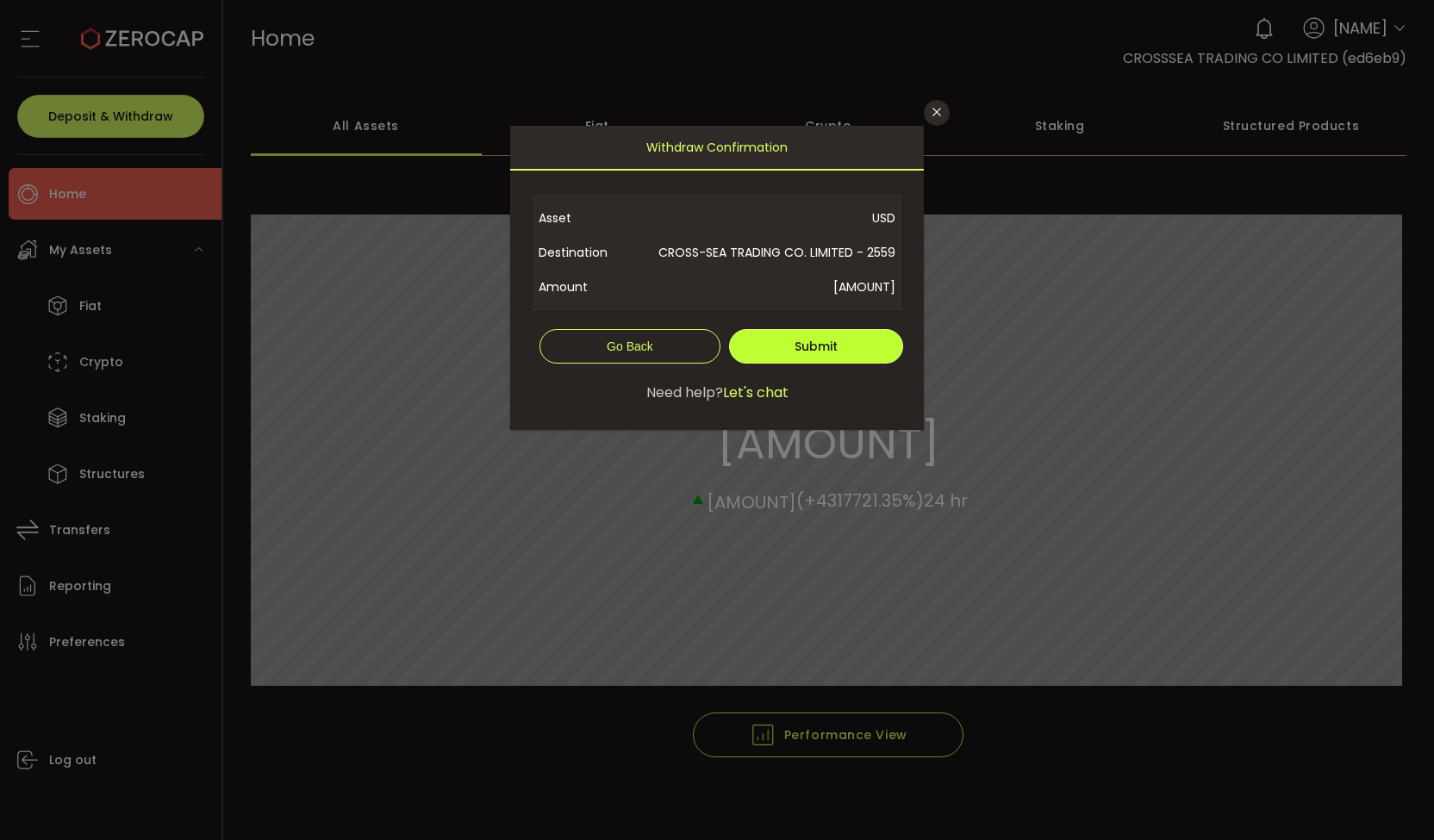 click on "Submit" at bounding box center [816, 346] 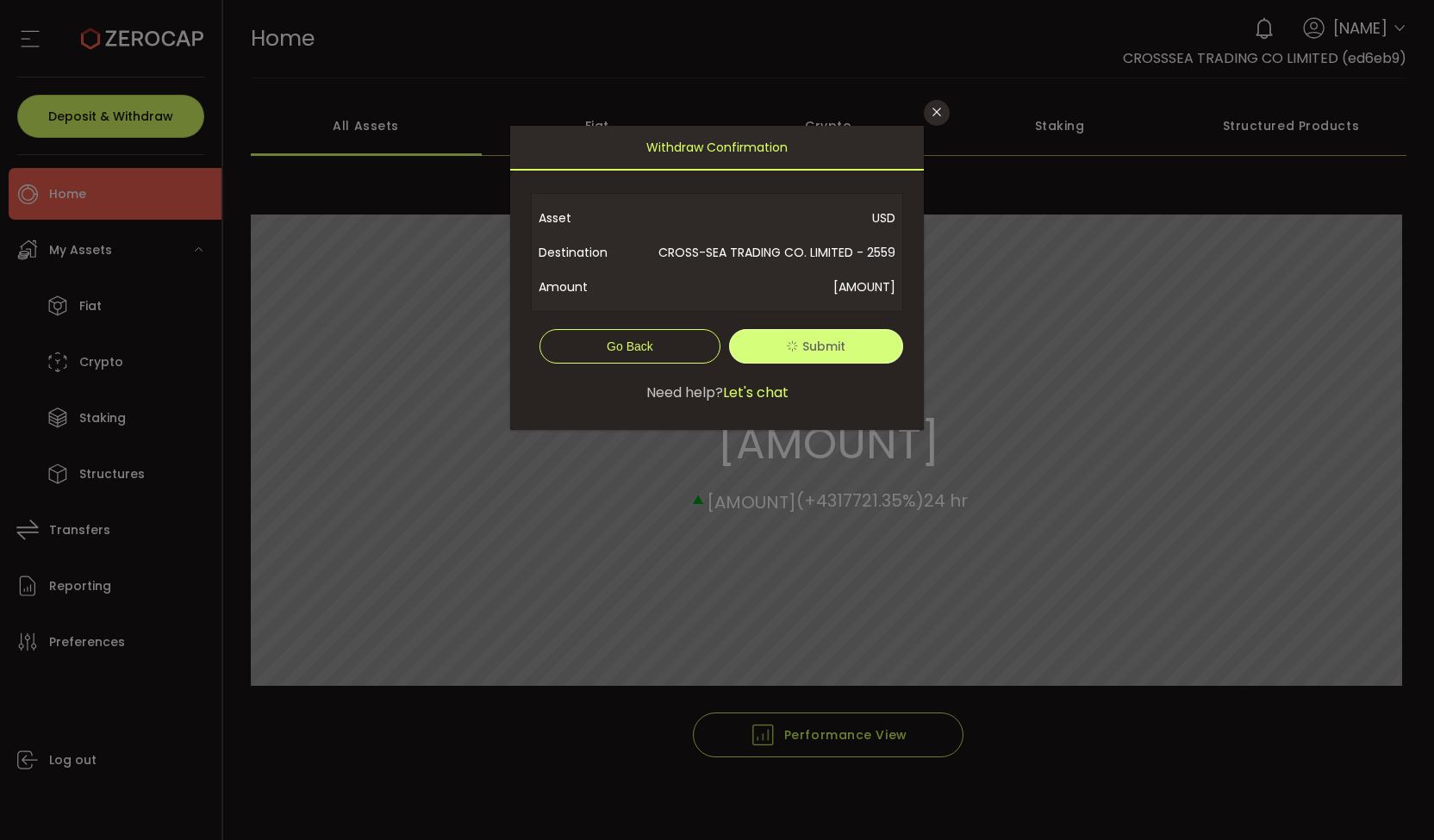 type 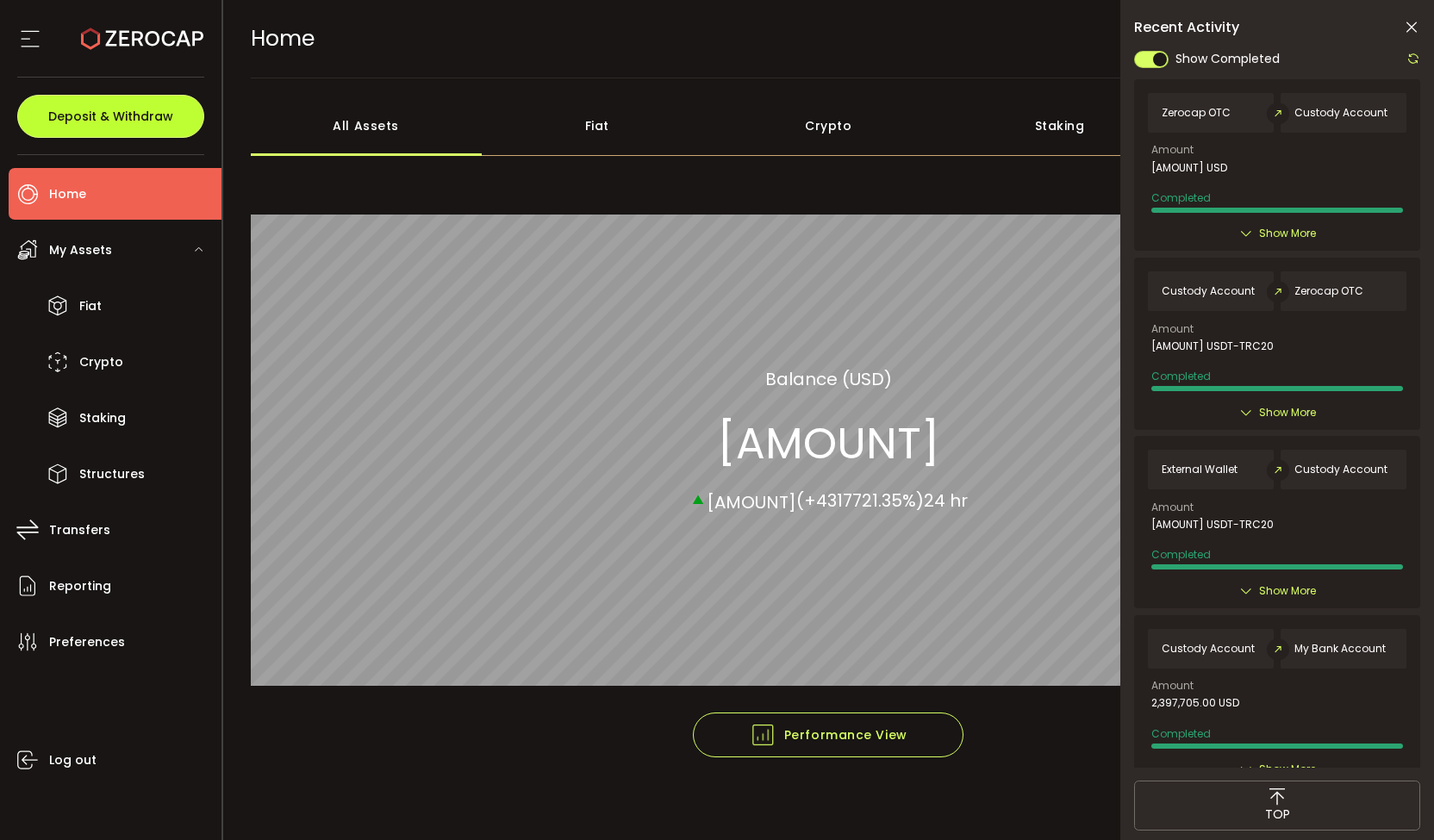 click on "Deposit & Withdraw" at bounding box center (110, 116) 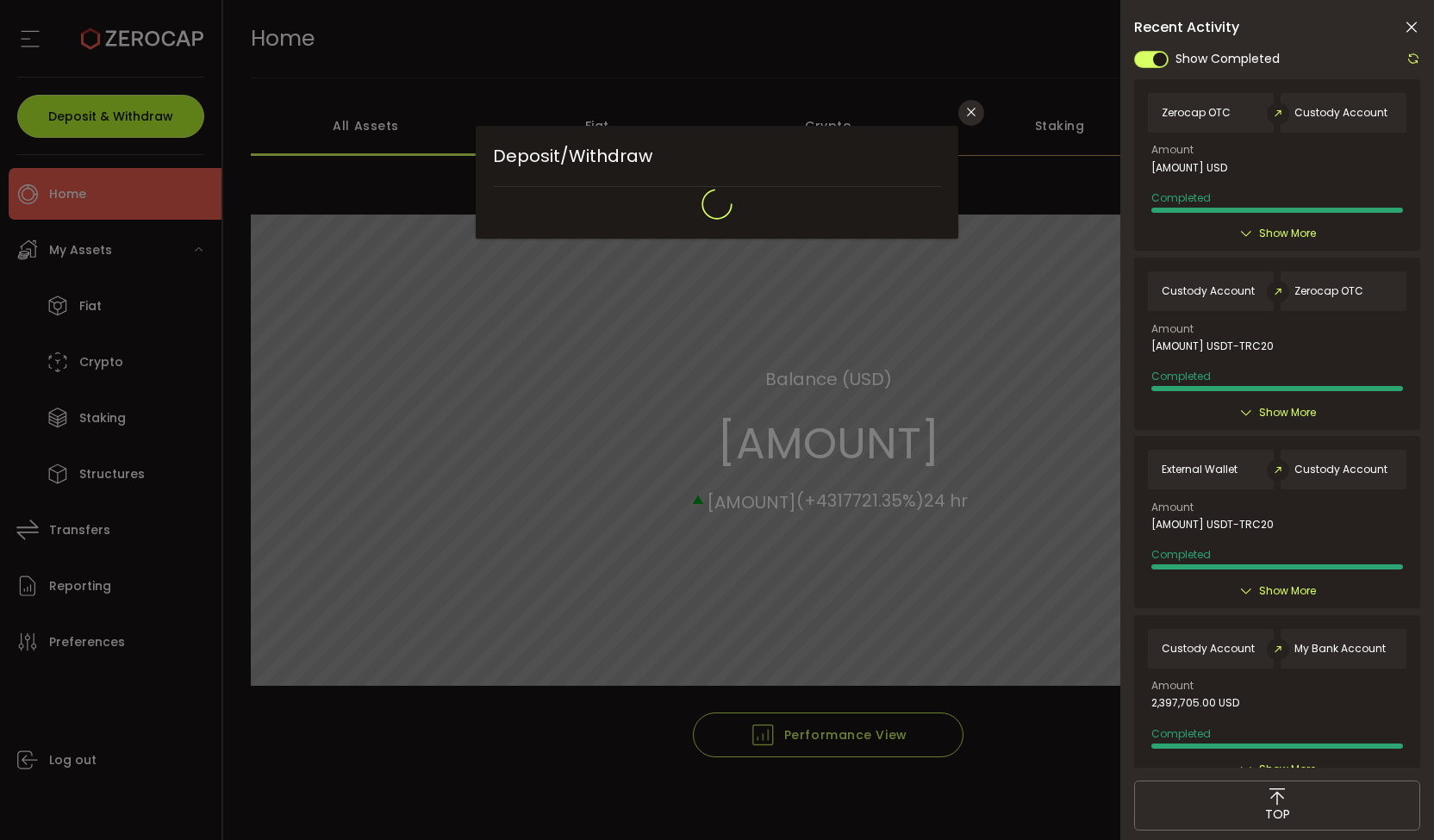 type on "**********" 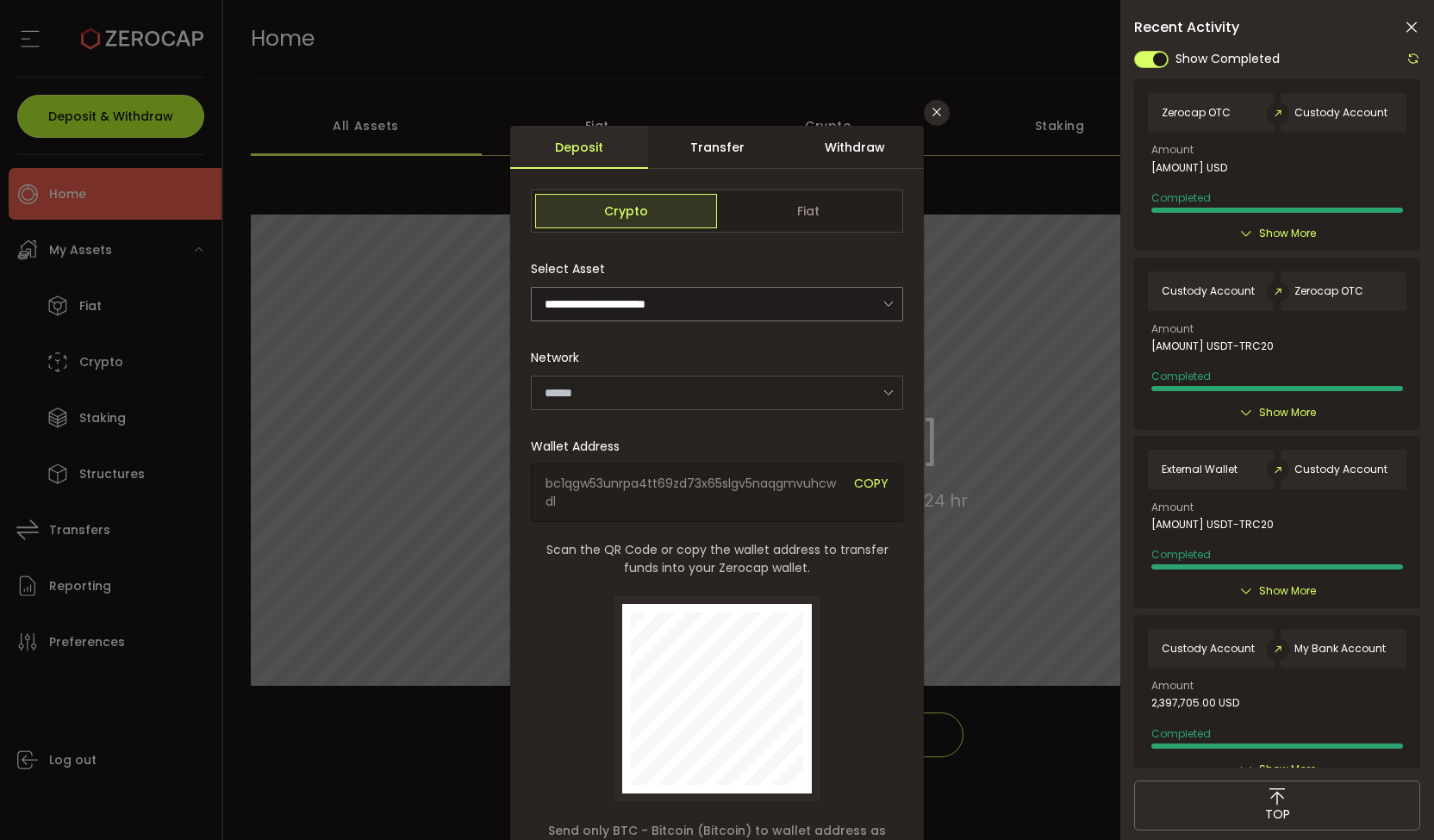 type on "*******" 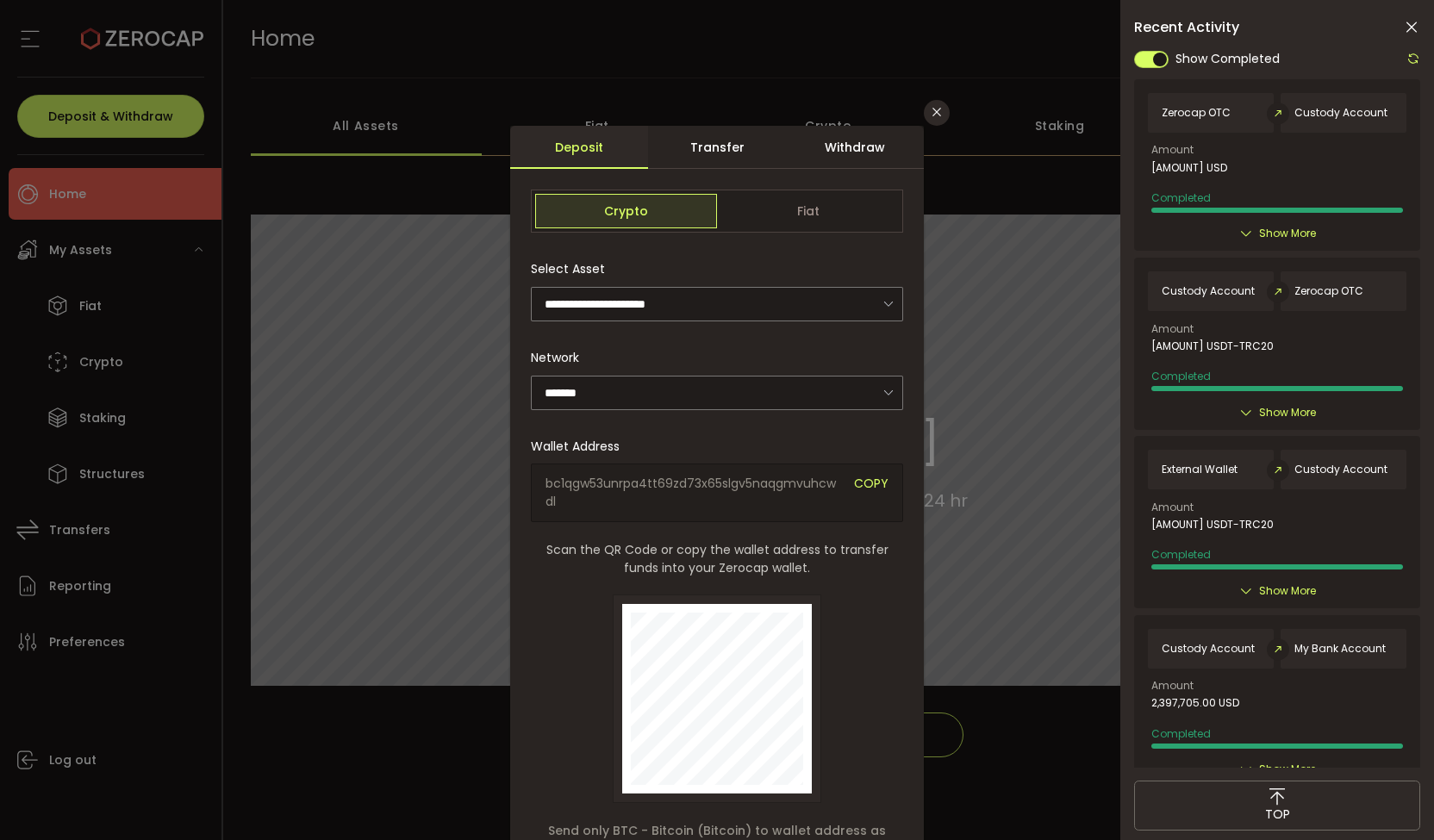 click on "Withdraw" at bounding box center [855, 147] 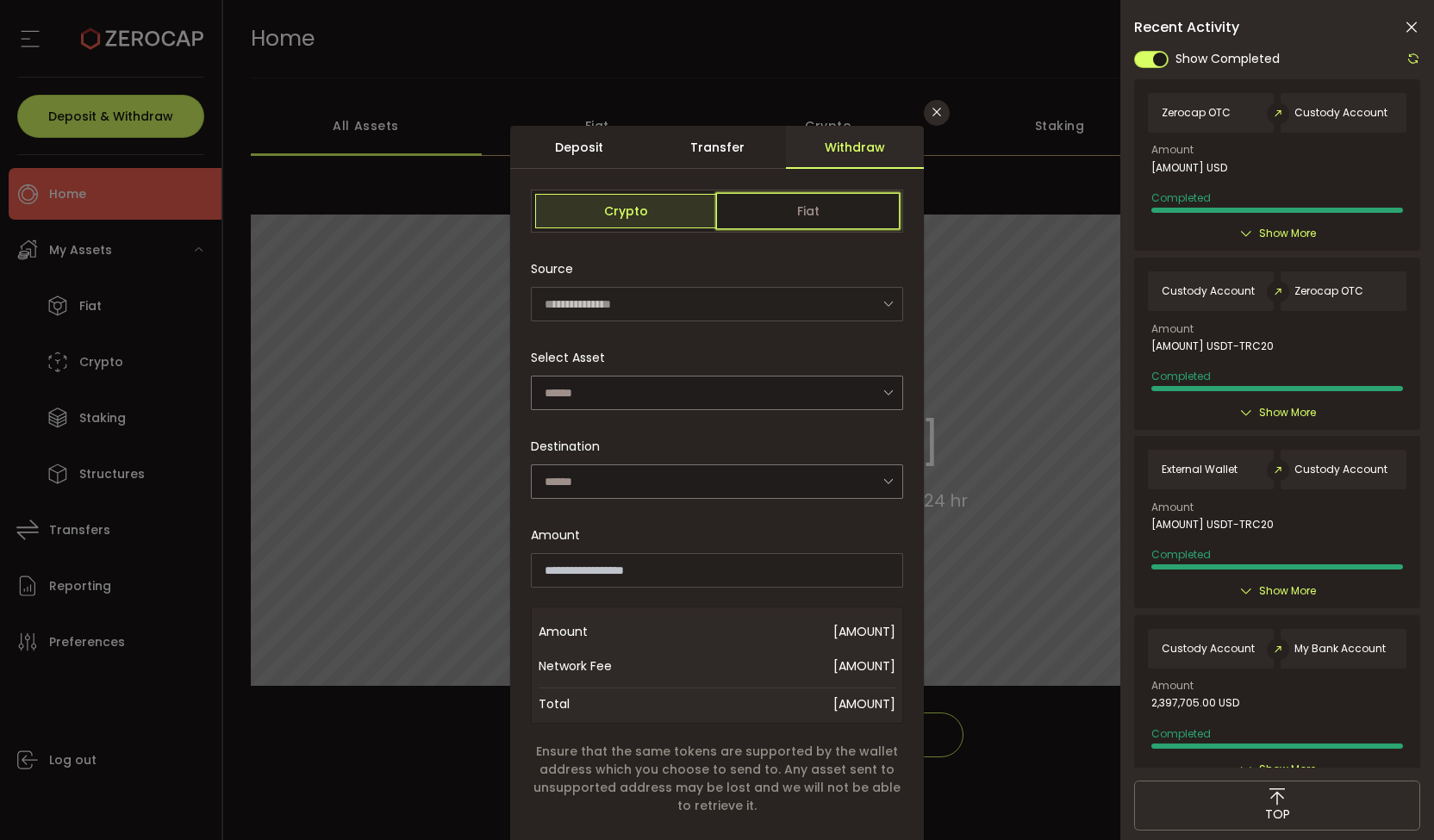 click on "Fiat" at bounding box center (807, 211) 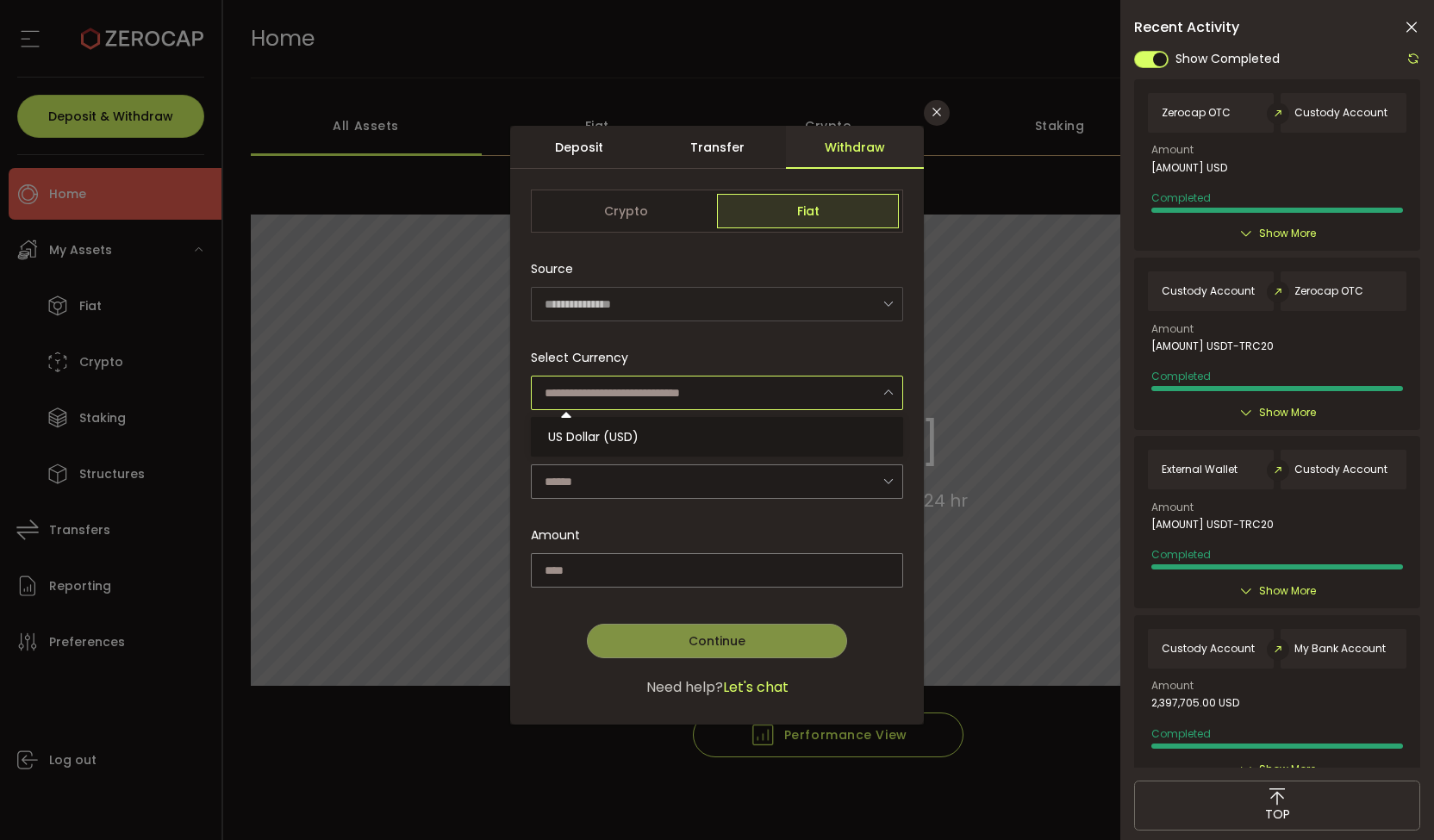click at bounding box center [717, 393] 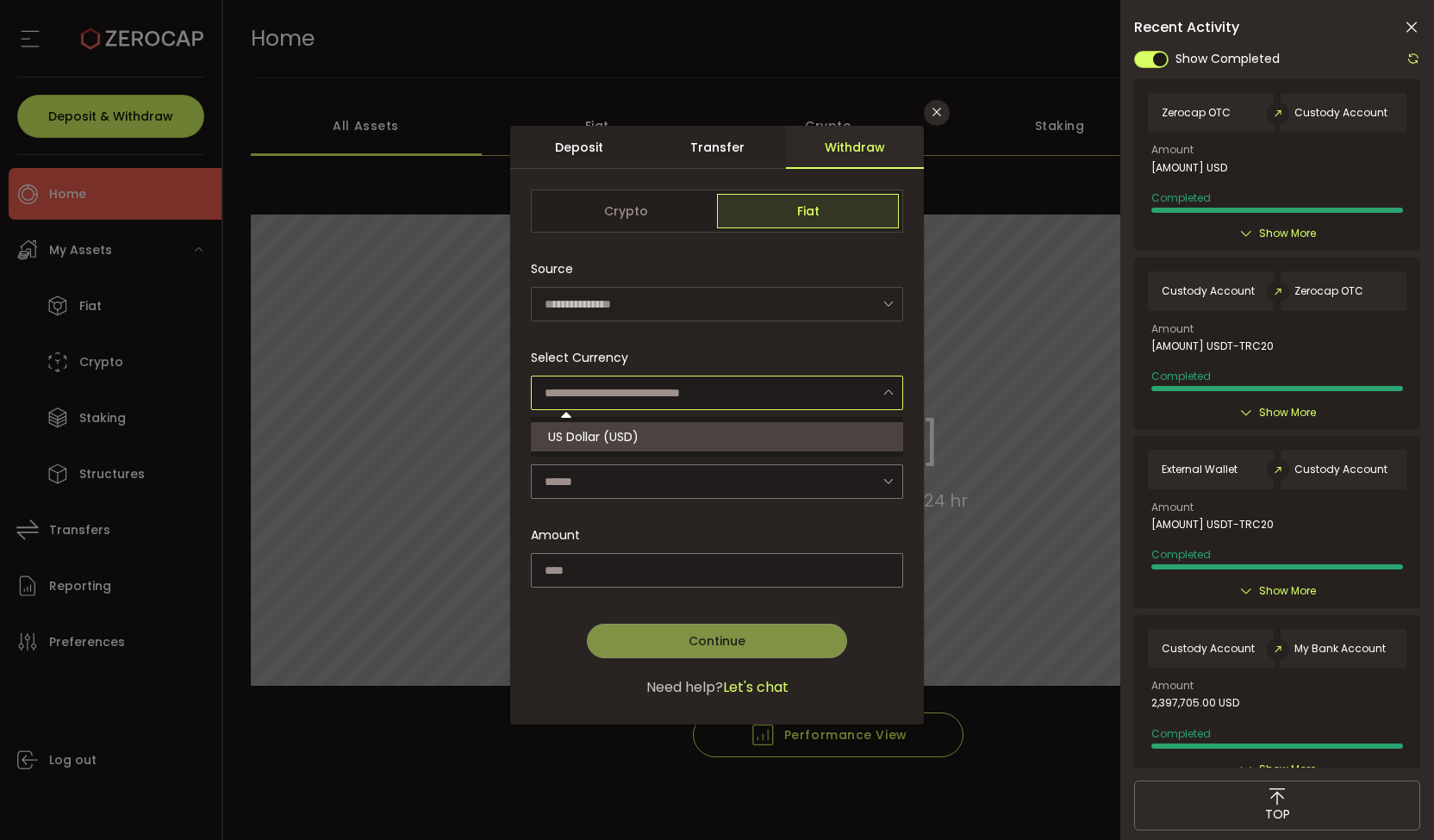 click on "US Dollar (USD)" at bounding box center [720, 437] 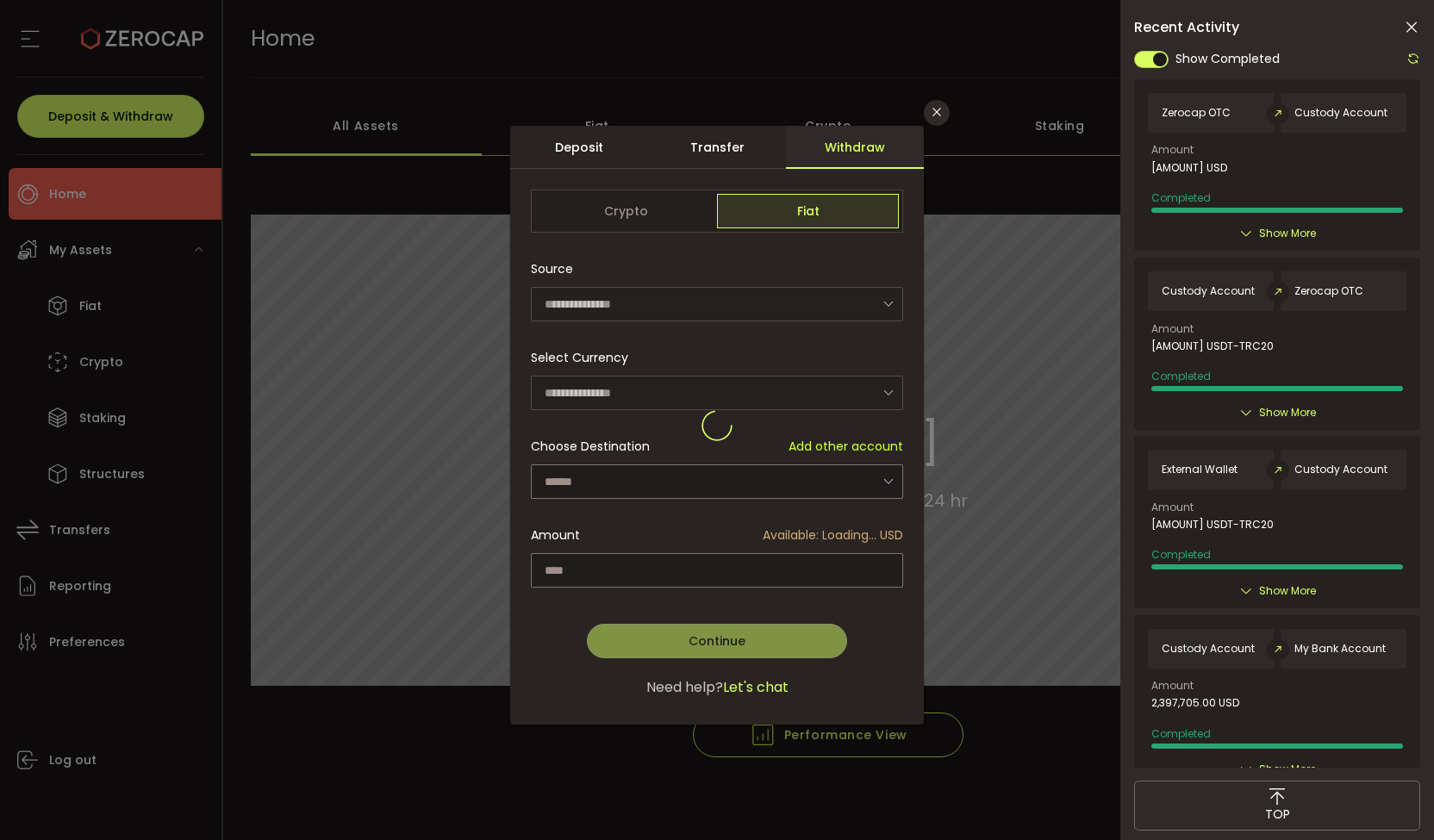 click at bounding box center (717, 425) 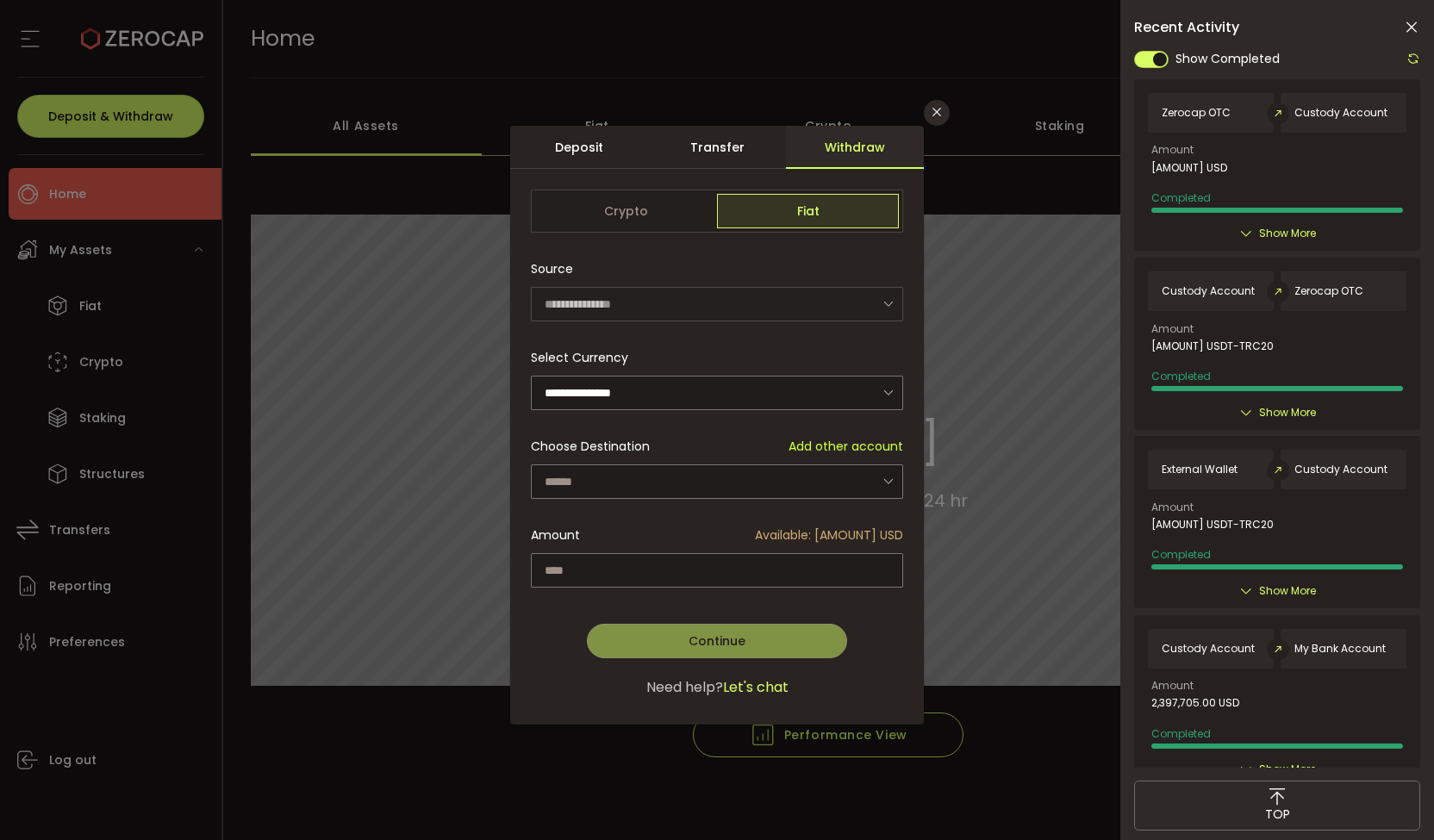 click on "**********" at bounding box center (717, 425) 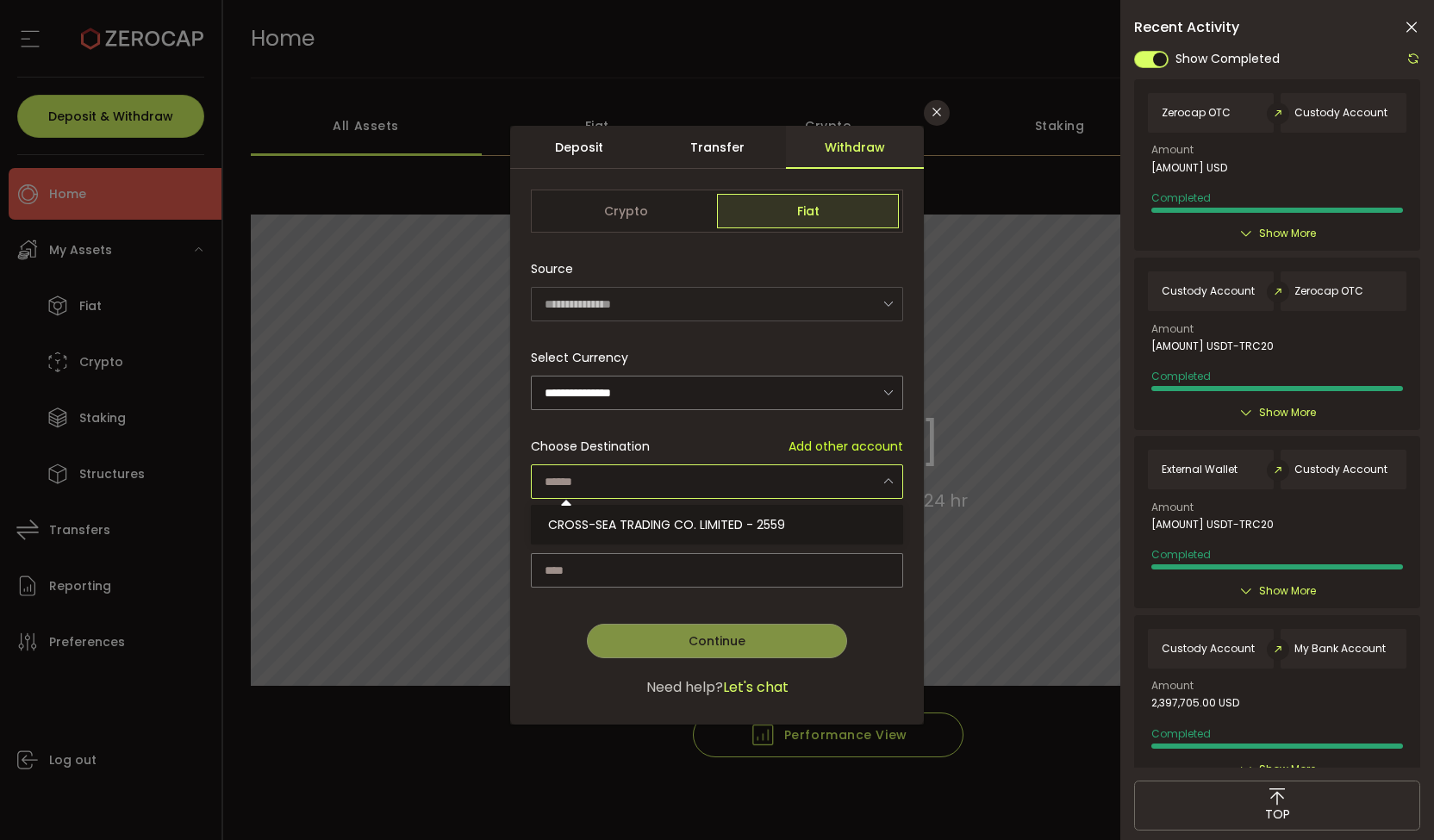 click at bounding box center (717, 482) 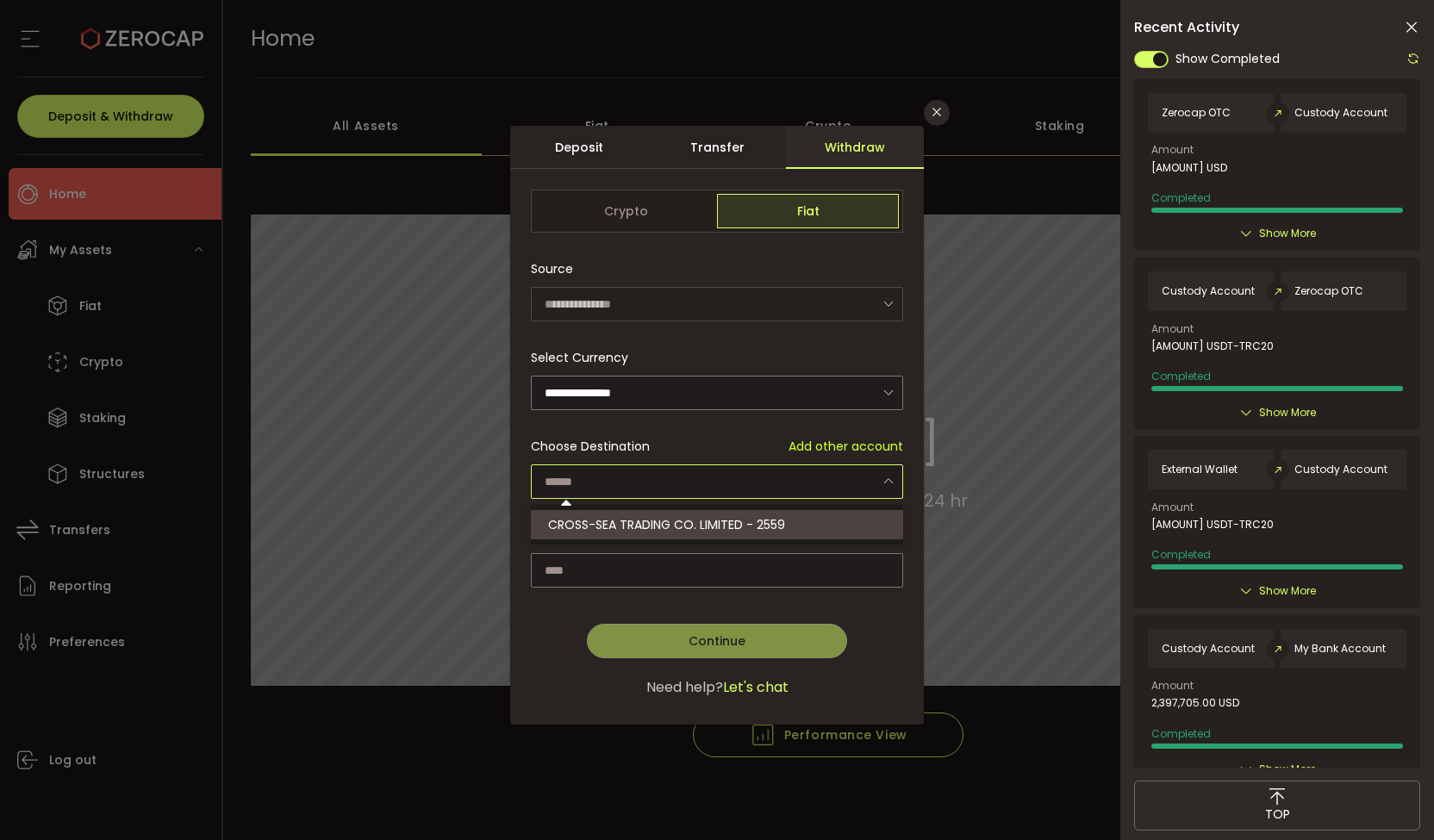 click on "CROSS-SEA TRADING CO. LIMITED - 2559" at bounding box center [666, 525] 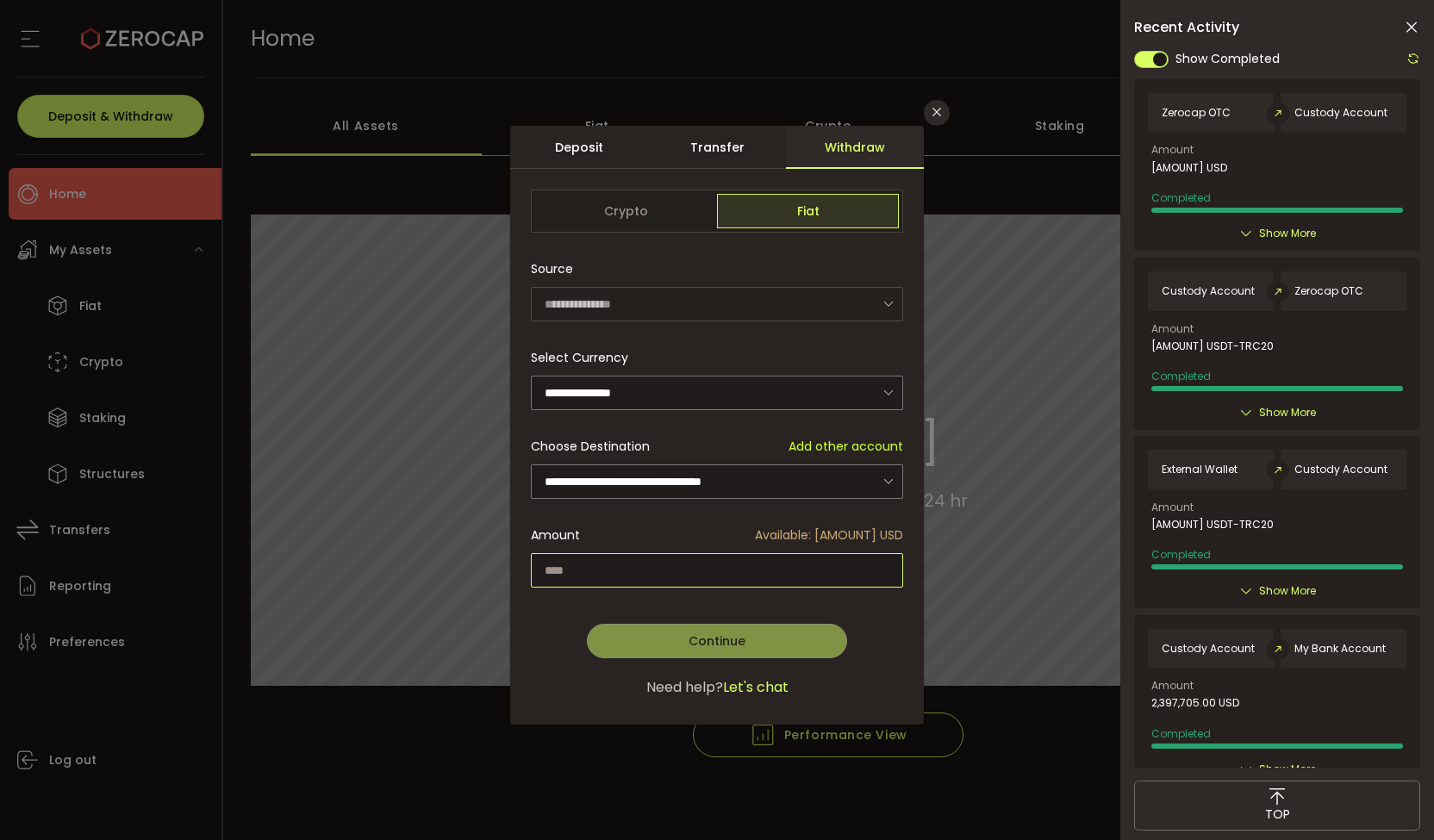click at bounding box center [717, 570] 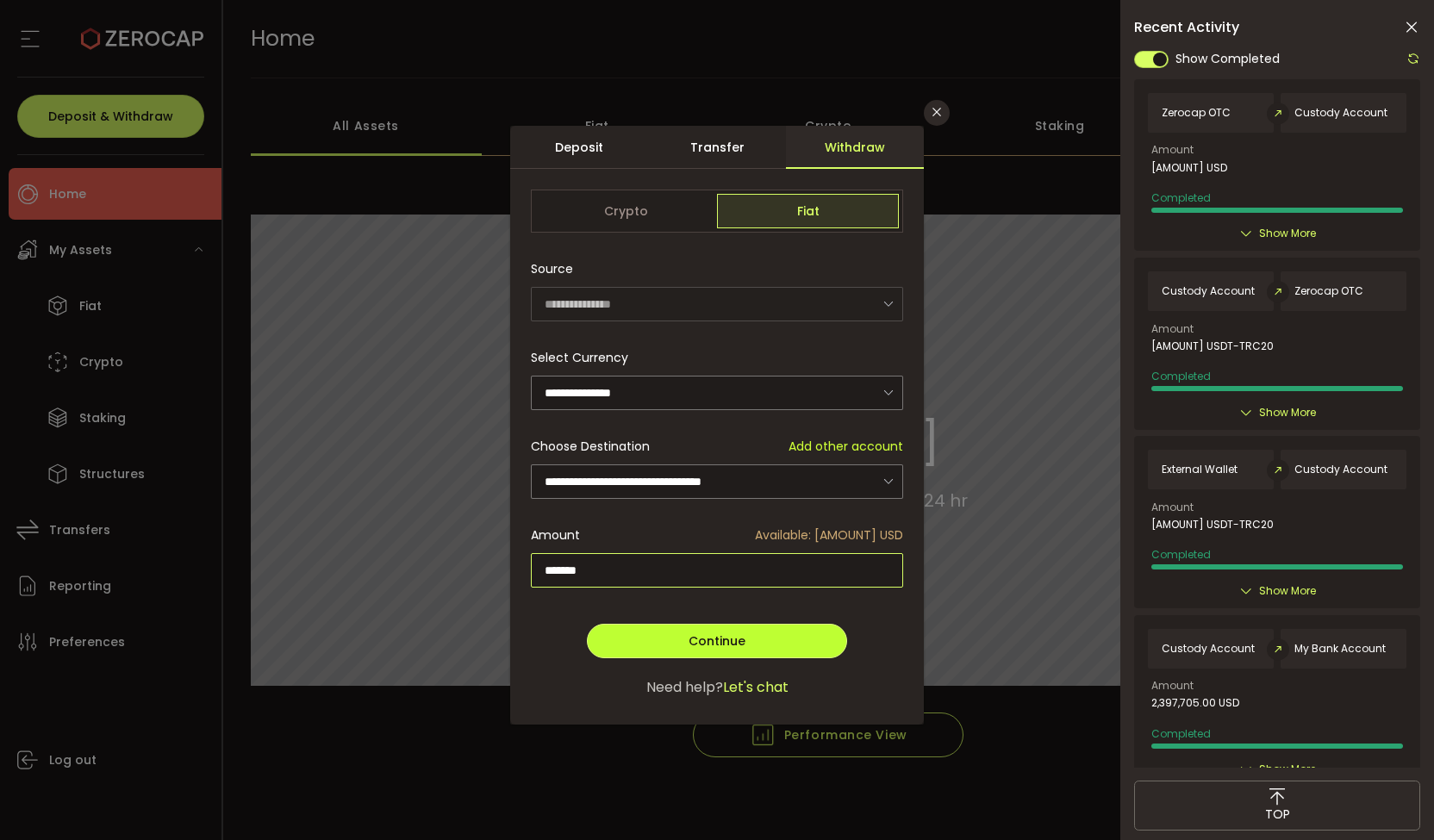 type on "*******" 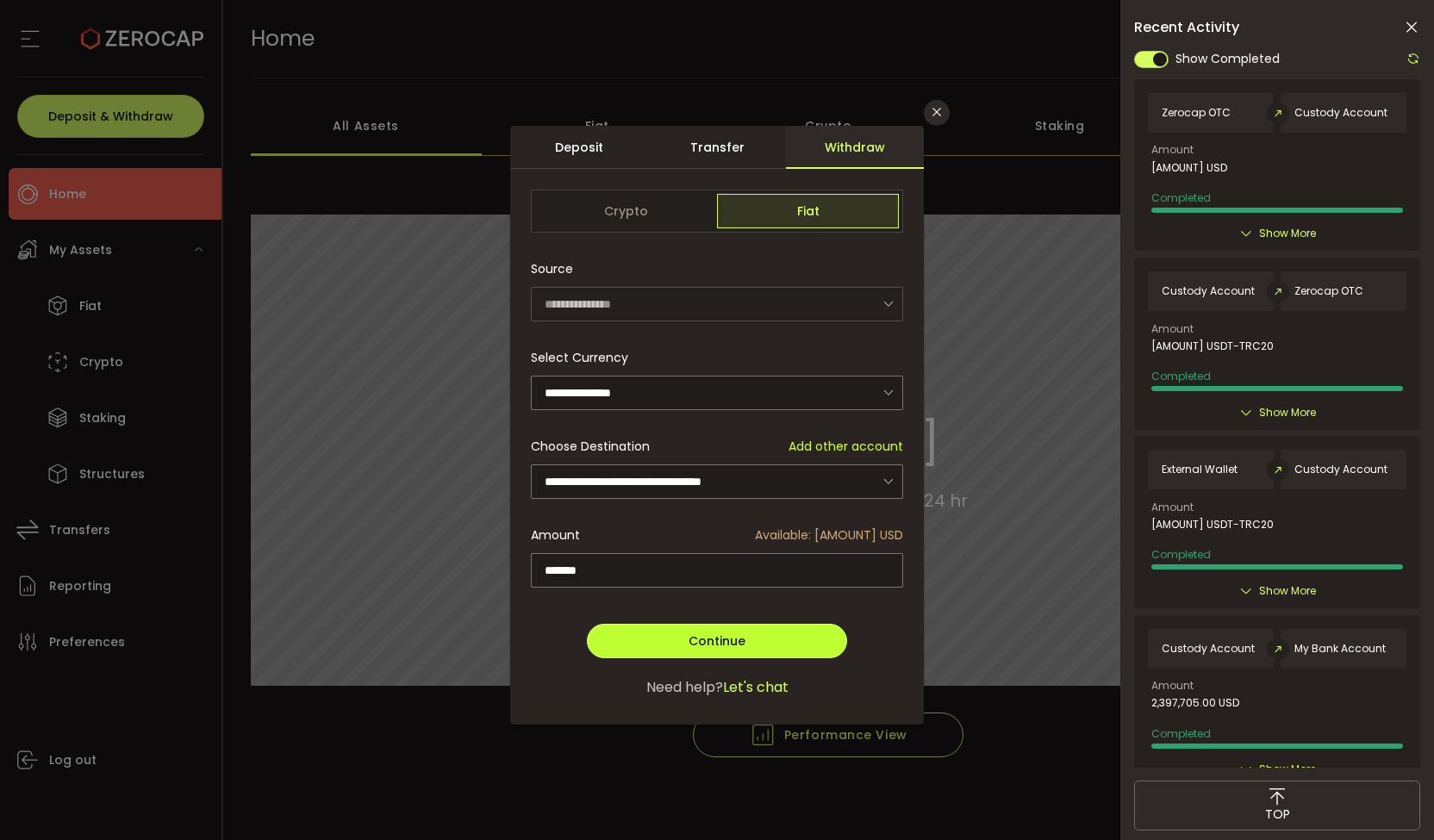 click on "Continue" at bounding box center [717, 641] 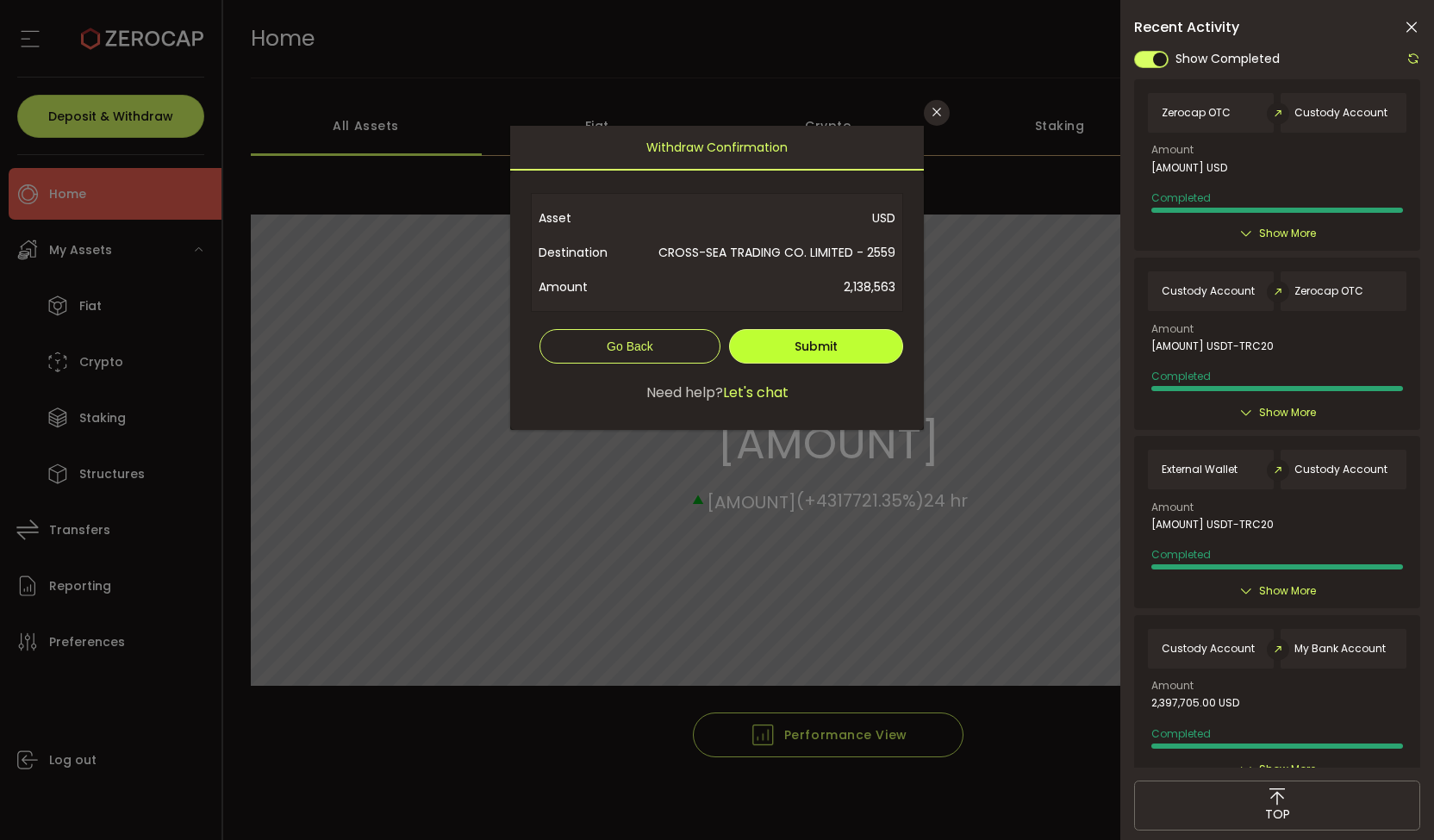 click on "Submit" at bounding box center (816, 346) 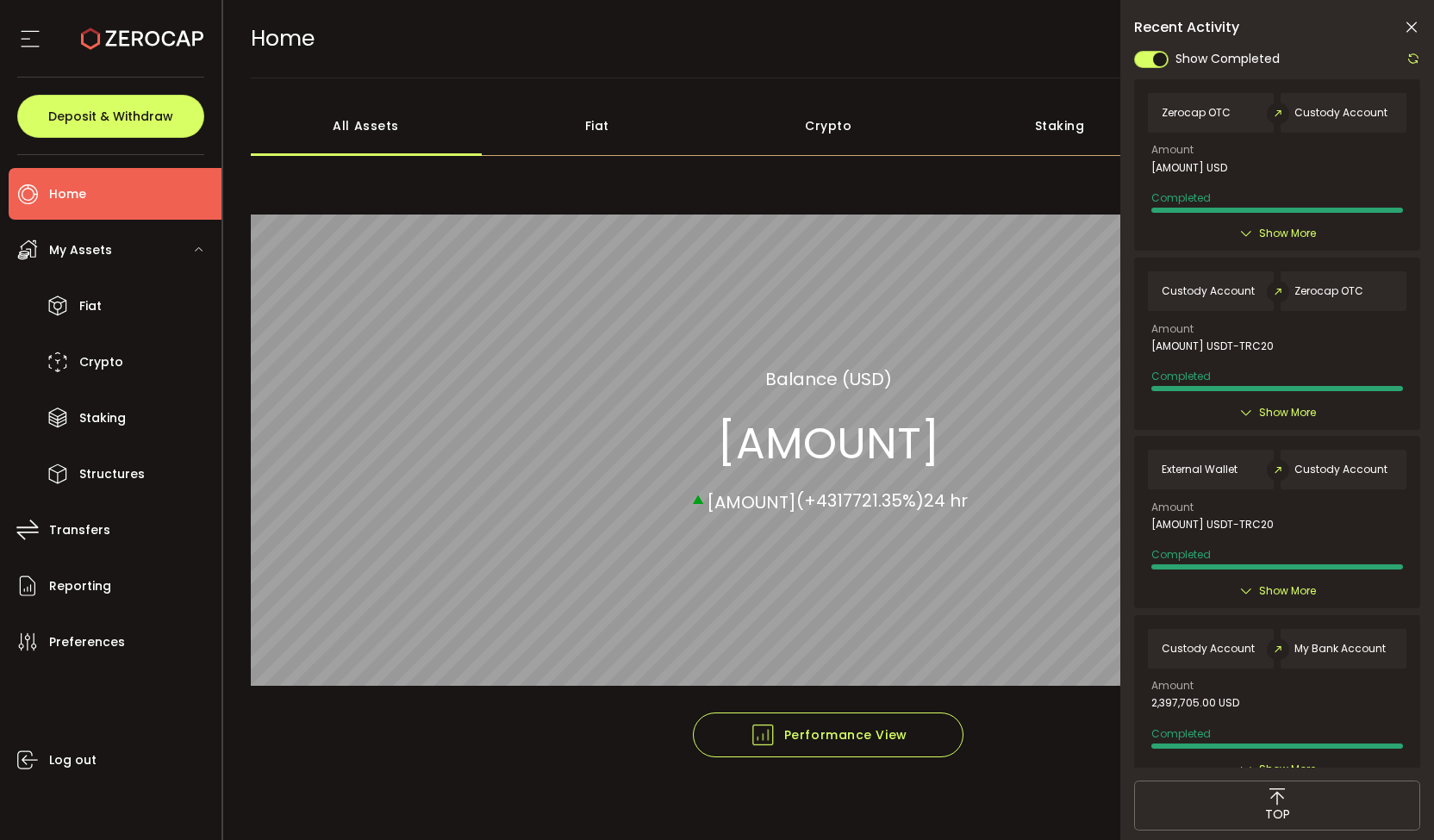 click on "Zerocap OTC Custody Account Amount
4,998,000.00 USD
Completed Created By CROSSSEA TRADING CO LIMITED on 2025-08-08 12:04:18 Note Trade 35261 - Settlement Completed At 2025-08-08 12:04:18 Show More" at bounding box center (1277, 165) 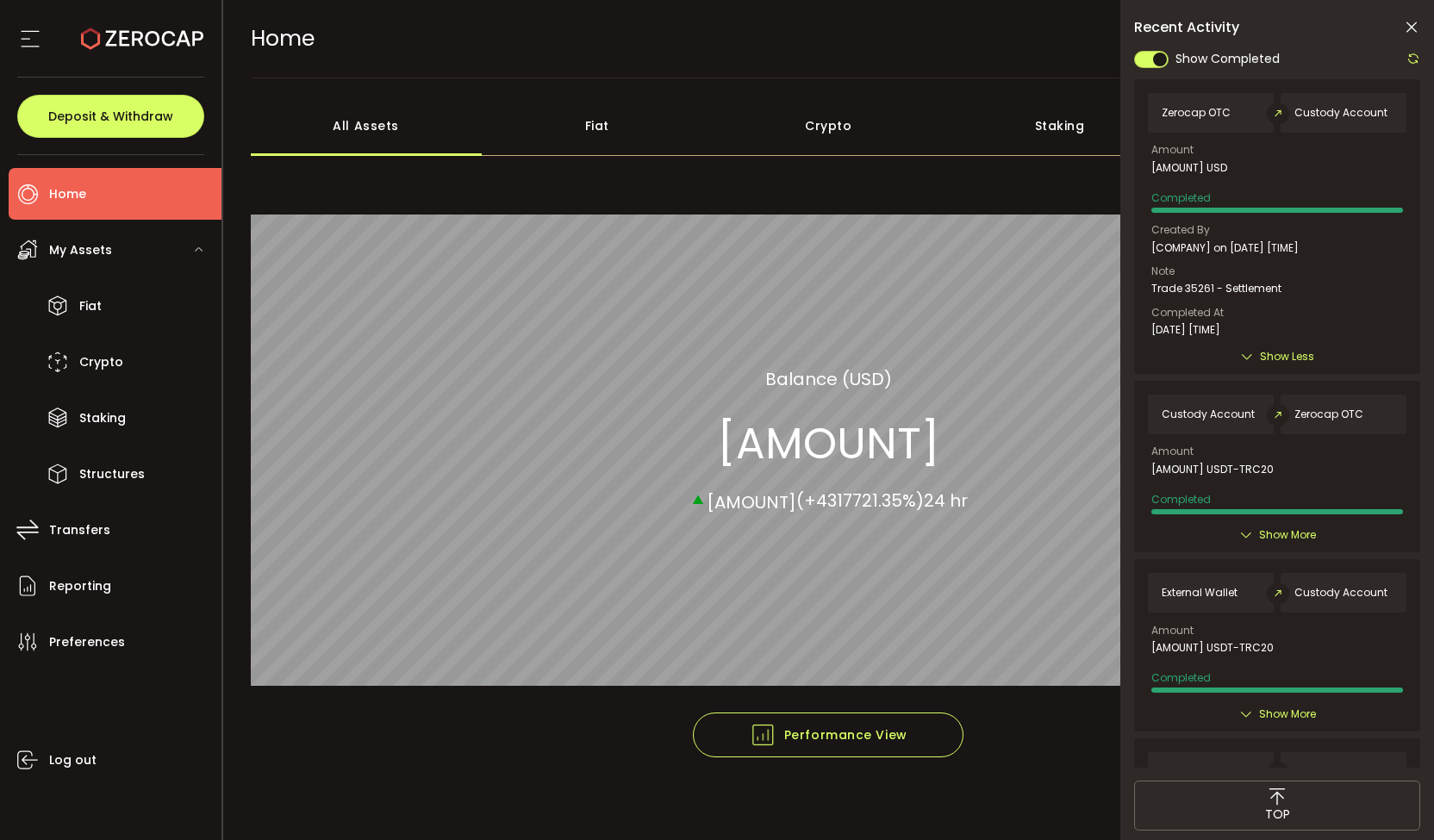 click on "$4,998,111.17" at bounding box center [828, 443] 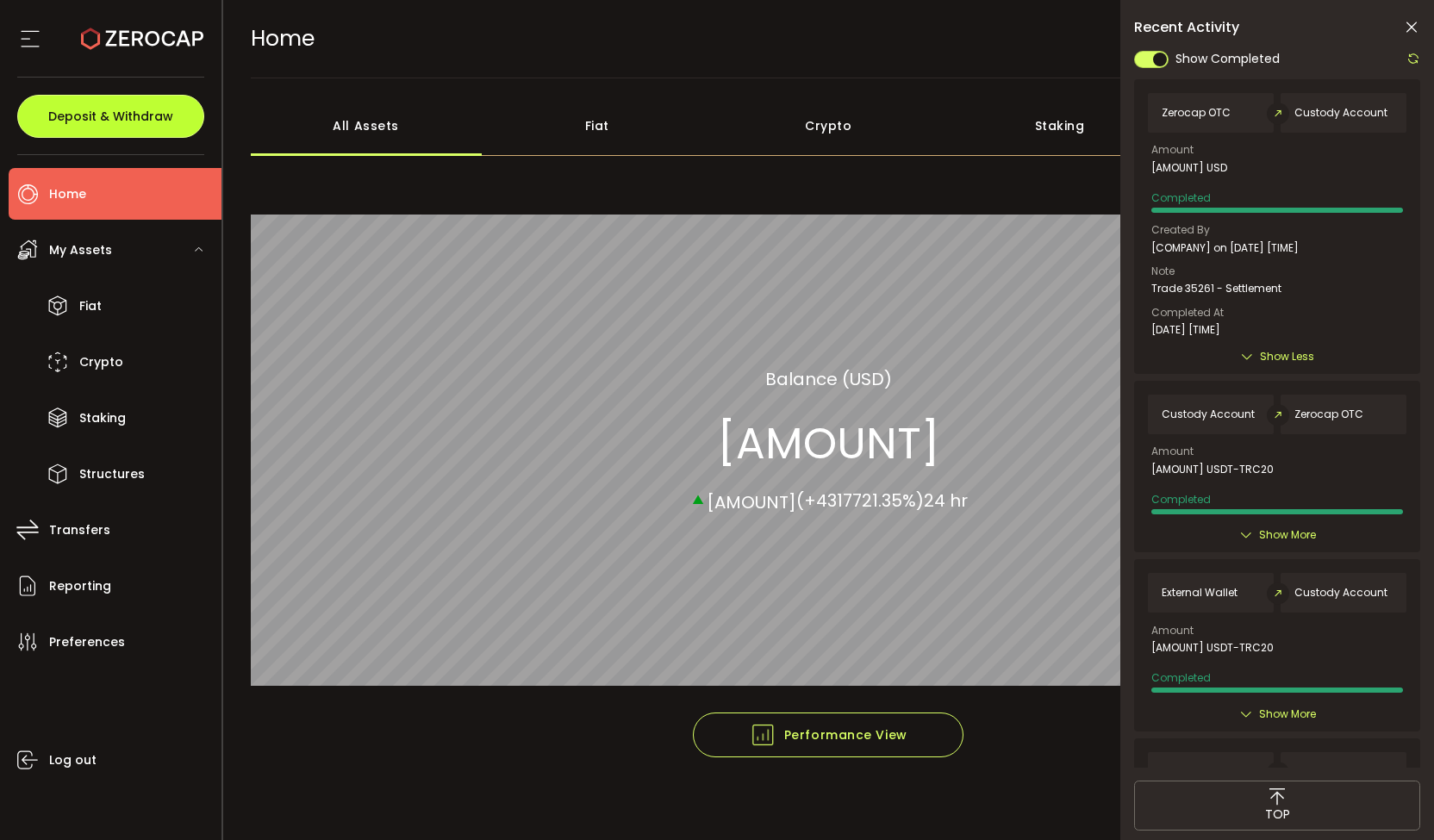 click on "Deposit & Withdraw" at bounding box center [110, 116] 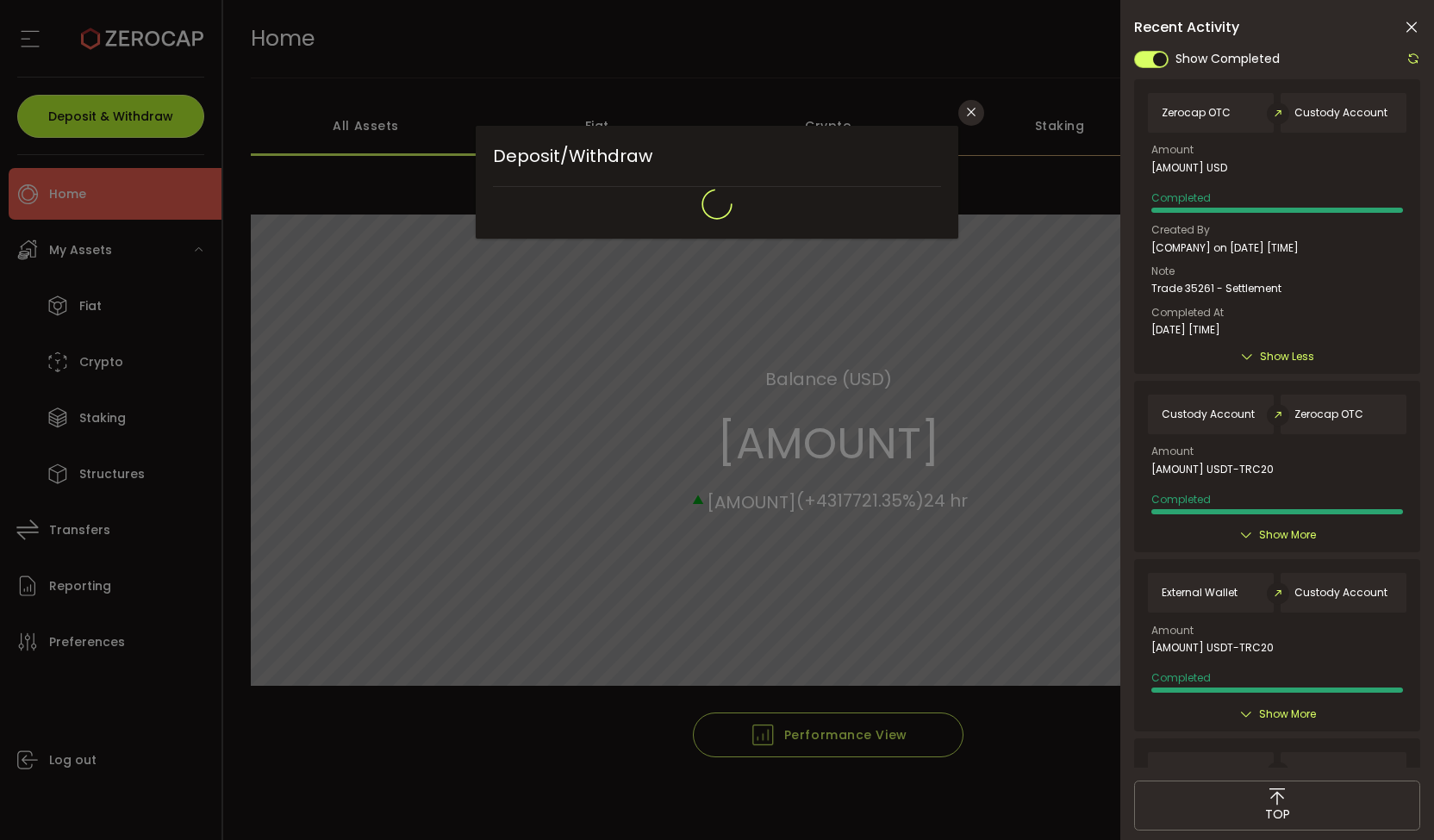 type on "**********" 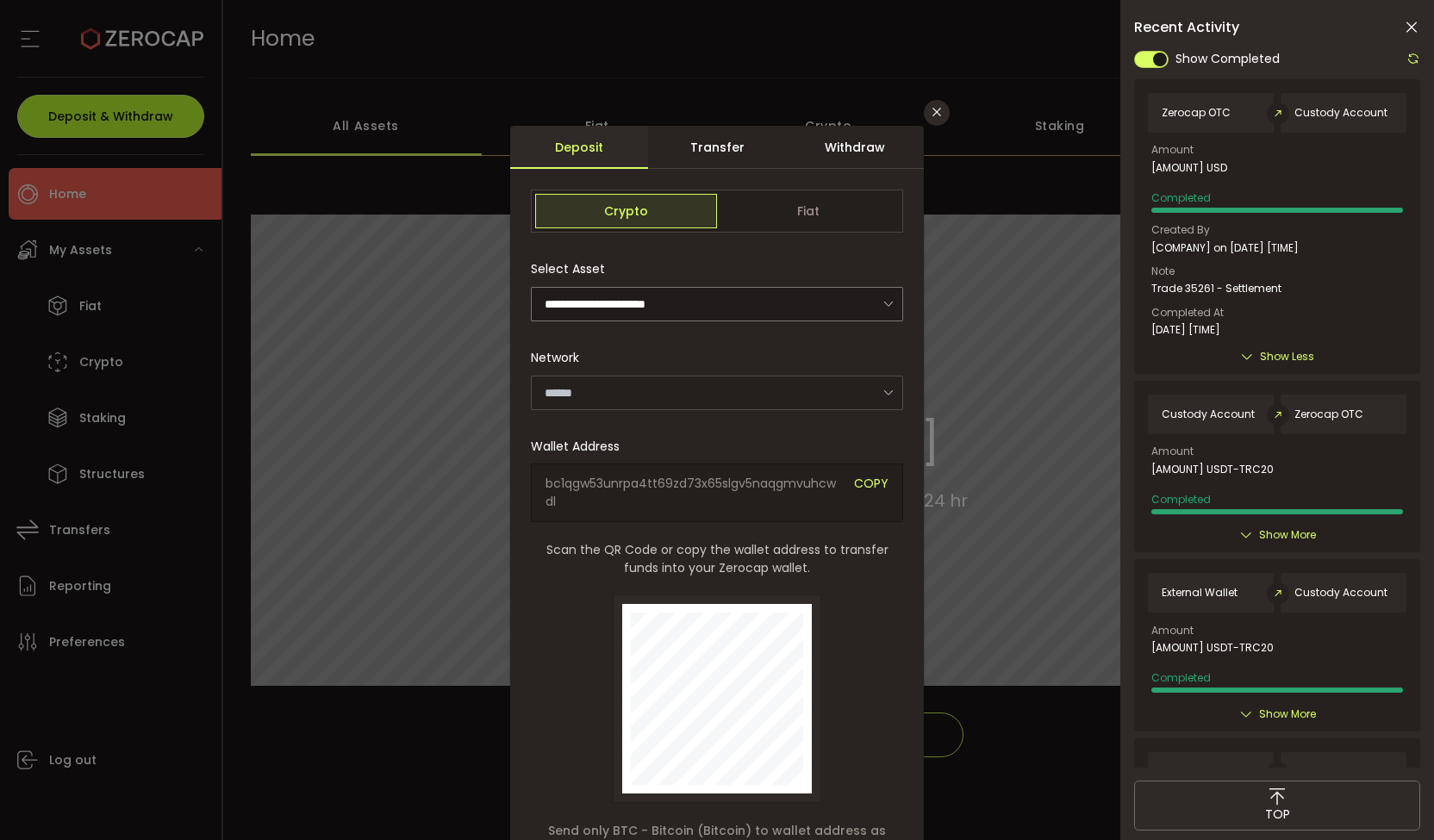 type on "*******" 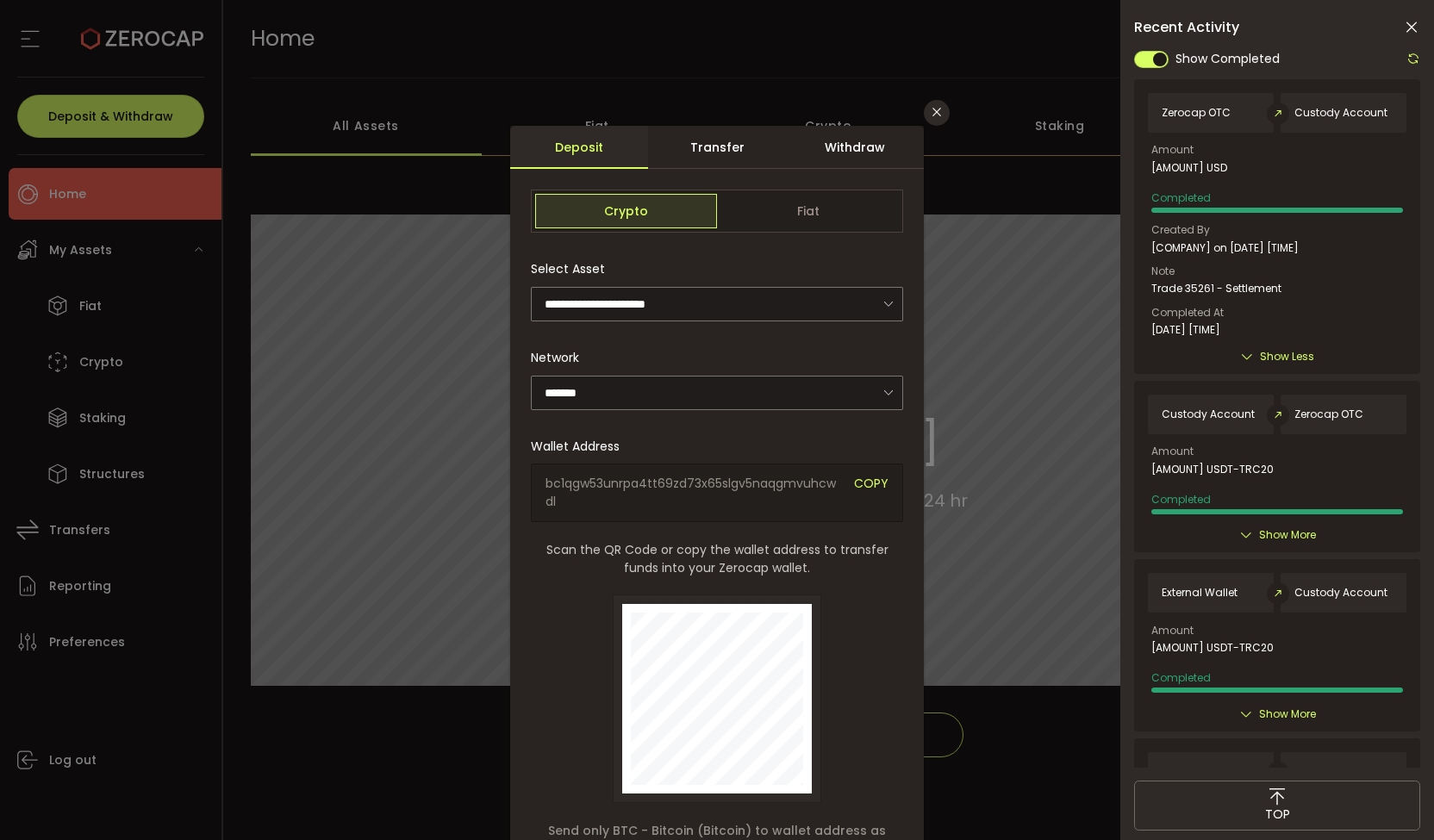 click on "Withdraw" at bounding box center [855, 147] 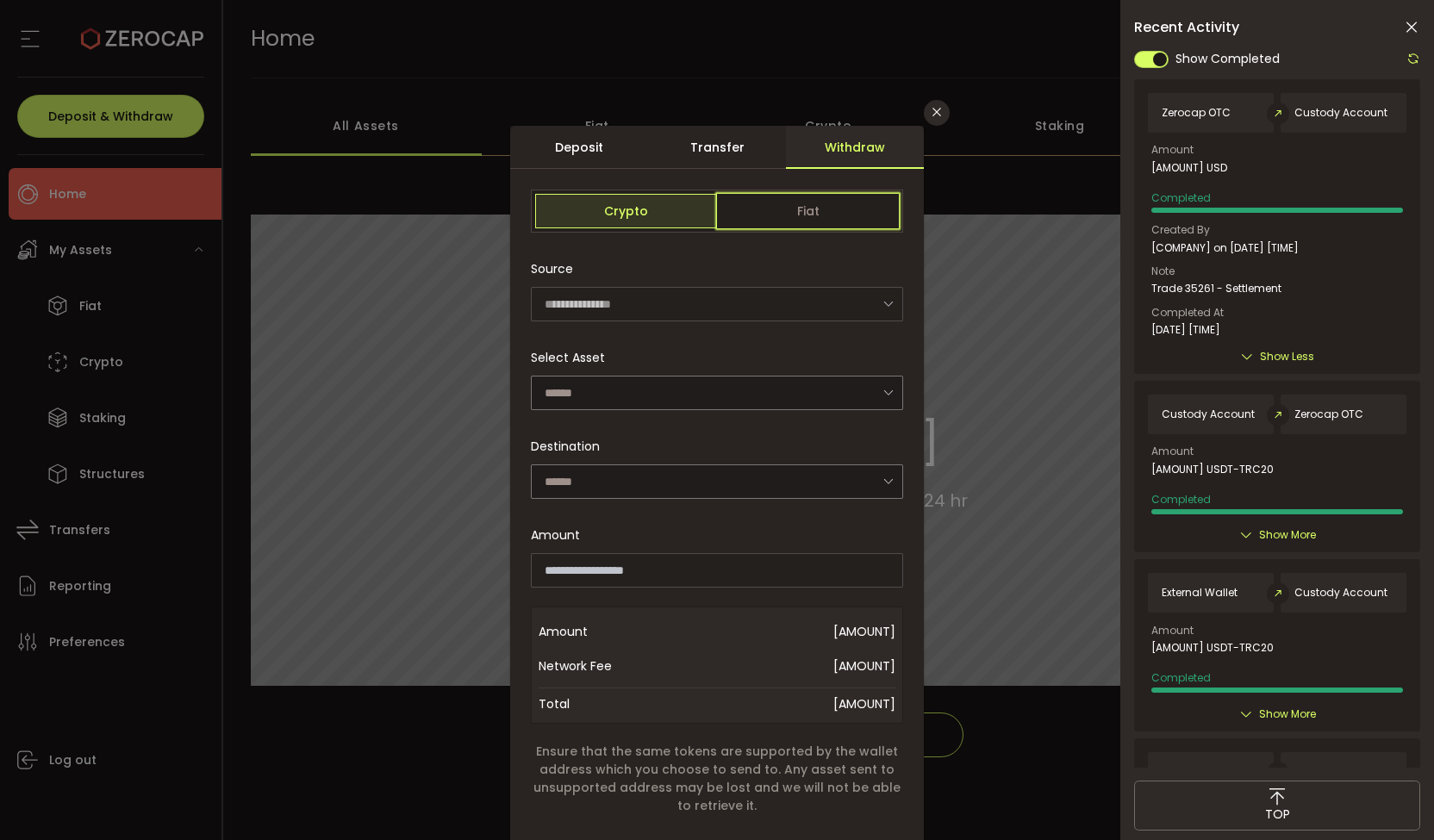 click on "Fiat" at bounding box center (807, 211) 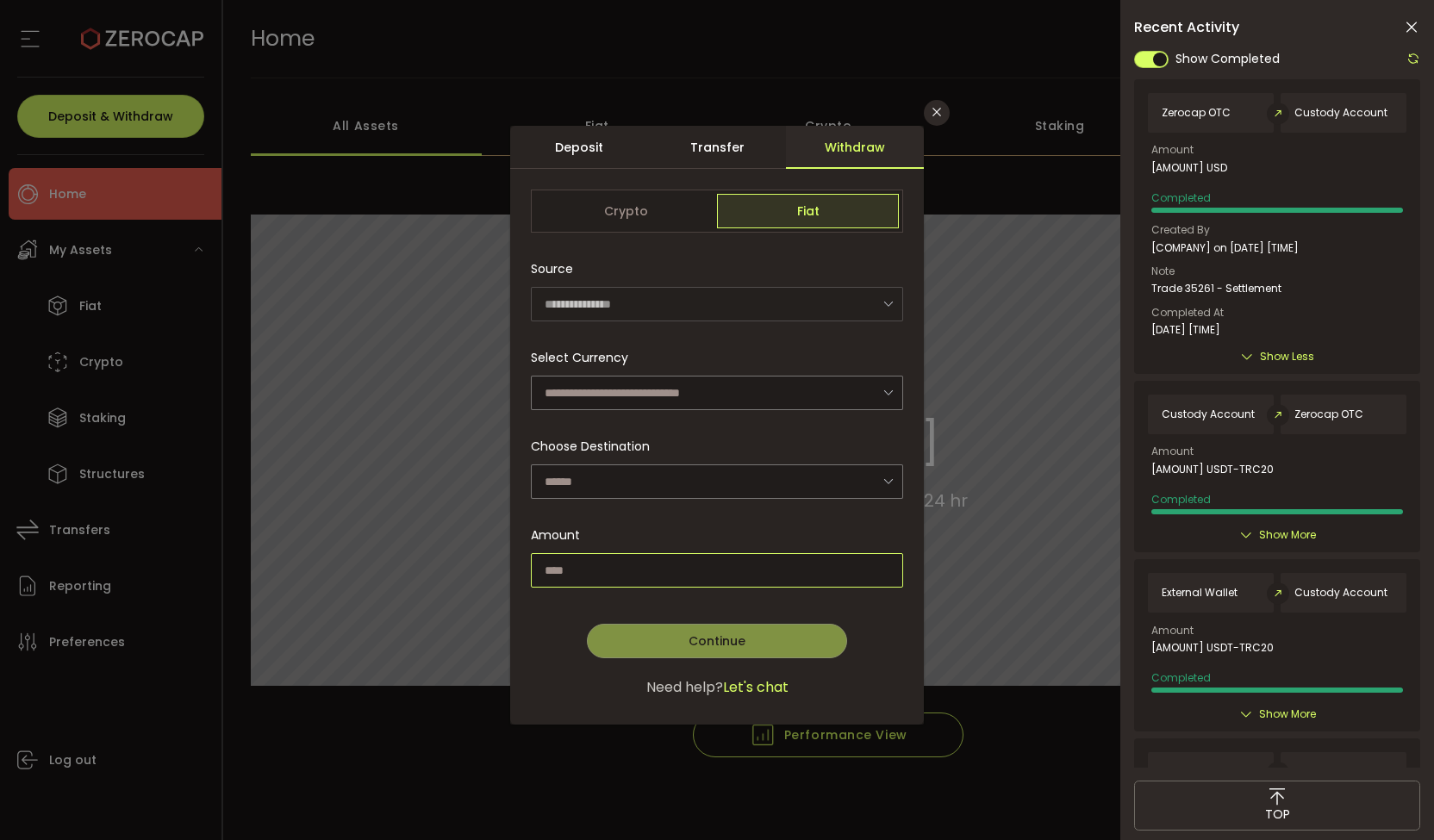 click at bounding box center (717, 570) 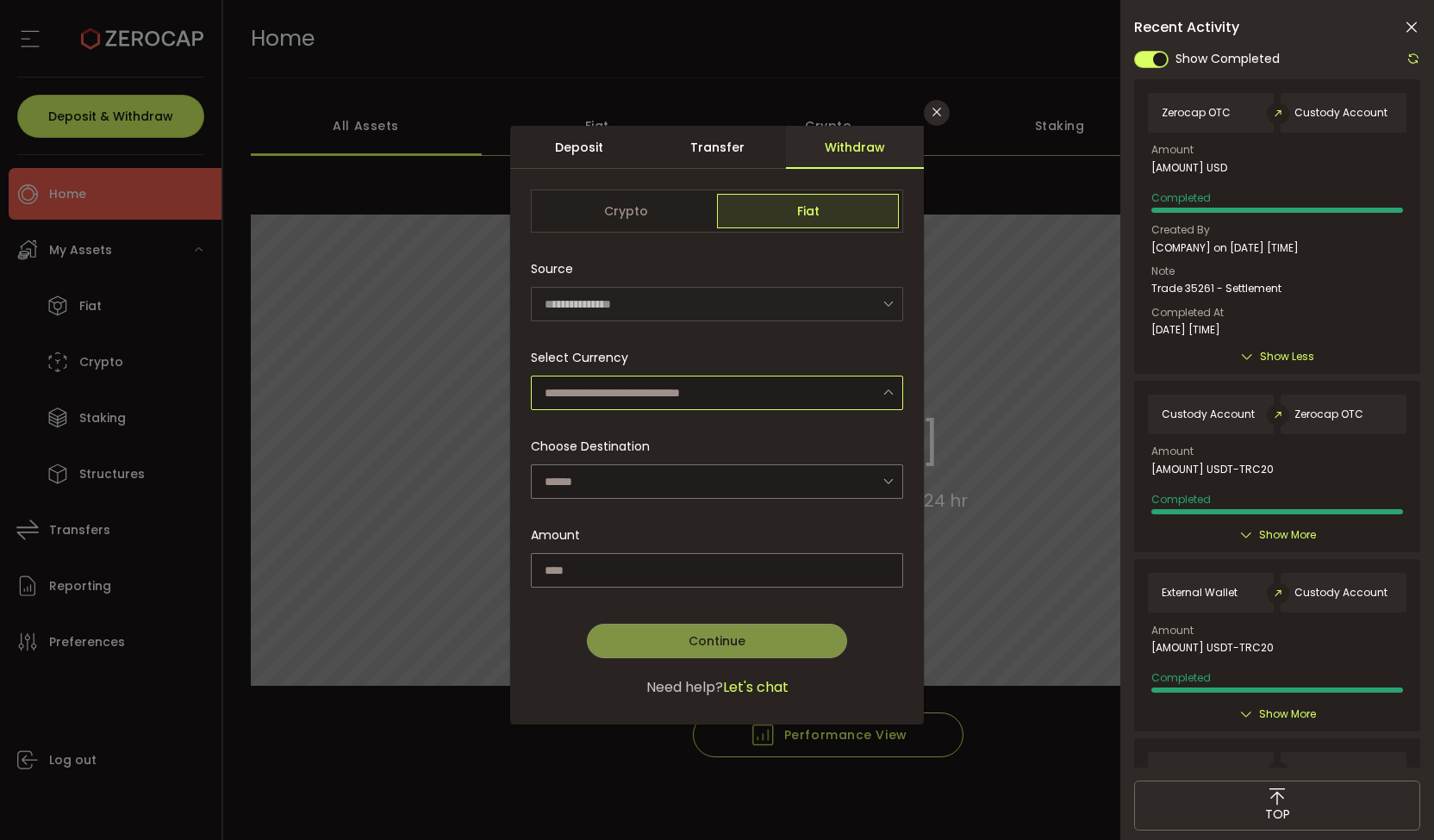 click at bounding box center (717, 393) 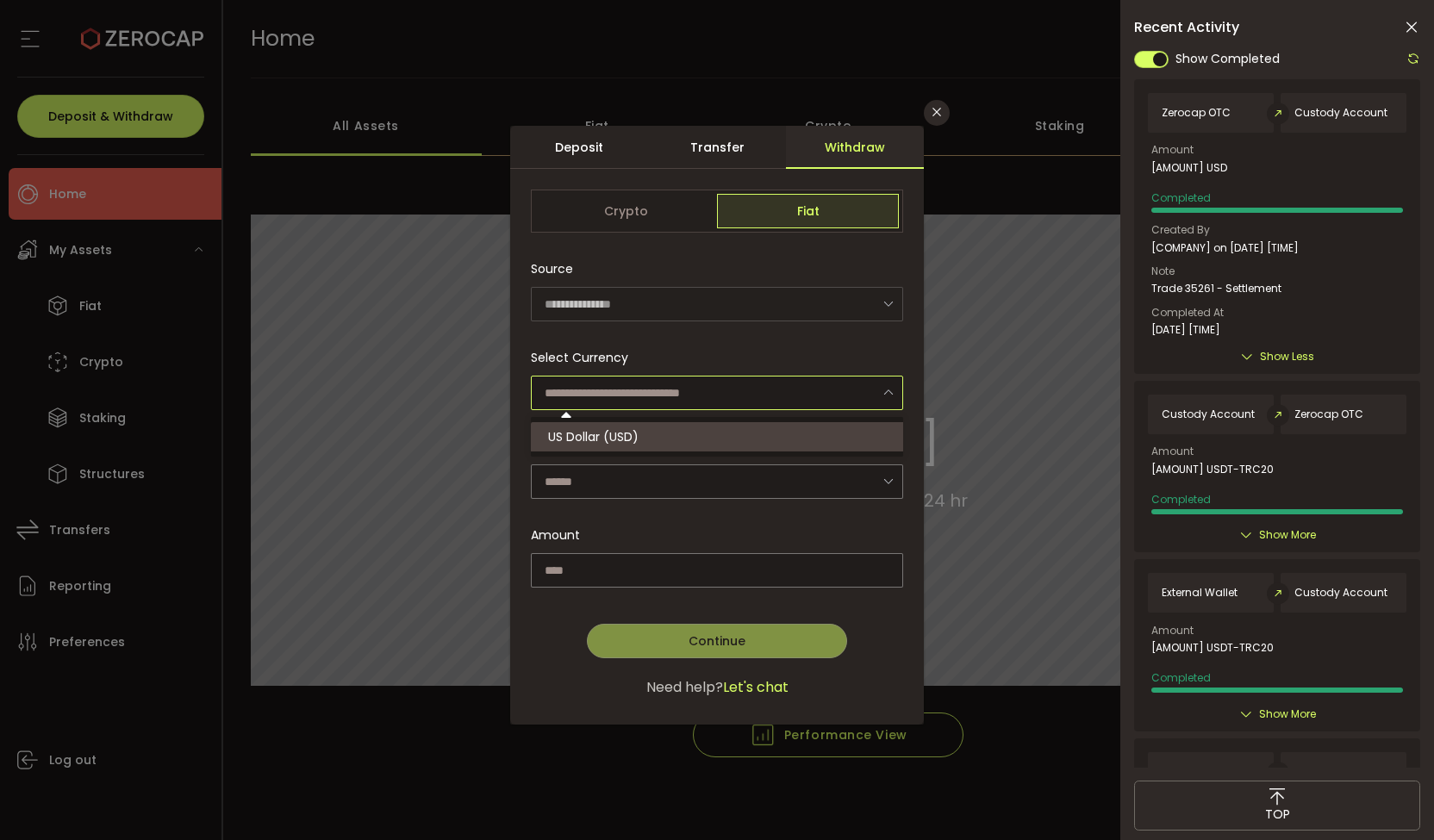 click on "US Dollar (USD)" at bounding box center [720, 437] 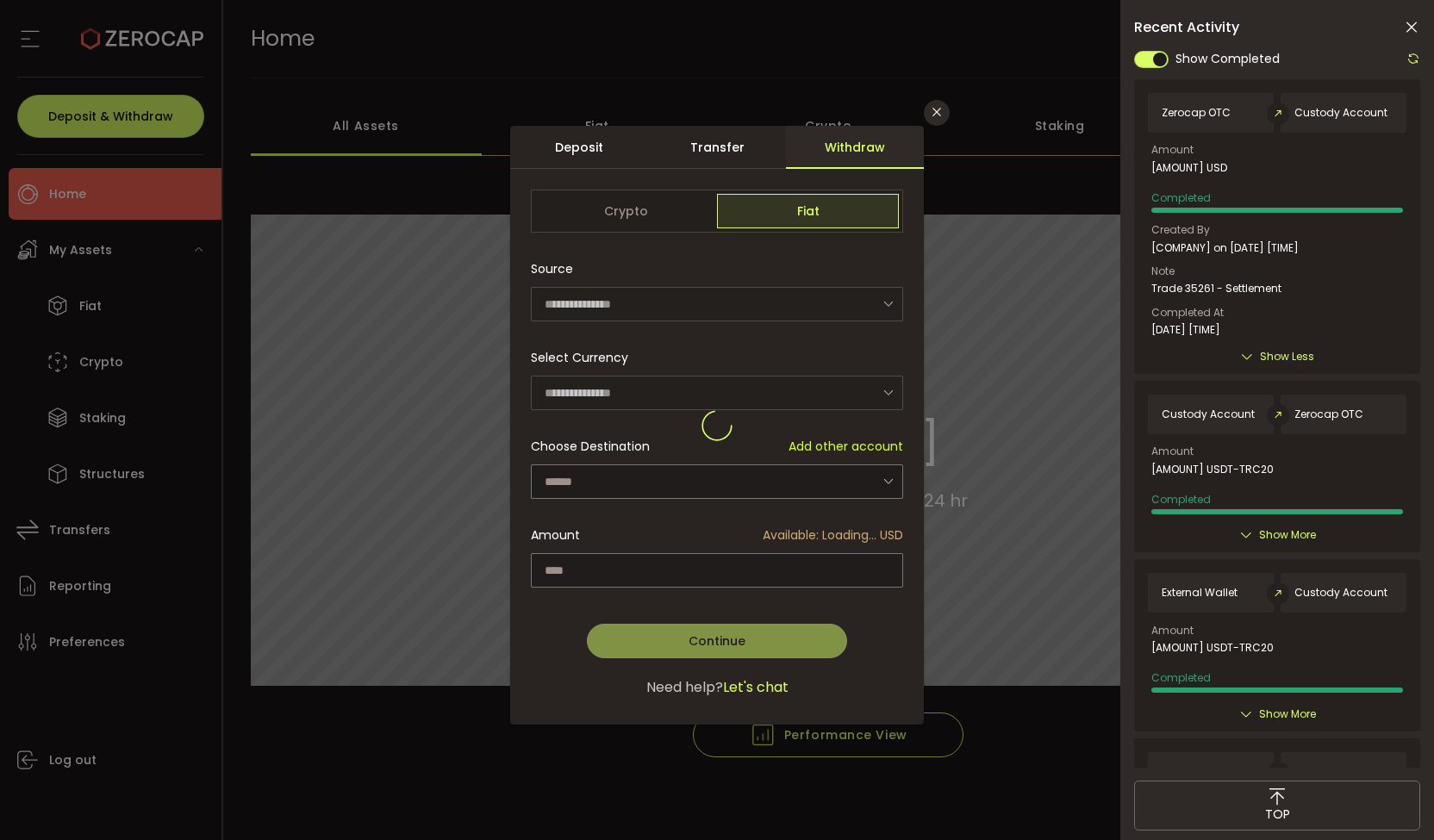 click at bounding box center (717, 425) 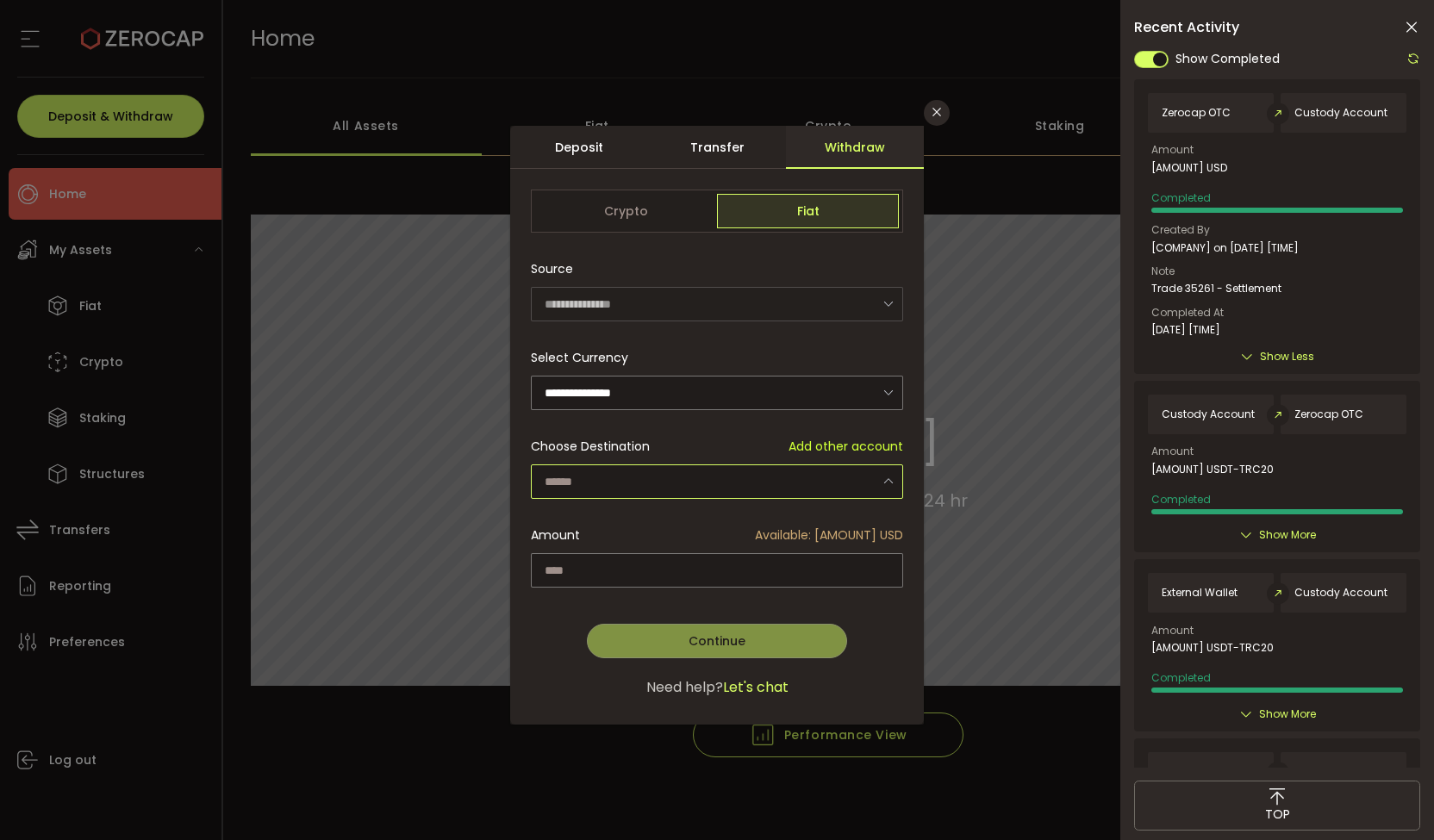 click at bounding box center (717, 482) 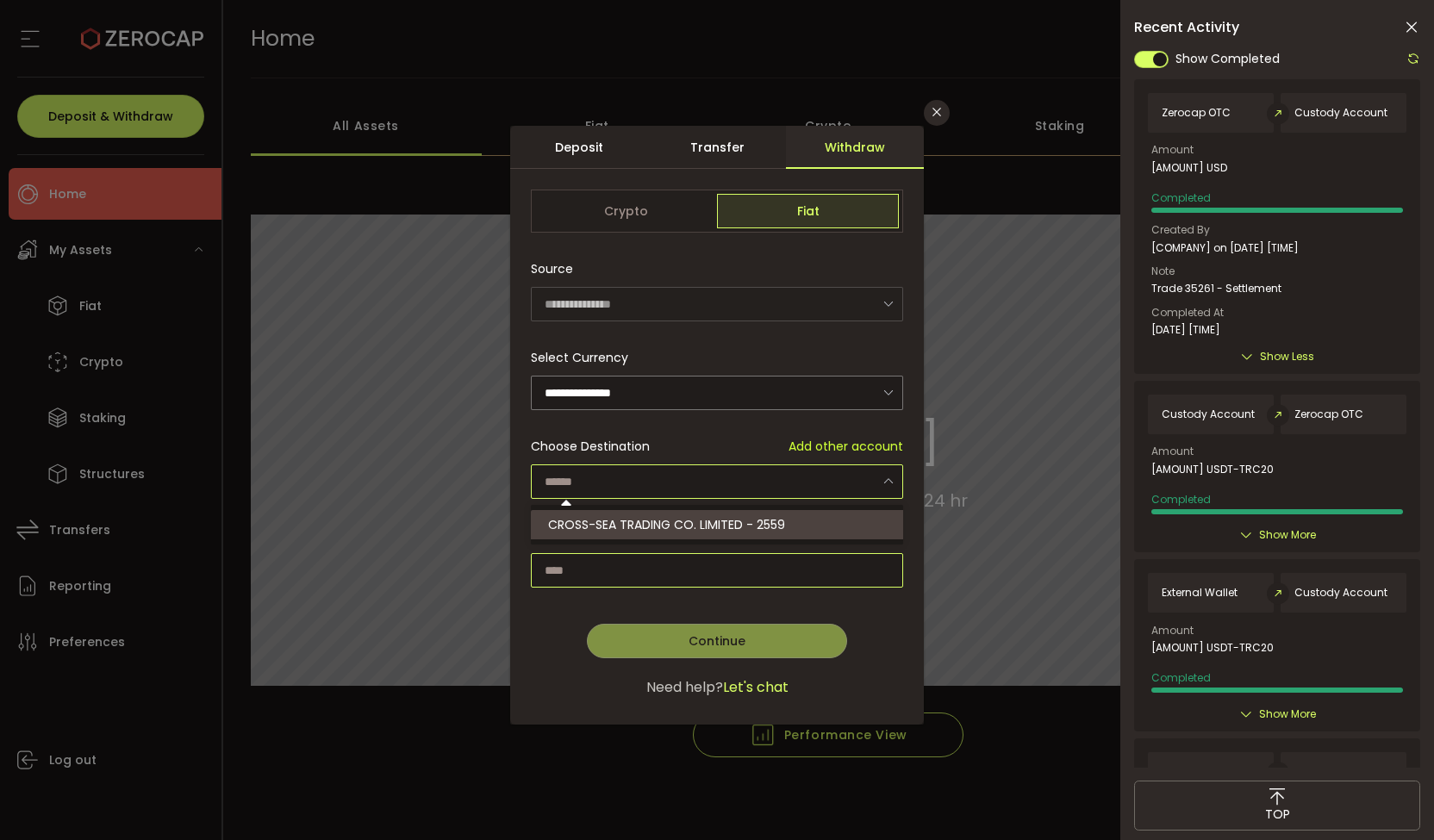 click at bounding box center [717, 570] 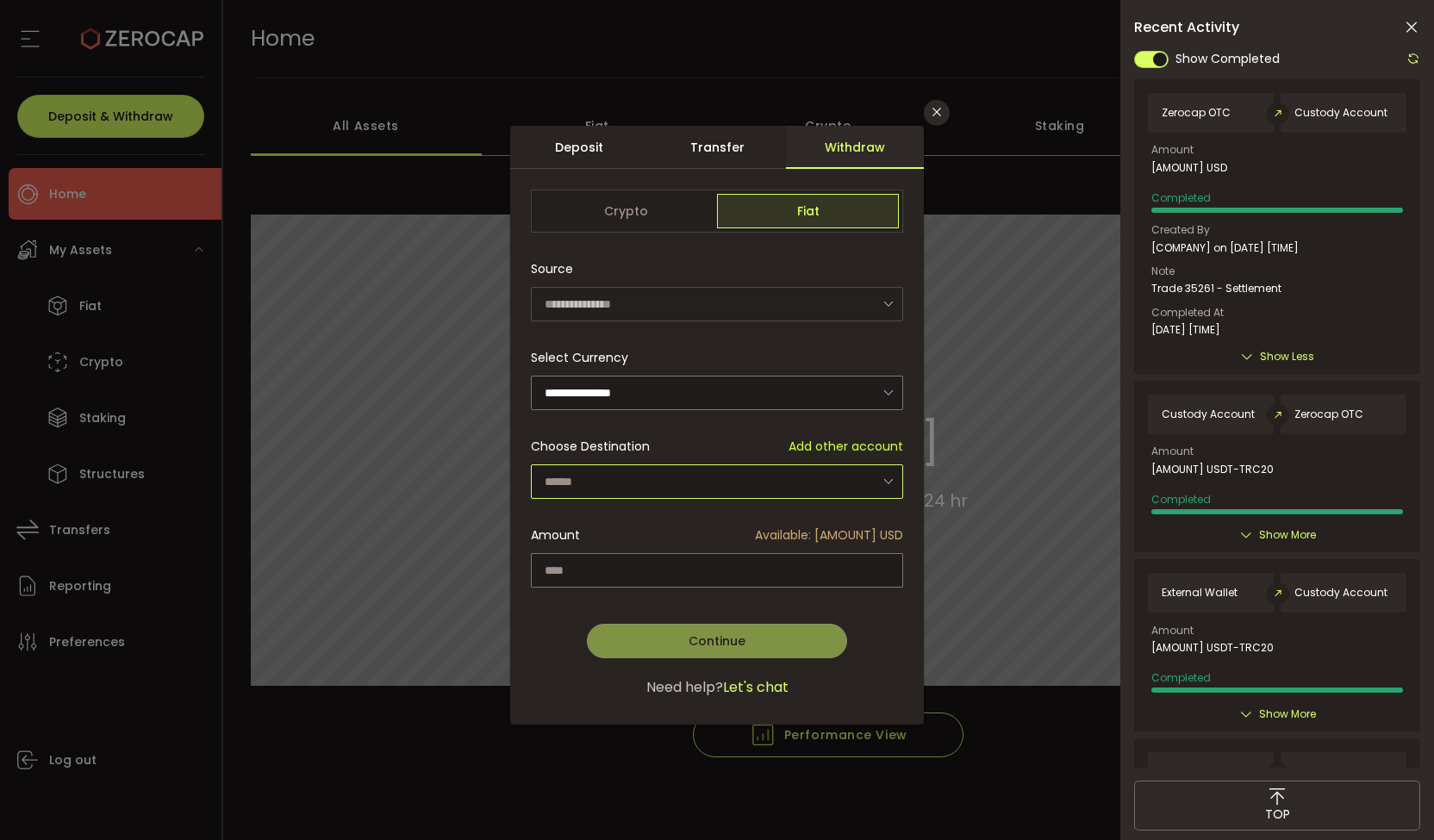 click at bounding box center (717, 482) 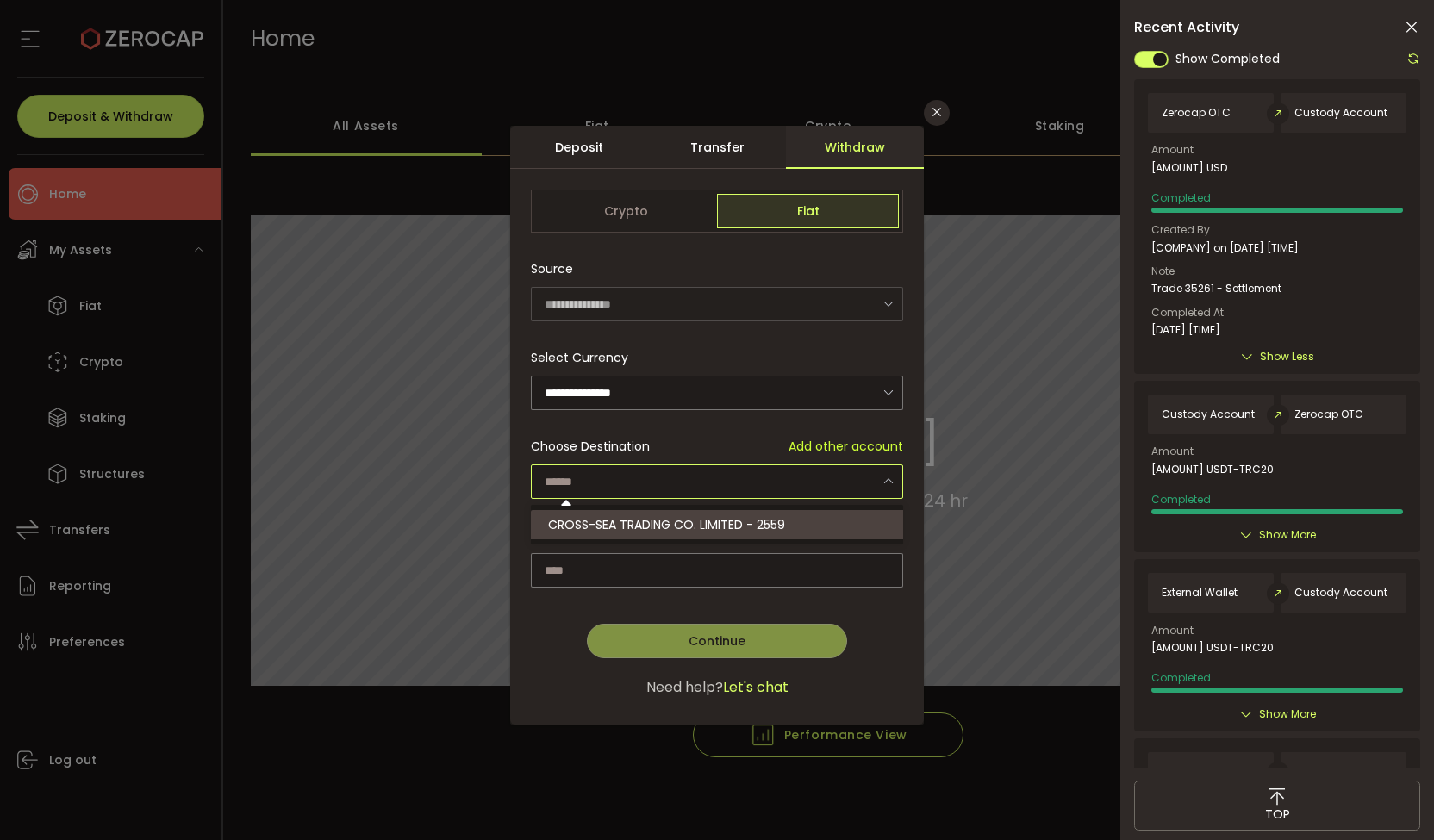 click on "CROSS-SEA TRADING CO. LIMITED - 2559" at bounding box center [720, 525] 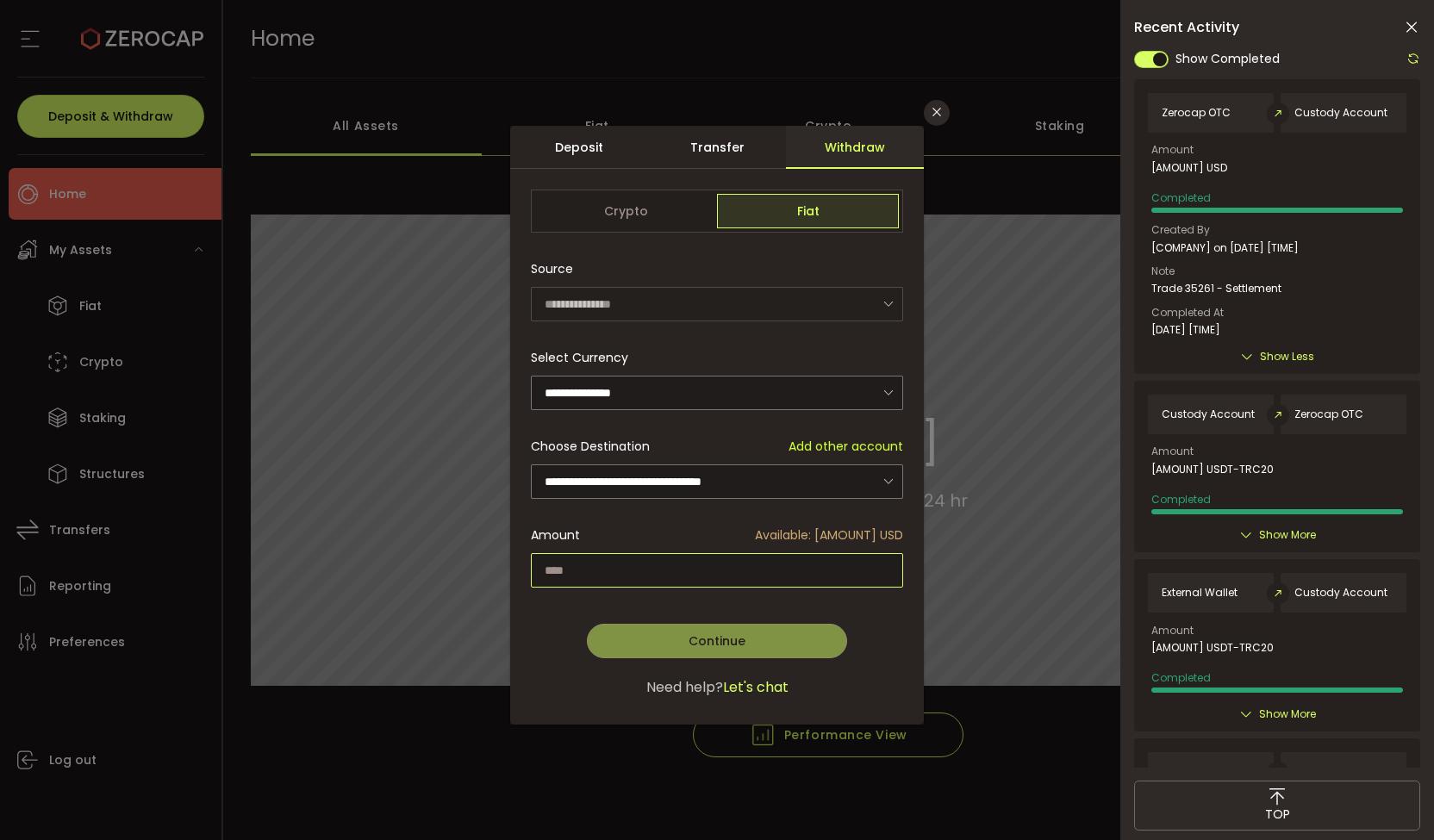 click at bounding box center (717, 570) 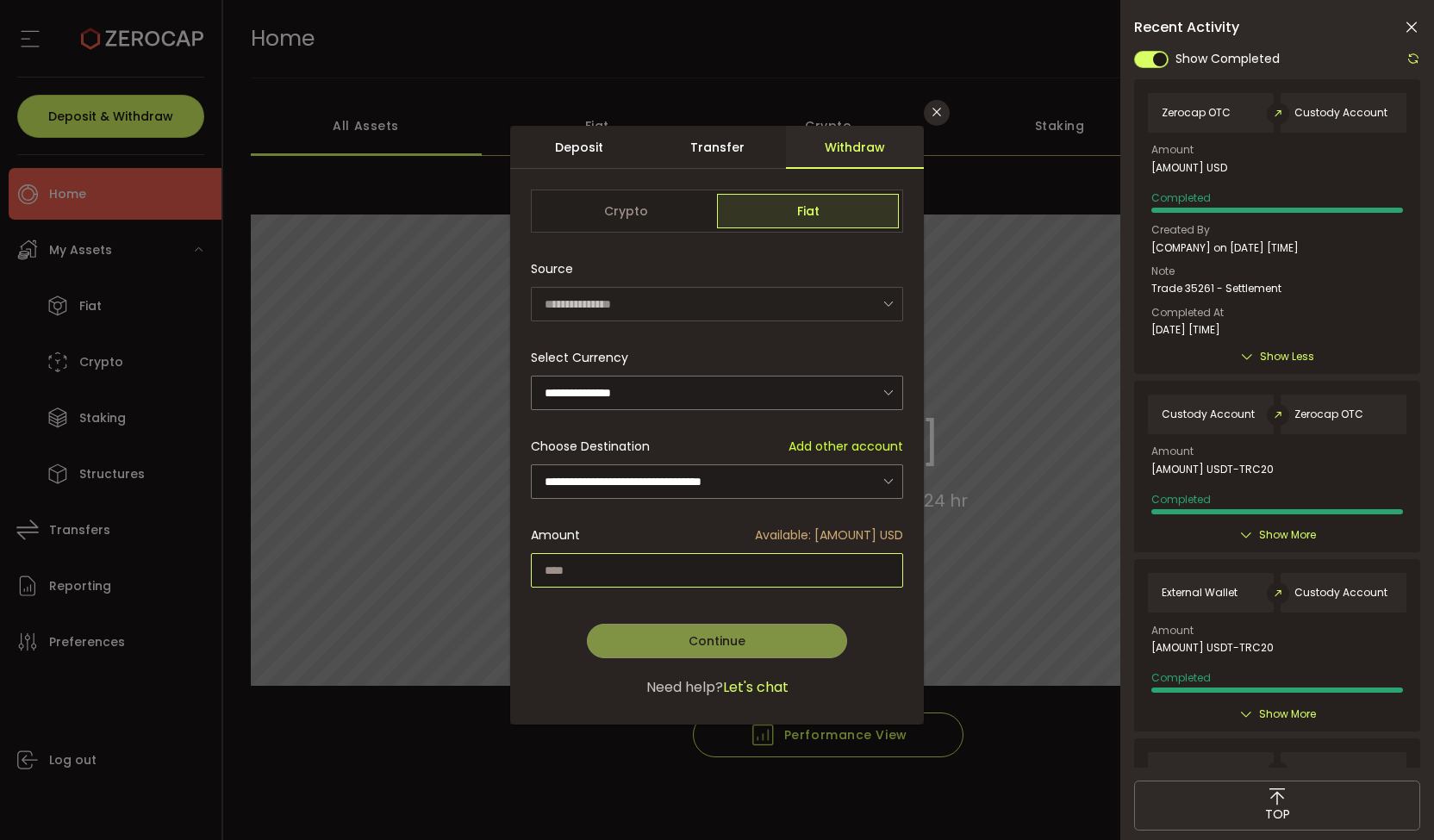 click at bounding box center (717, 570) 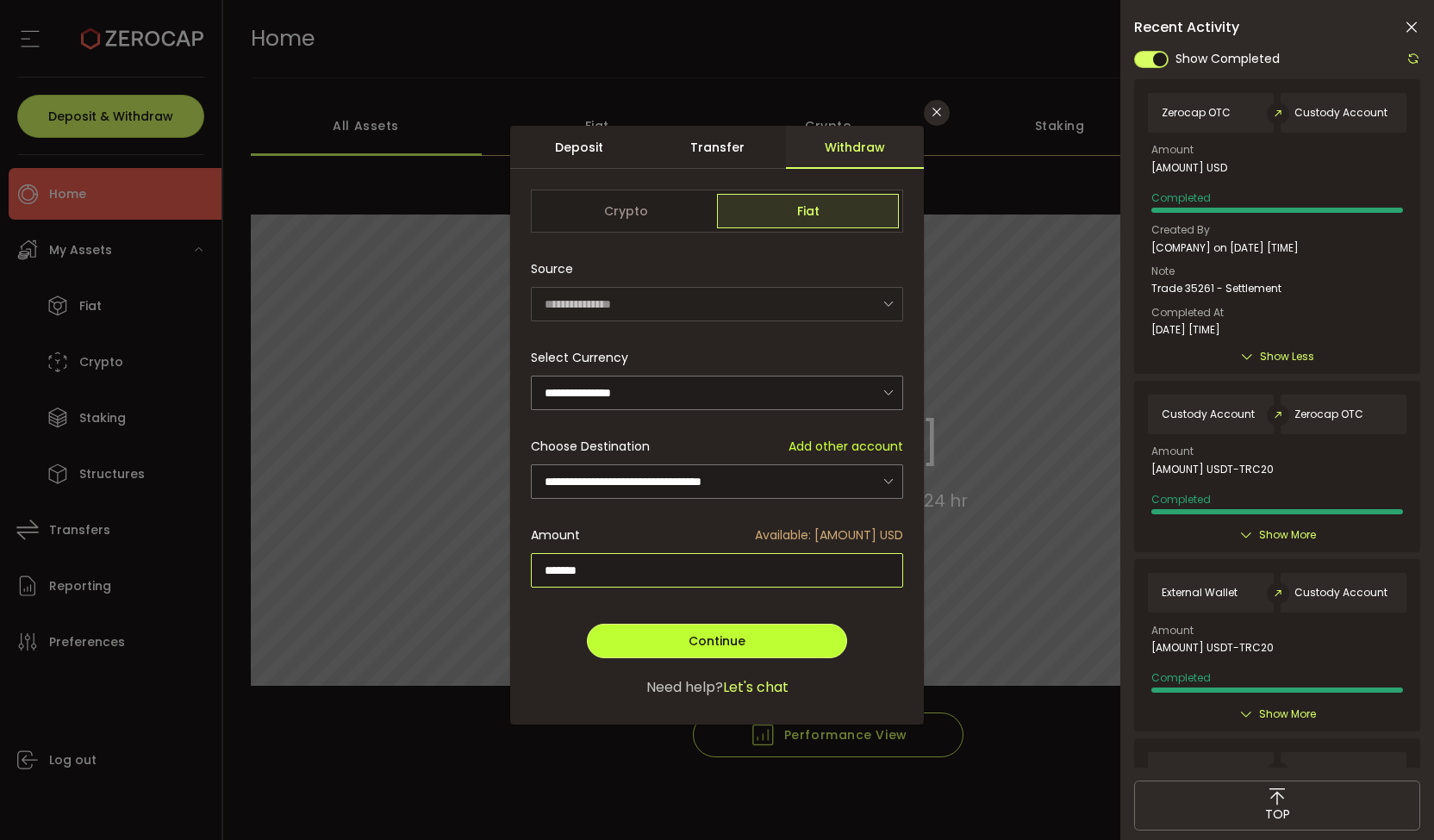 type on "*******" 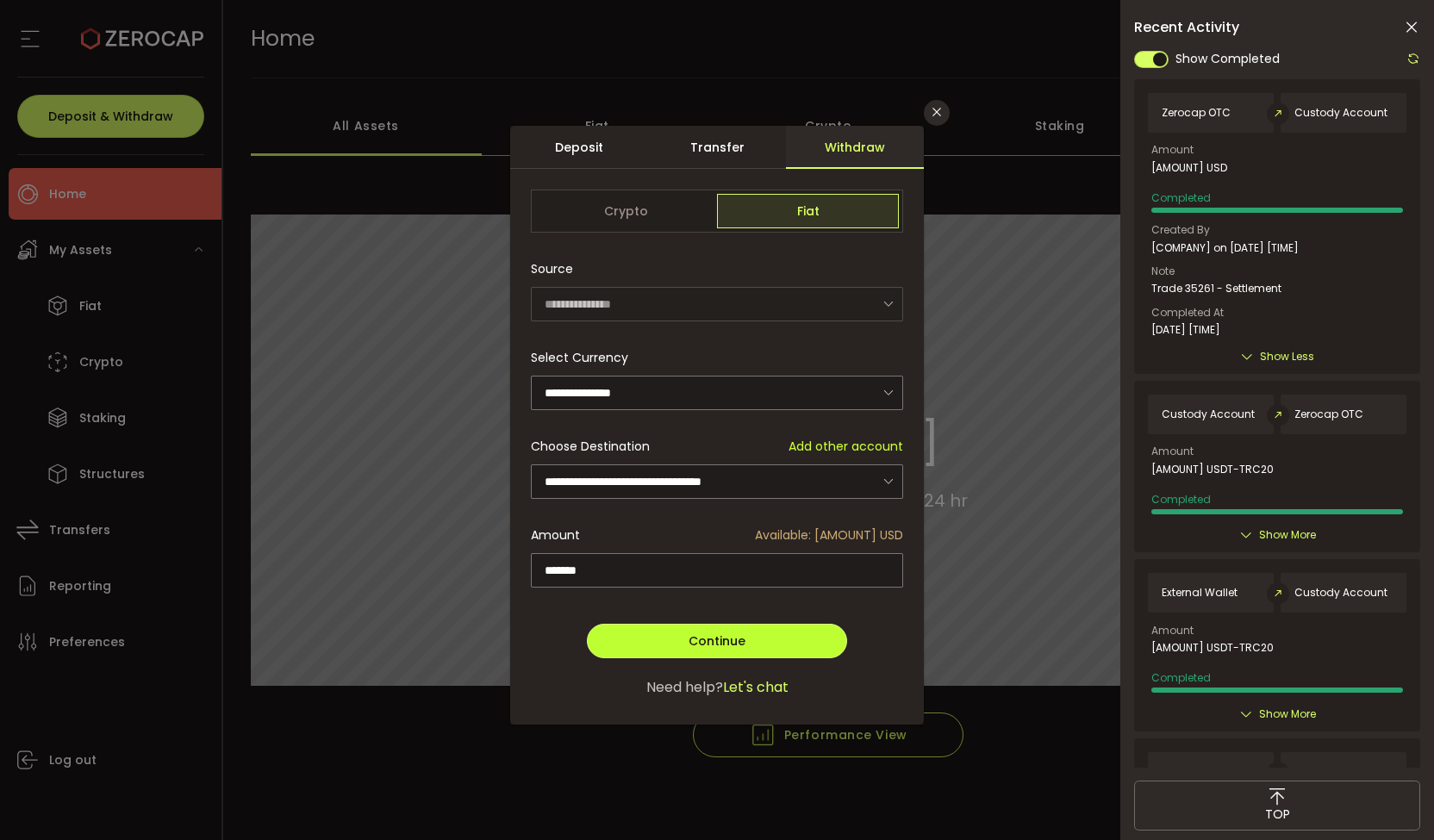 click on "Continue" at bounding box center [717, 641] 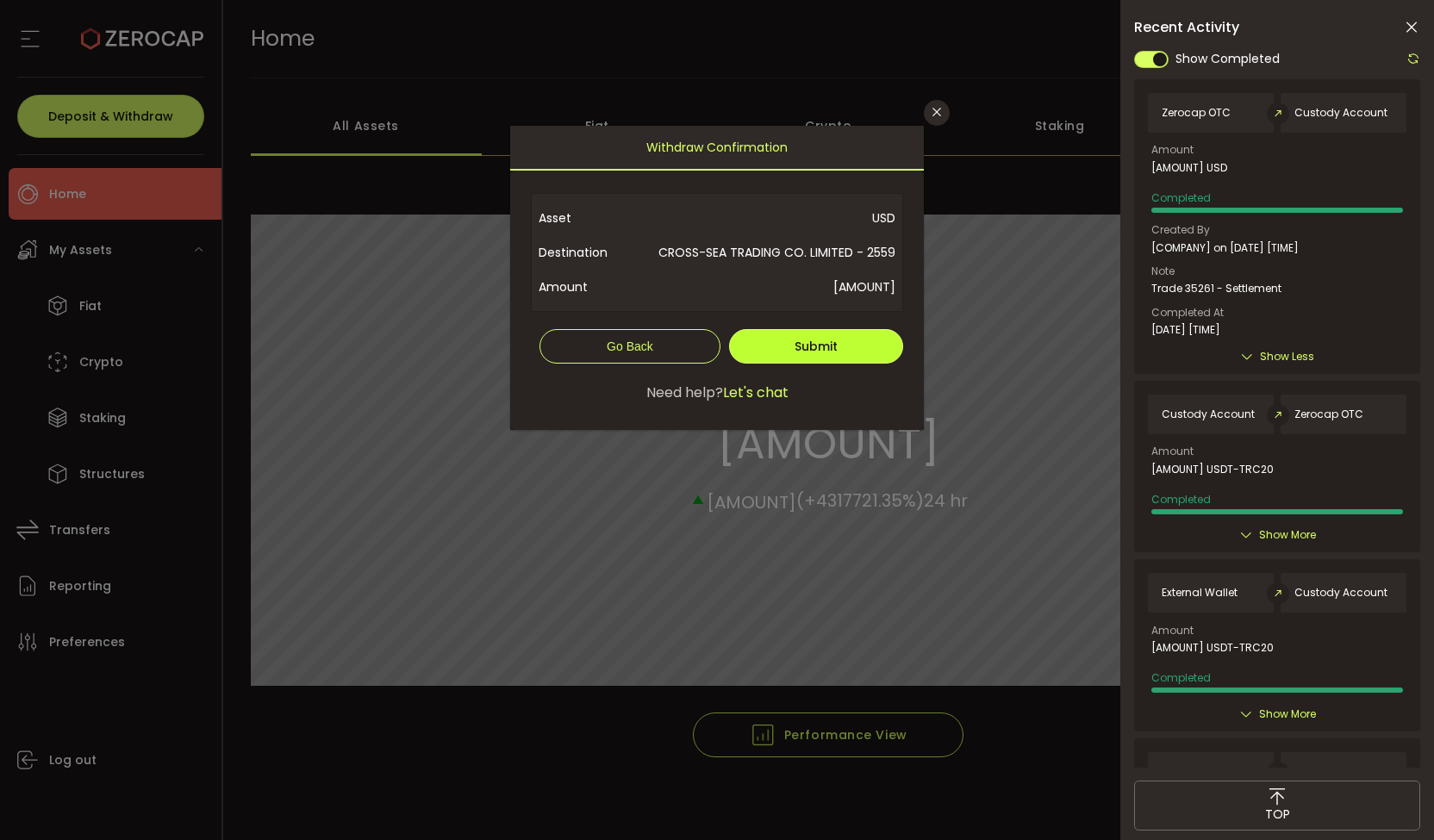 click on "Submit" at bounding box center [816, 346] 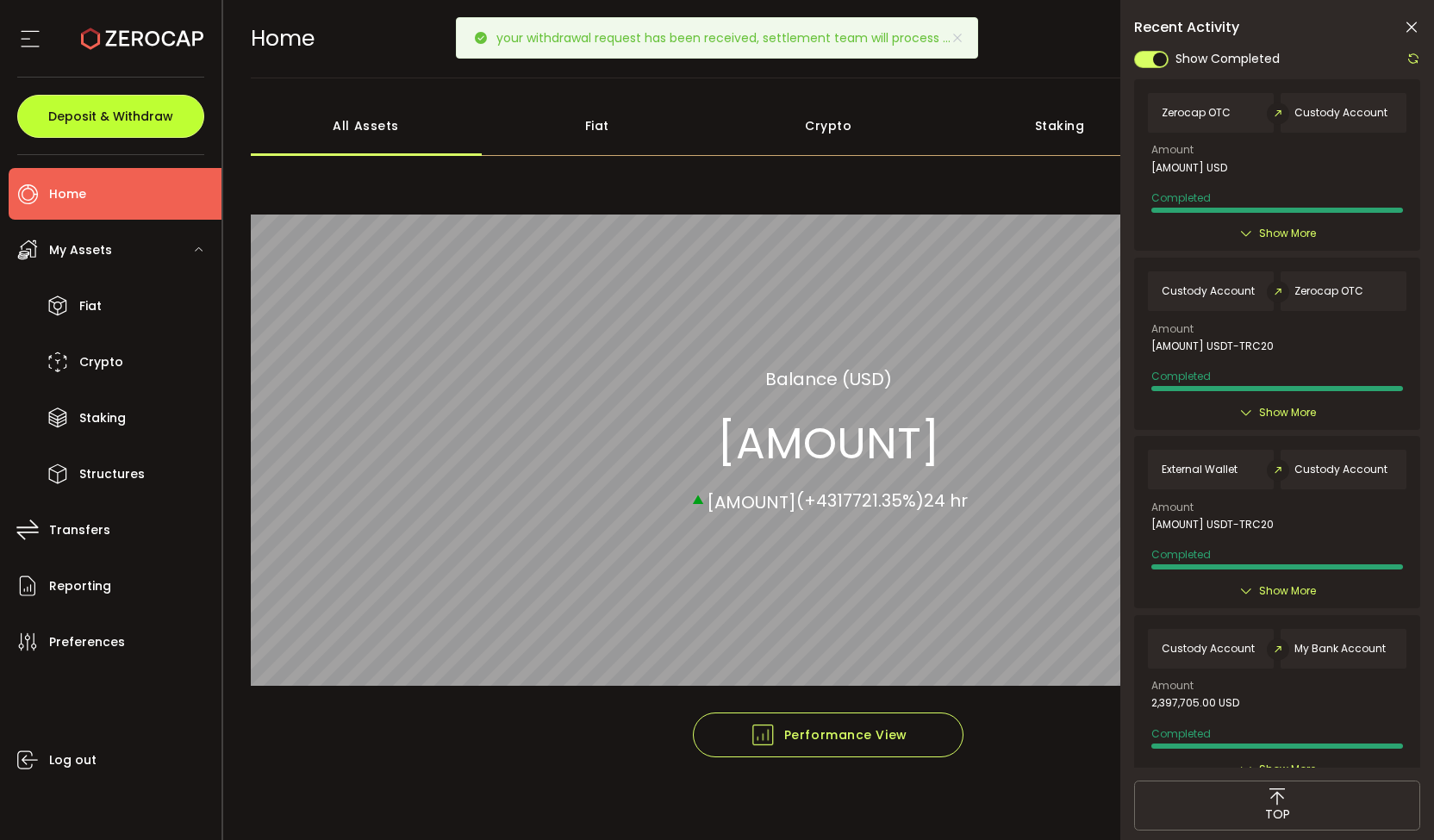 click on "Deposit & Withdraw" at bounding box center [110, 116] 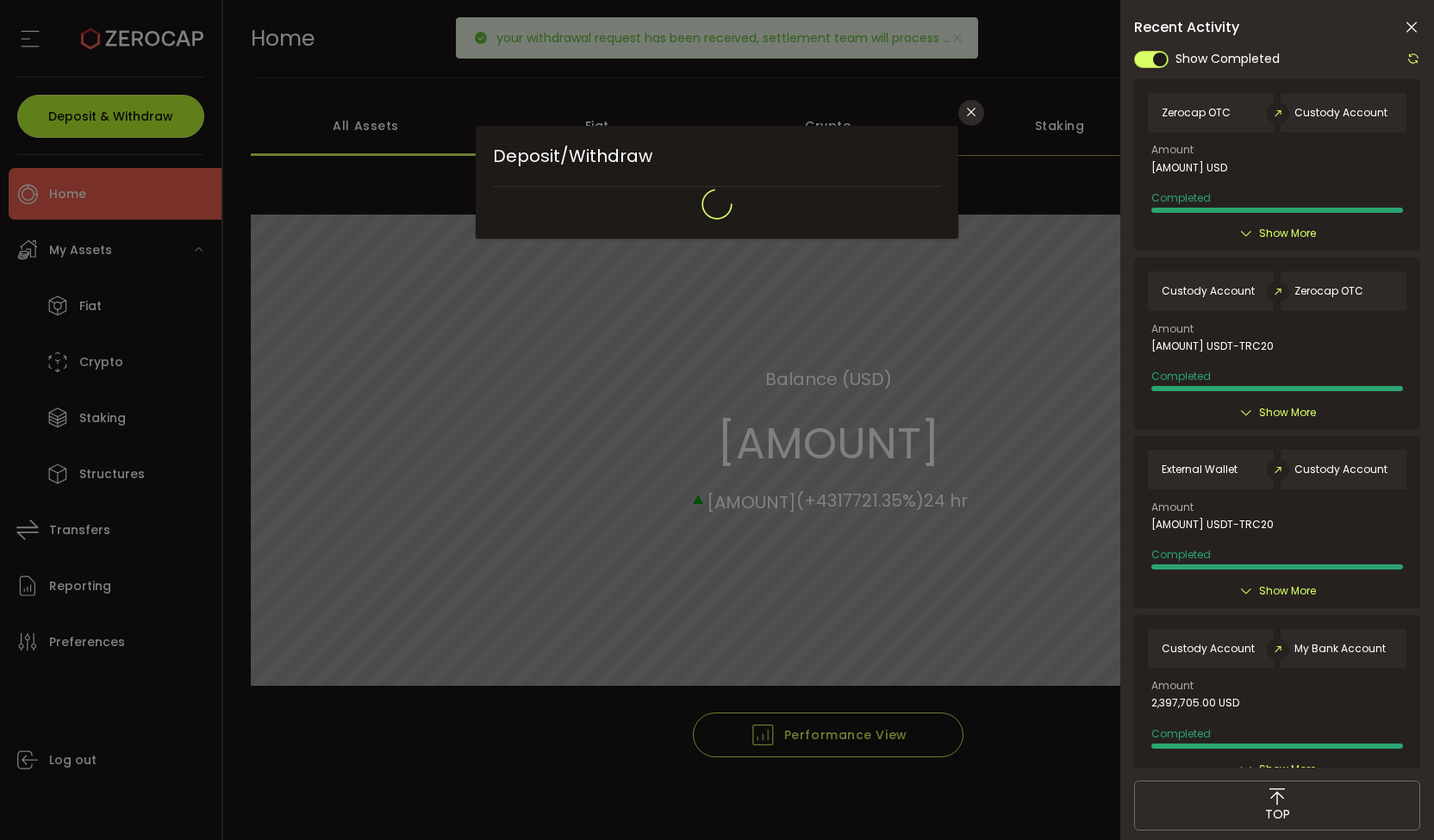 type 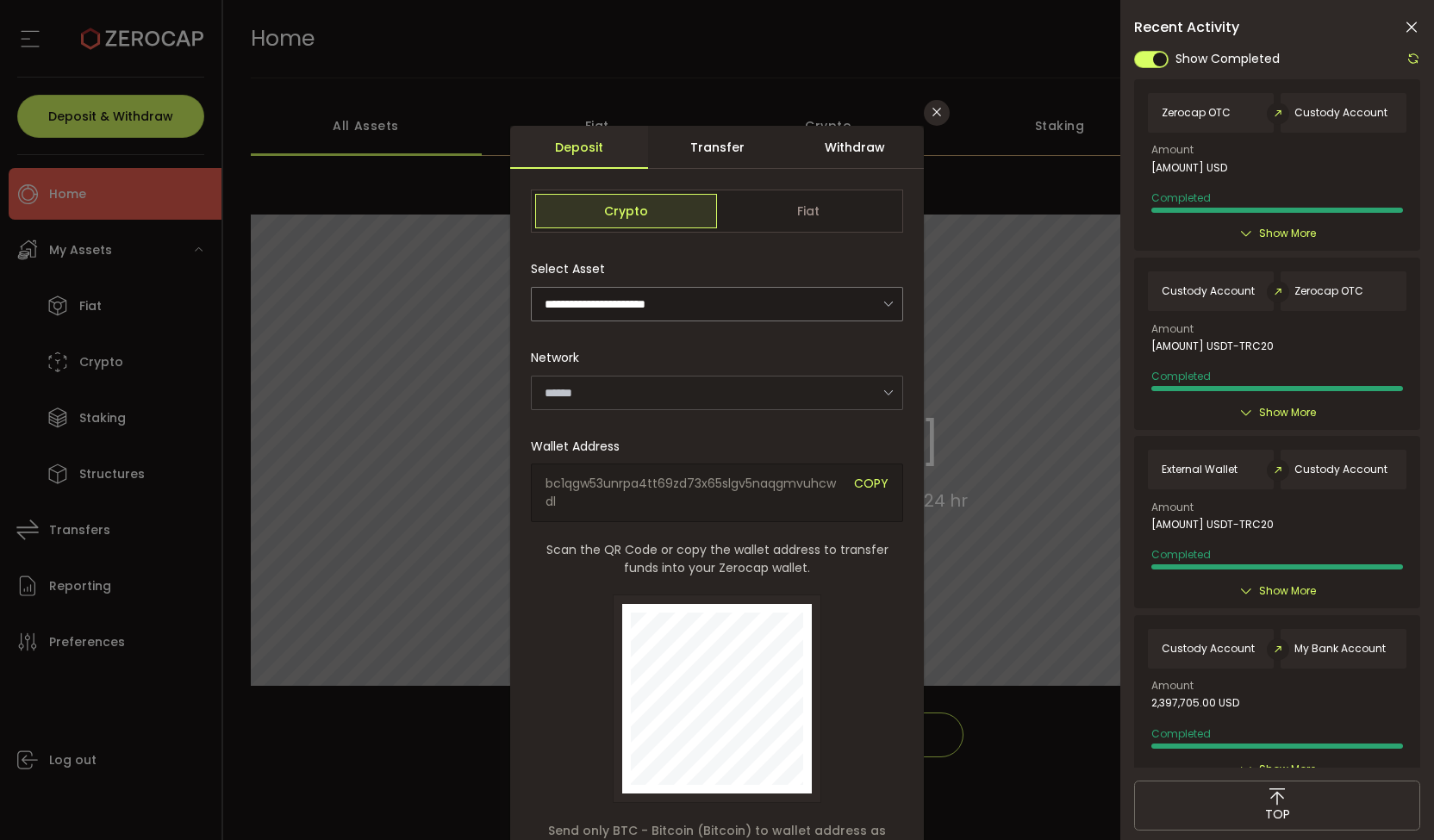 type on "*******" 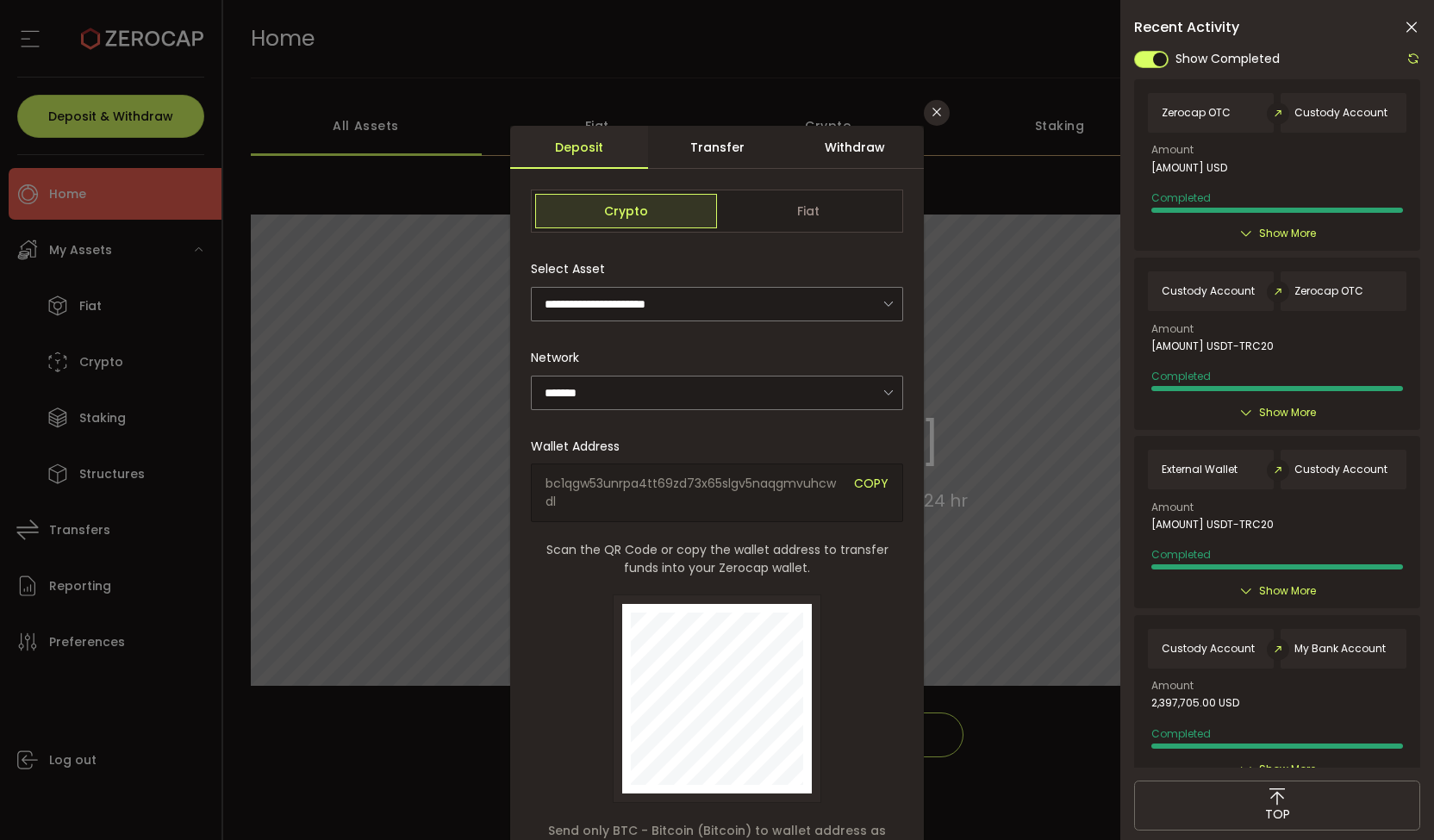 click on "Withdraw" at bounding box center [855, 147] 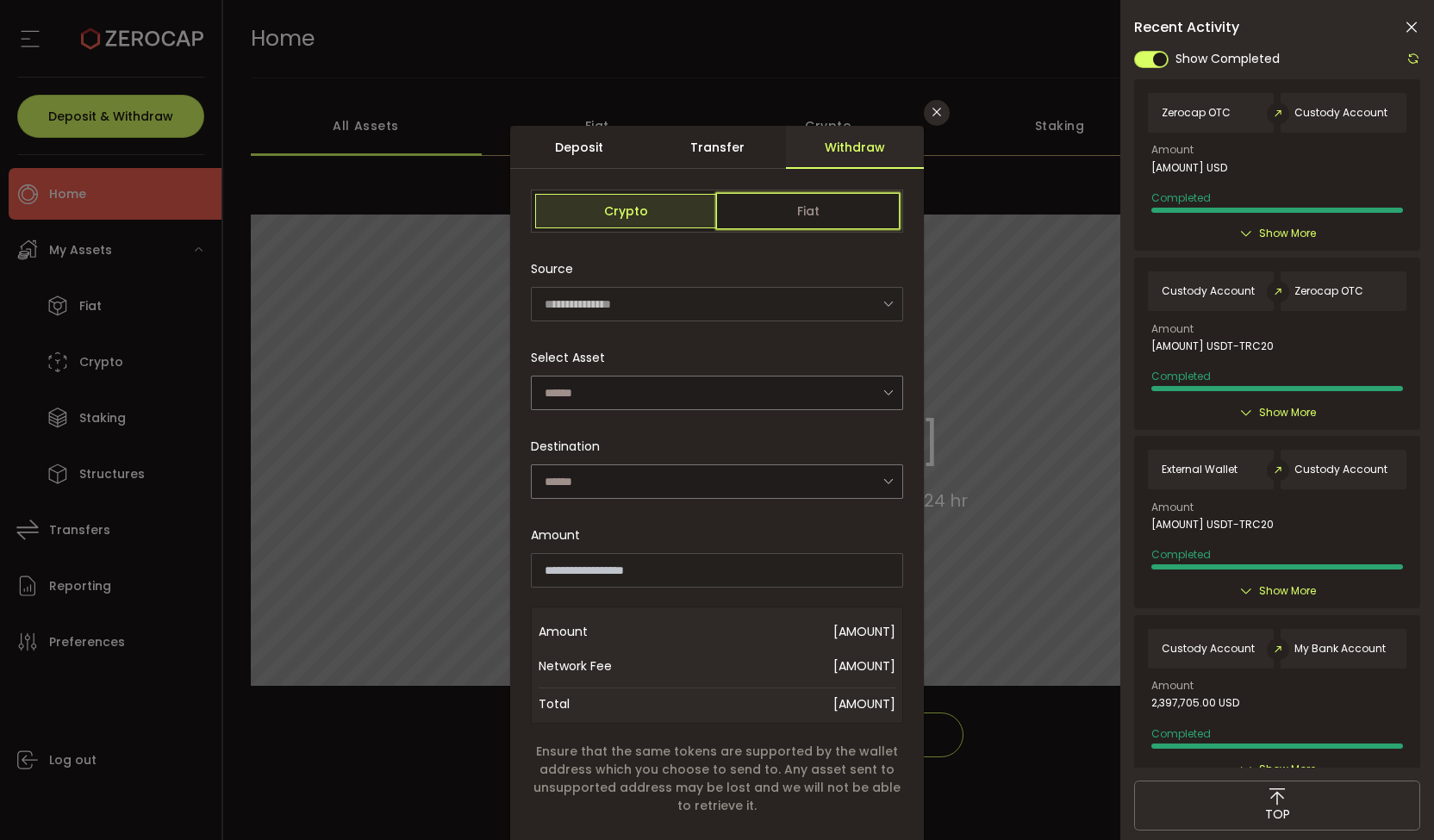 click on "Fiat" at bounding box center (807, 211) 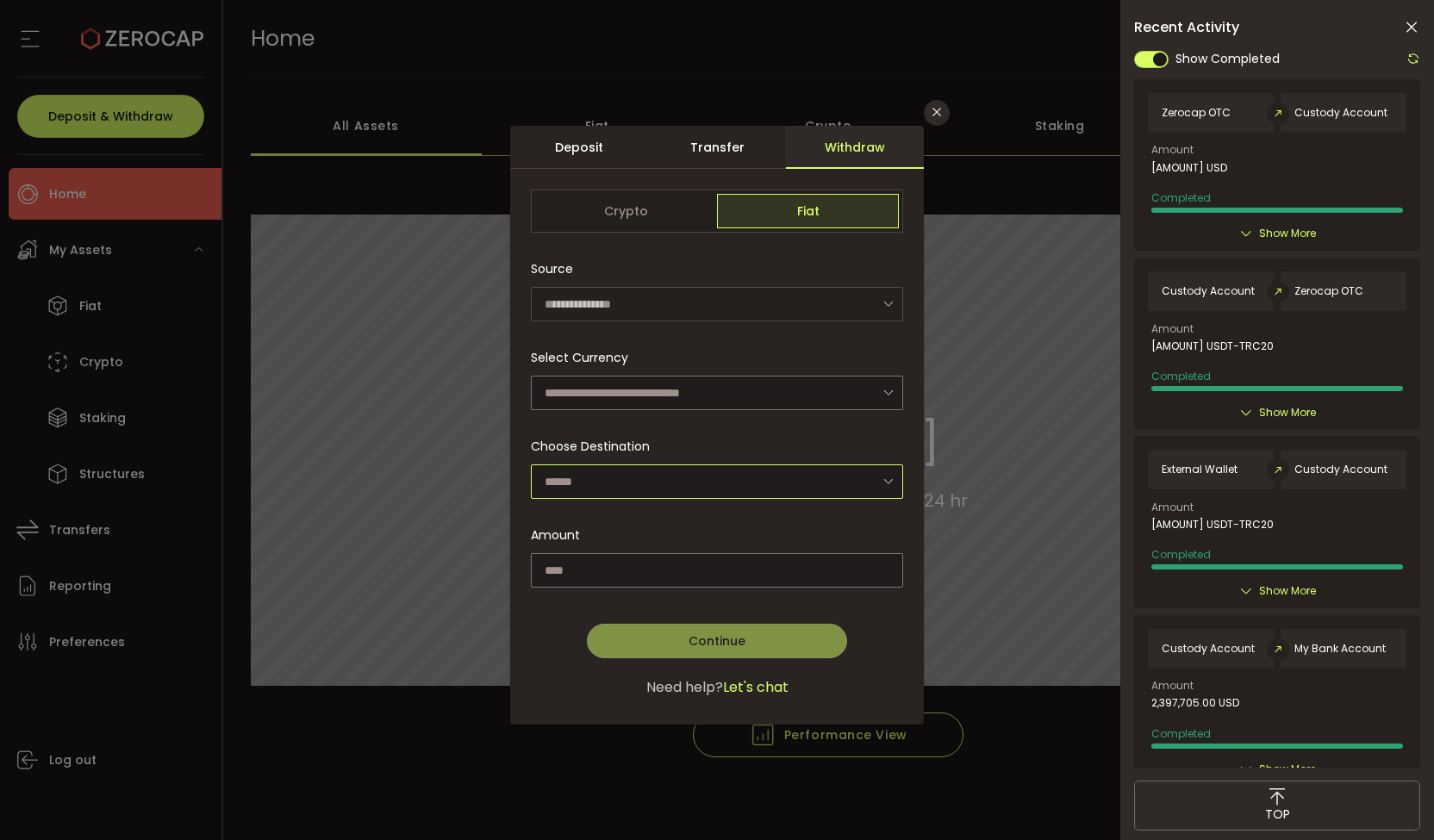 click at bounding box center (717, 482) 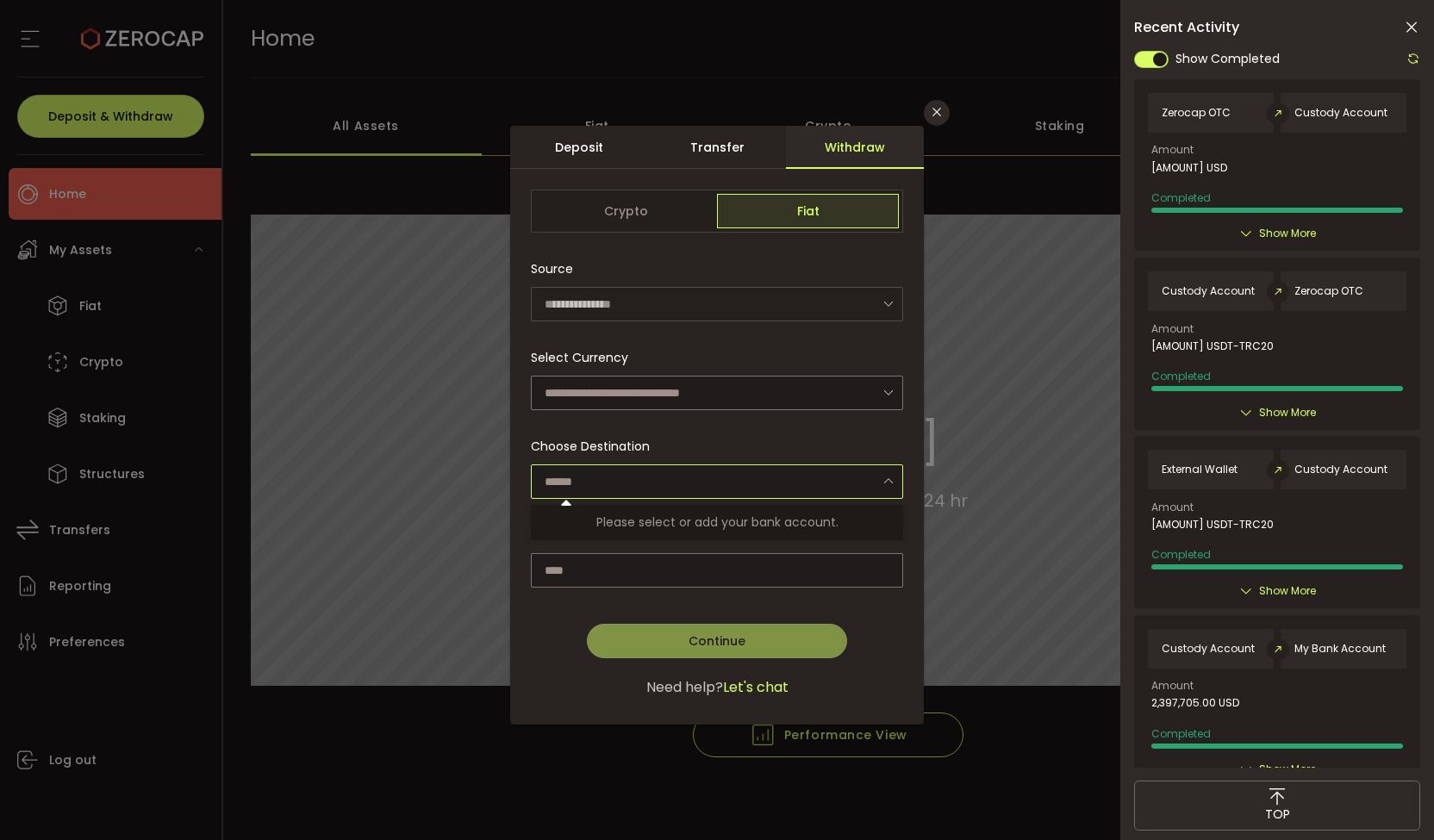 click on "Please select or add your bank account." at bounding box center [717, 522] 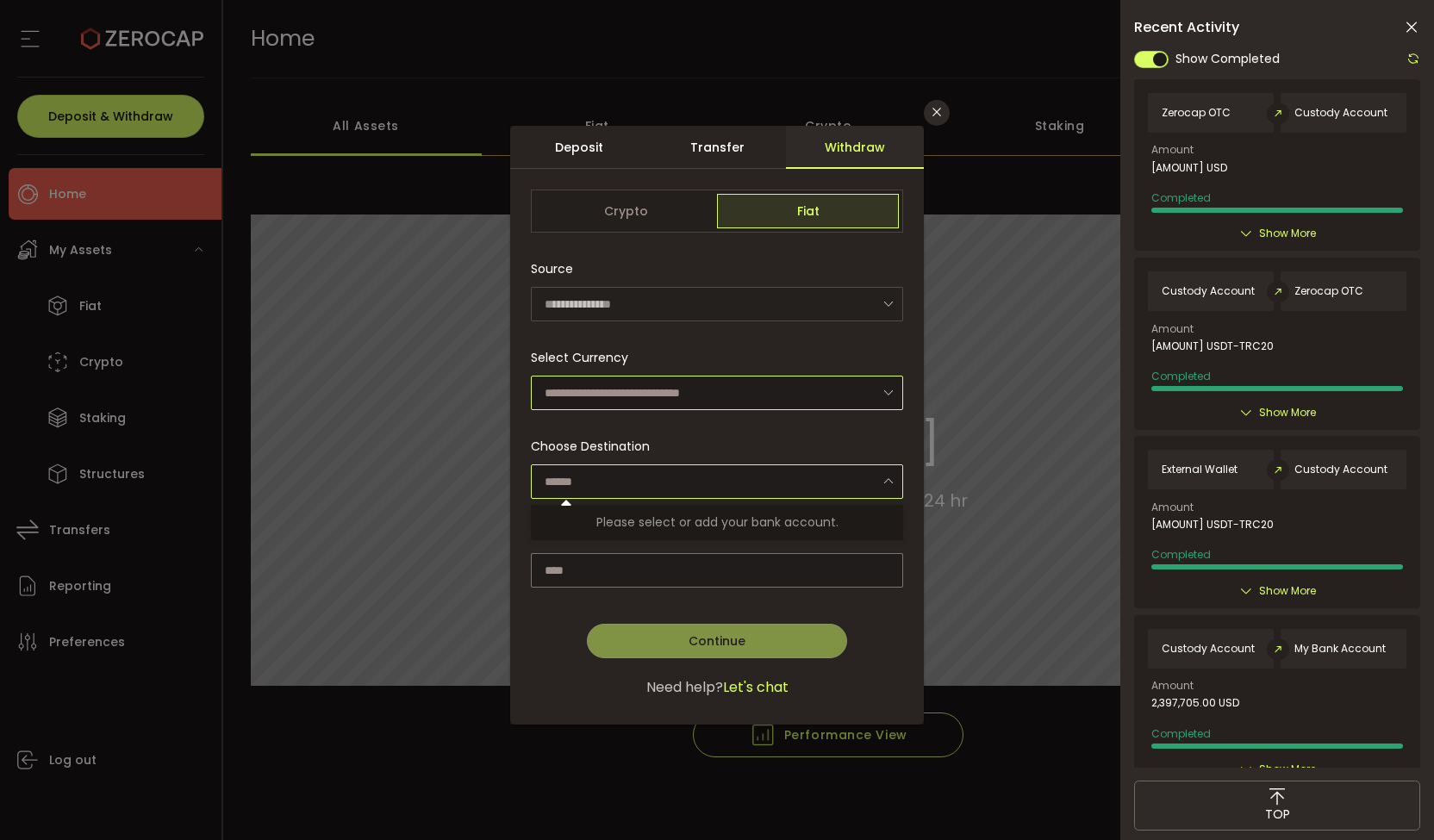 click at bounding box center (717, 393) 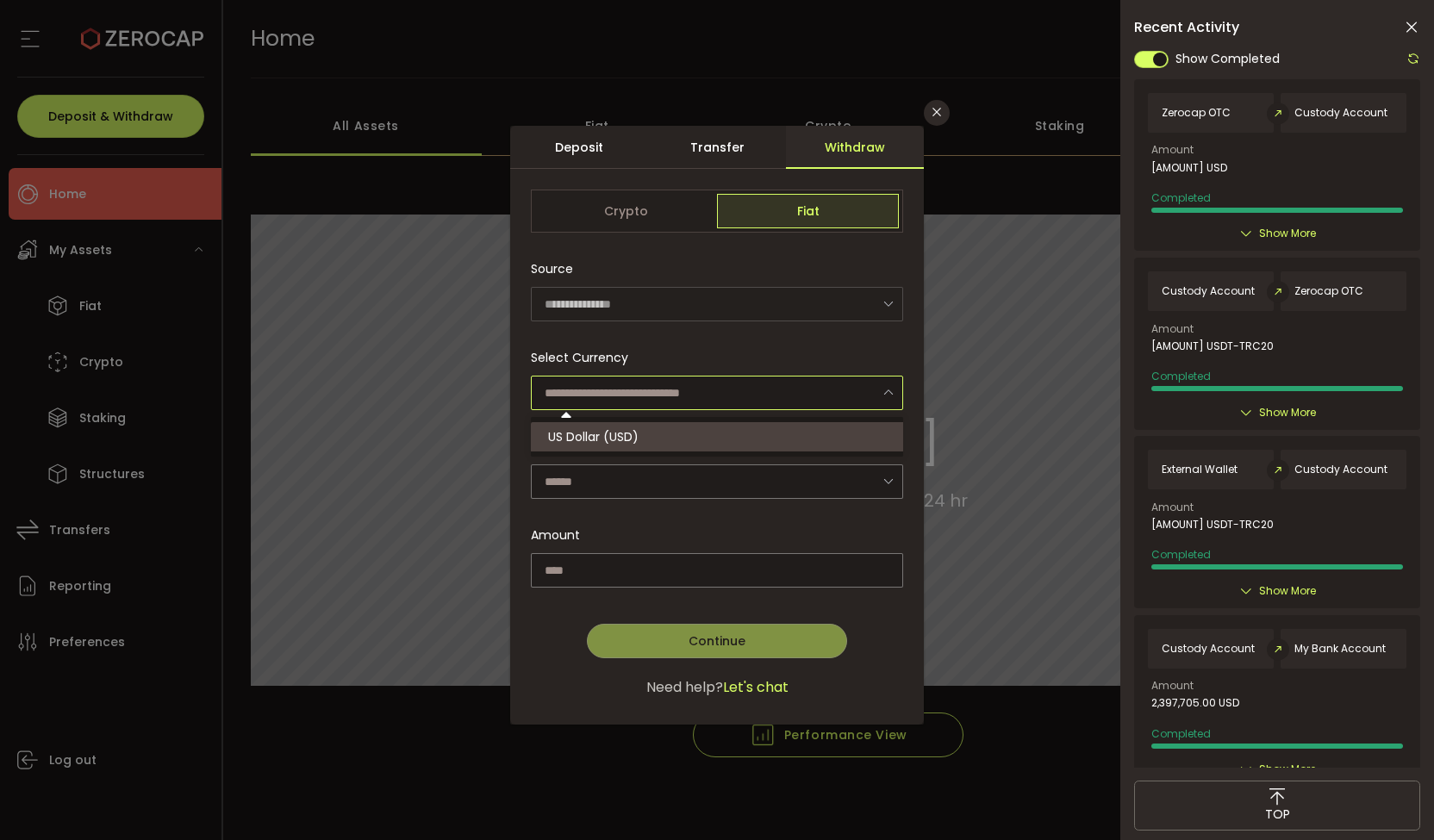 click on "US Dollar (USD)" at bounding box center [720, 437] 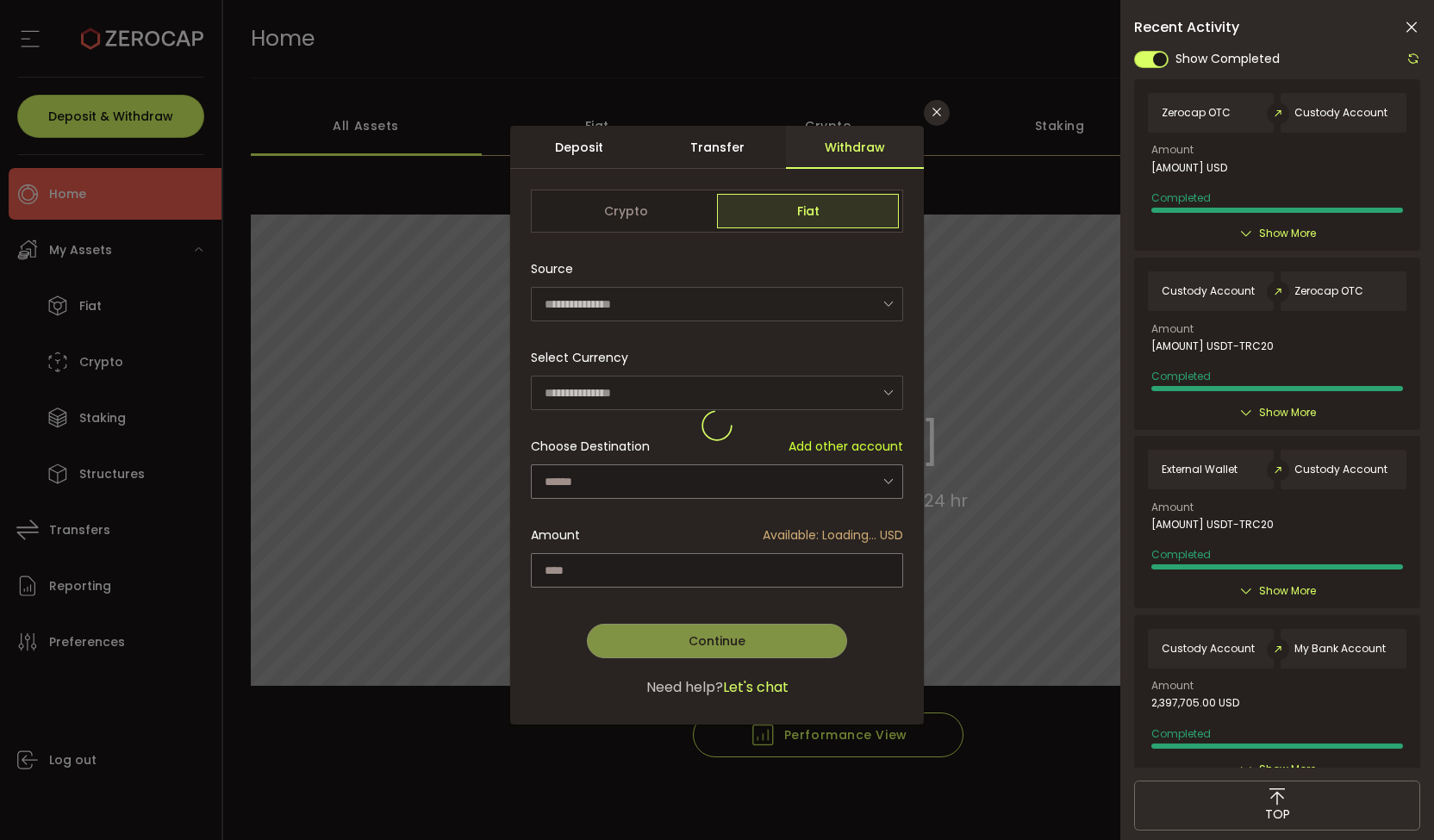 click at bounding box center [717, 425] 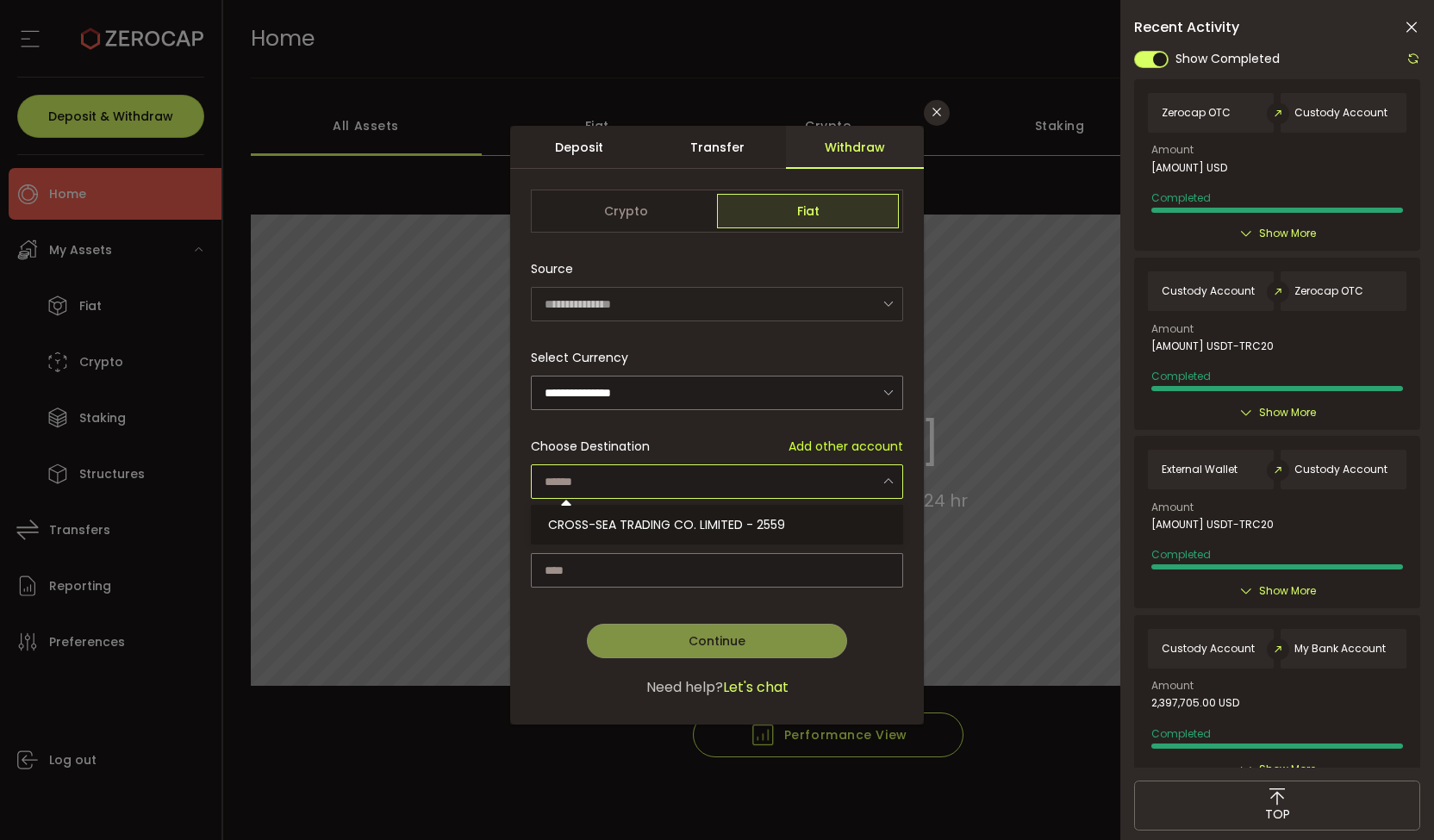 click at bounding box center (717, 482) 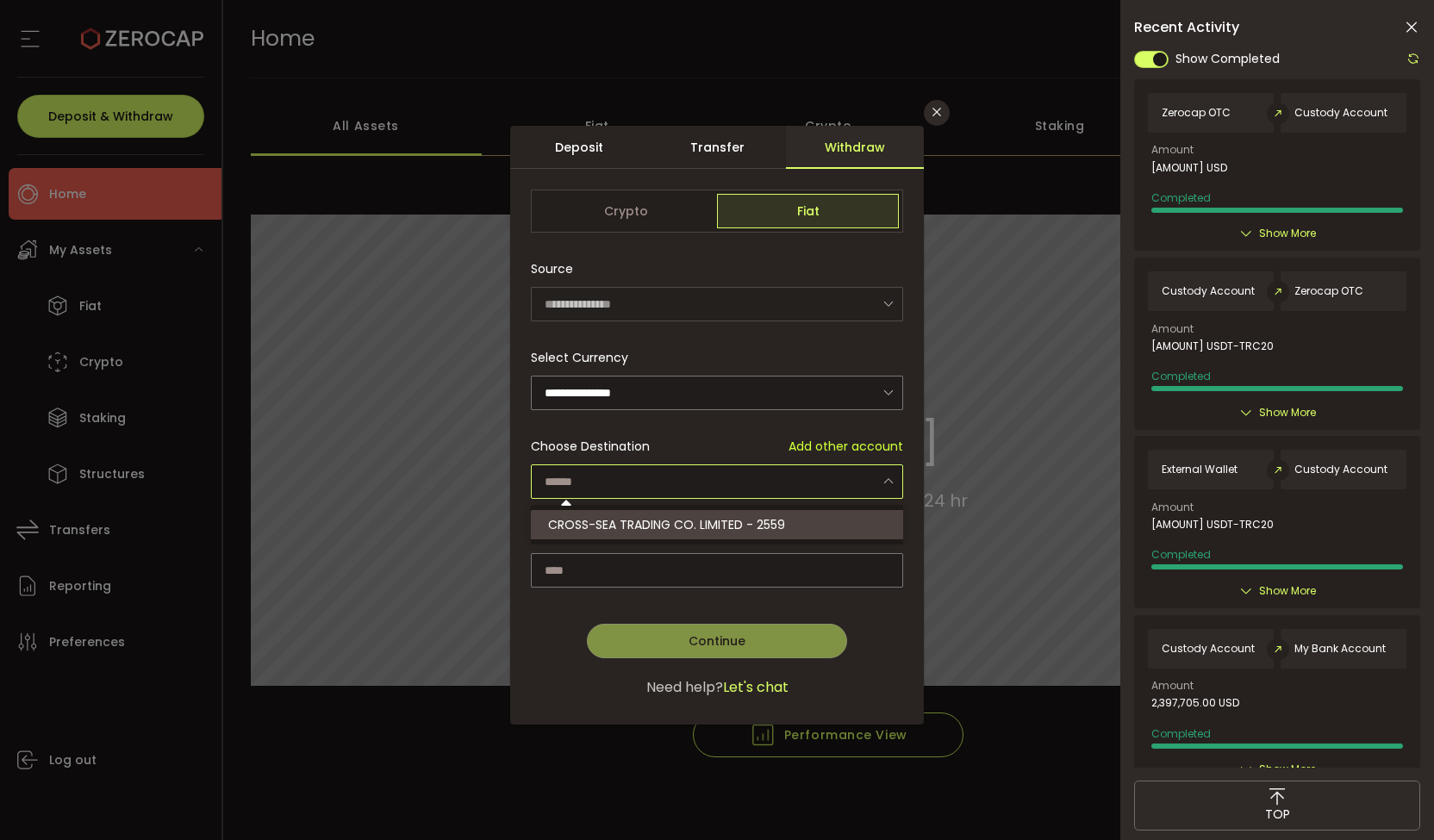 click on "CROSS-SEA TRADING CO. LIMITED - 2559" at bounding box center [666, 525] 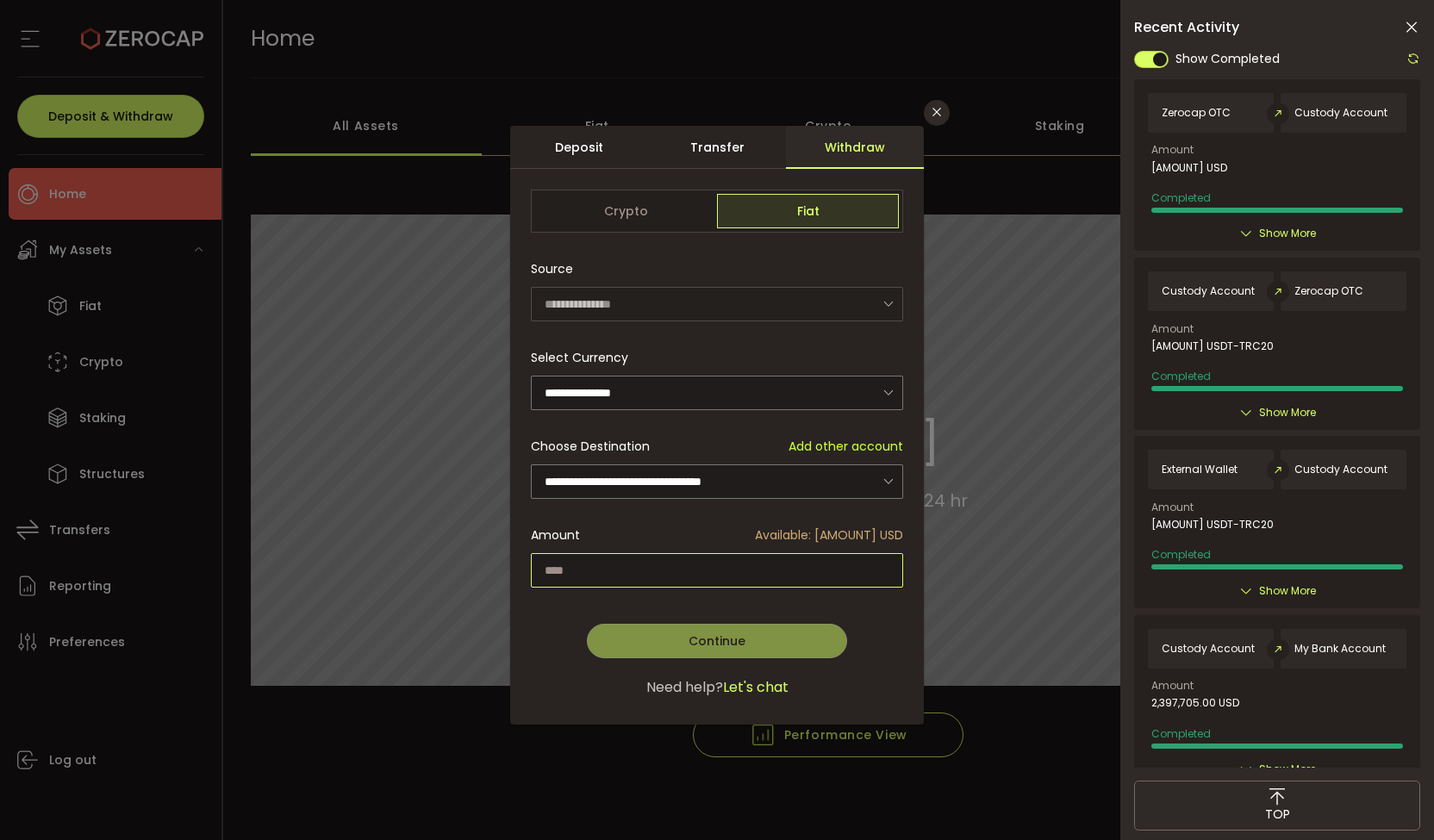 click at bounding box center [717, 570] 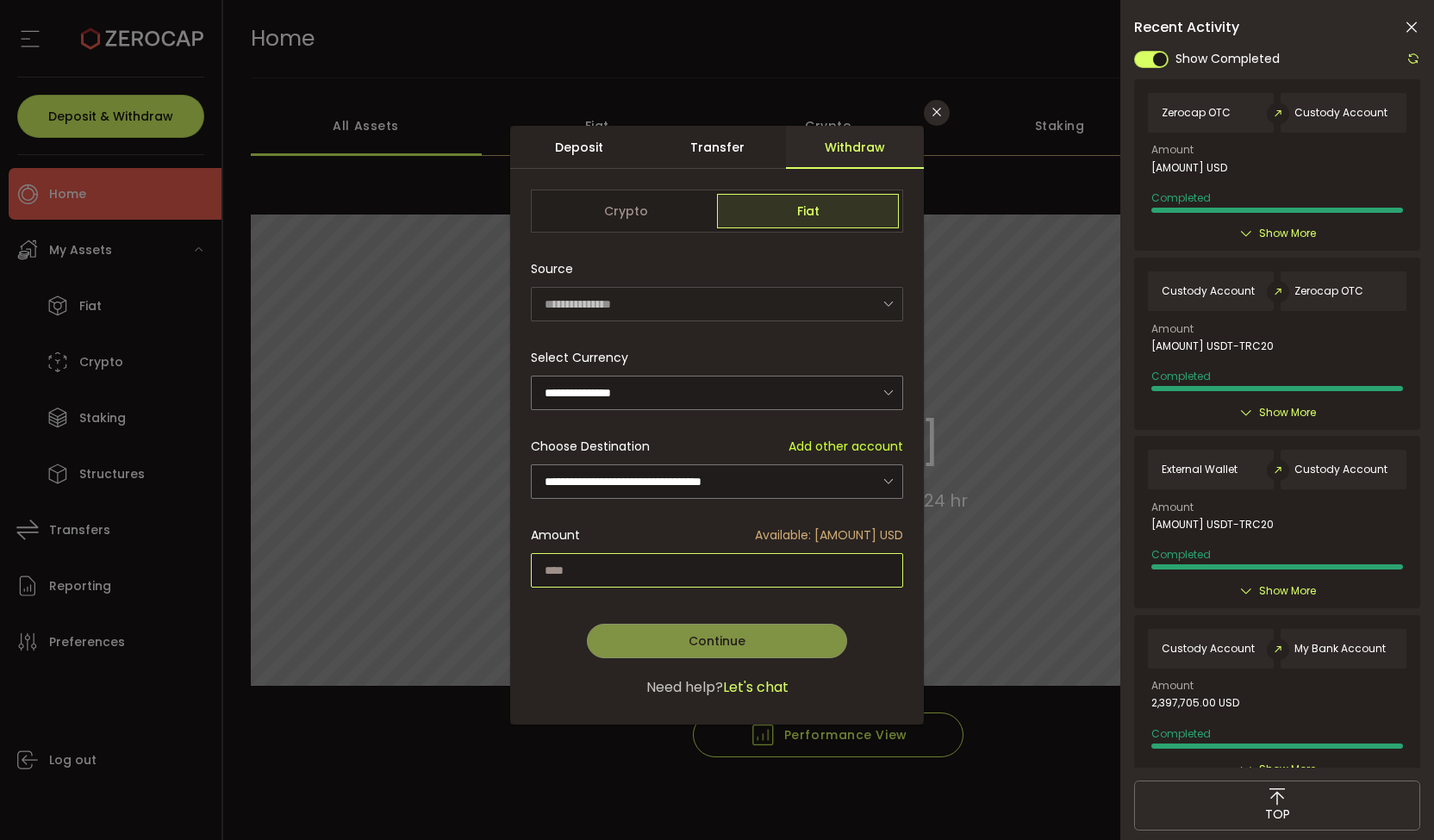 click at bounding box center [717, 570] 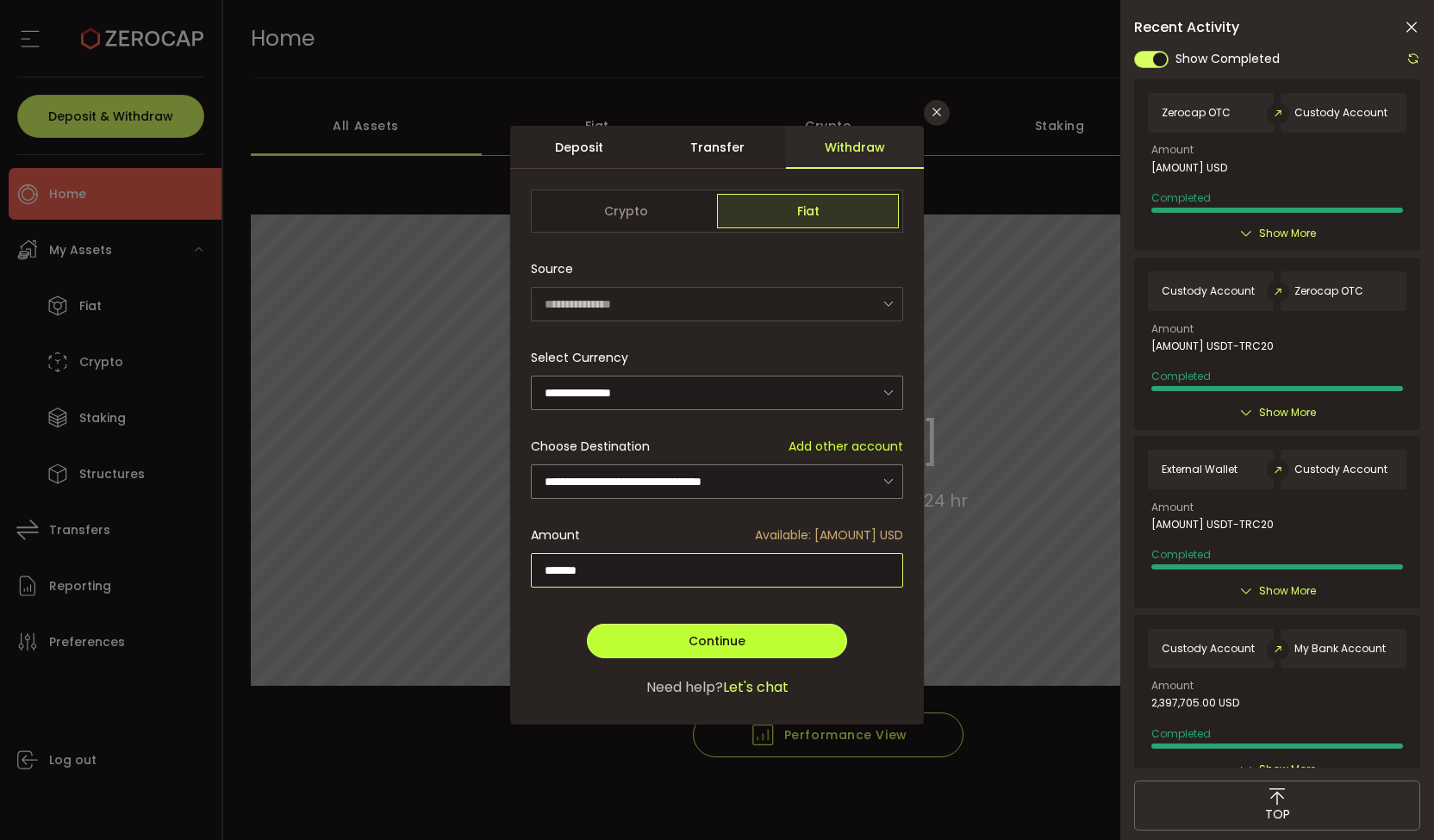 type on "*******" 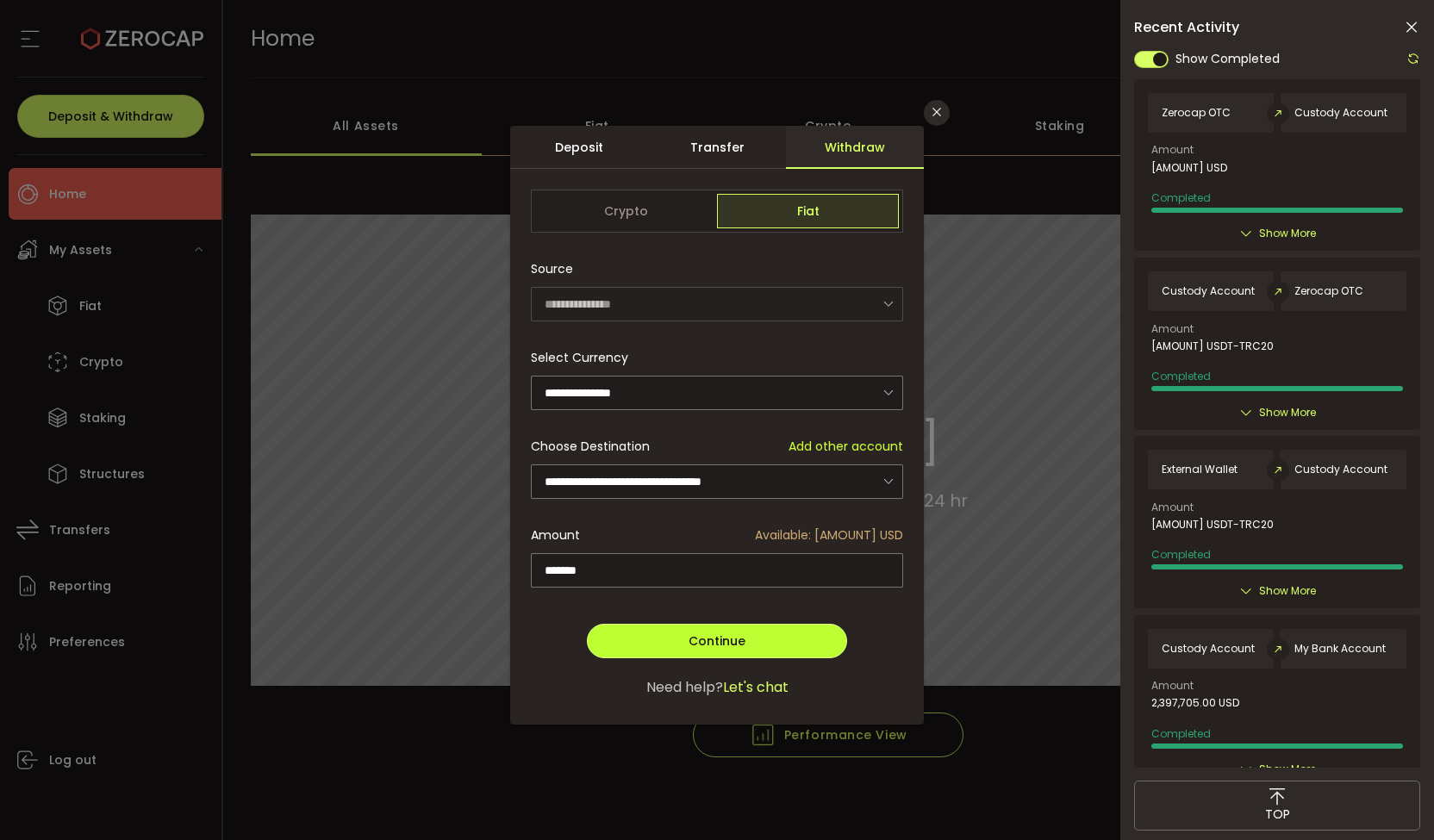 click on "Continue" at bounding box center [717, 641] 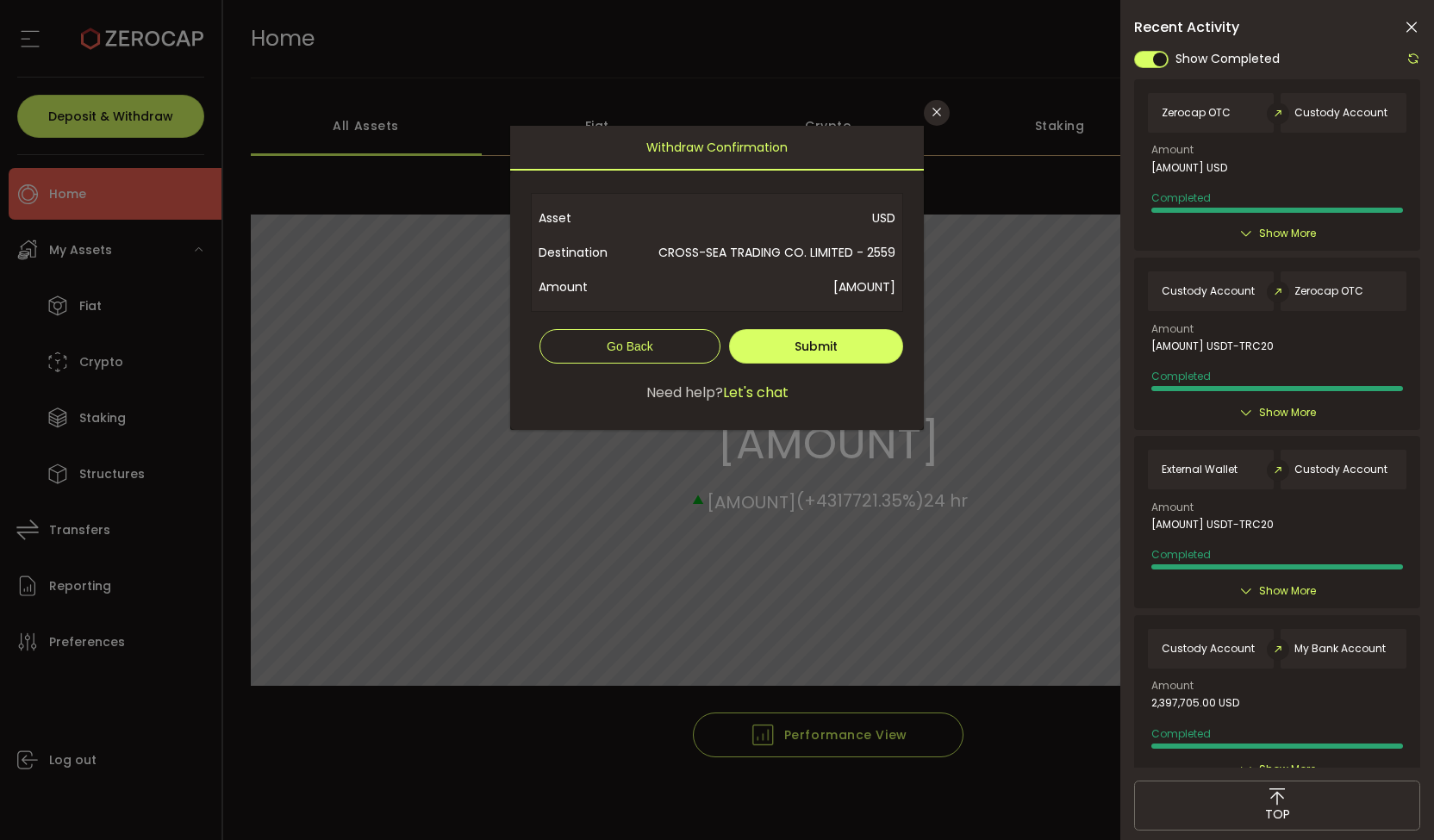 click on "**********" at bounding box center (717, 296) 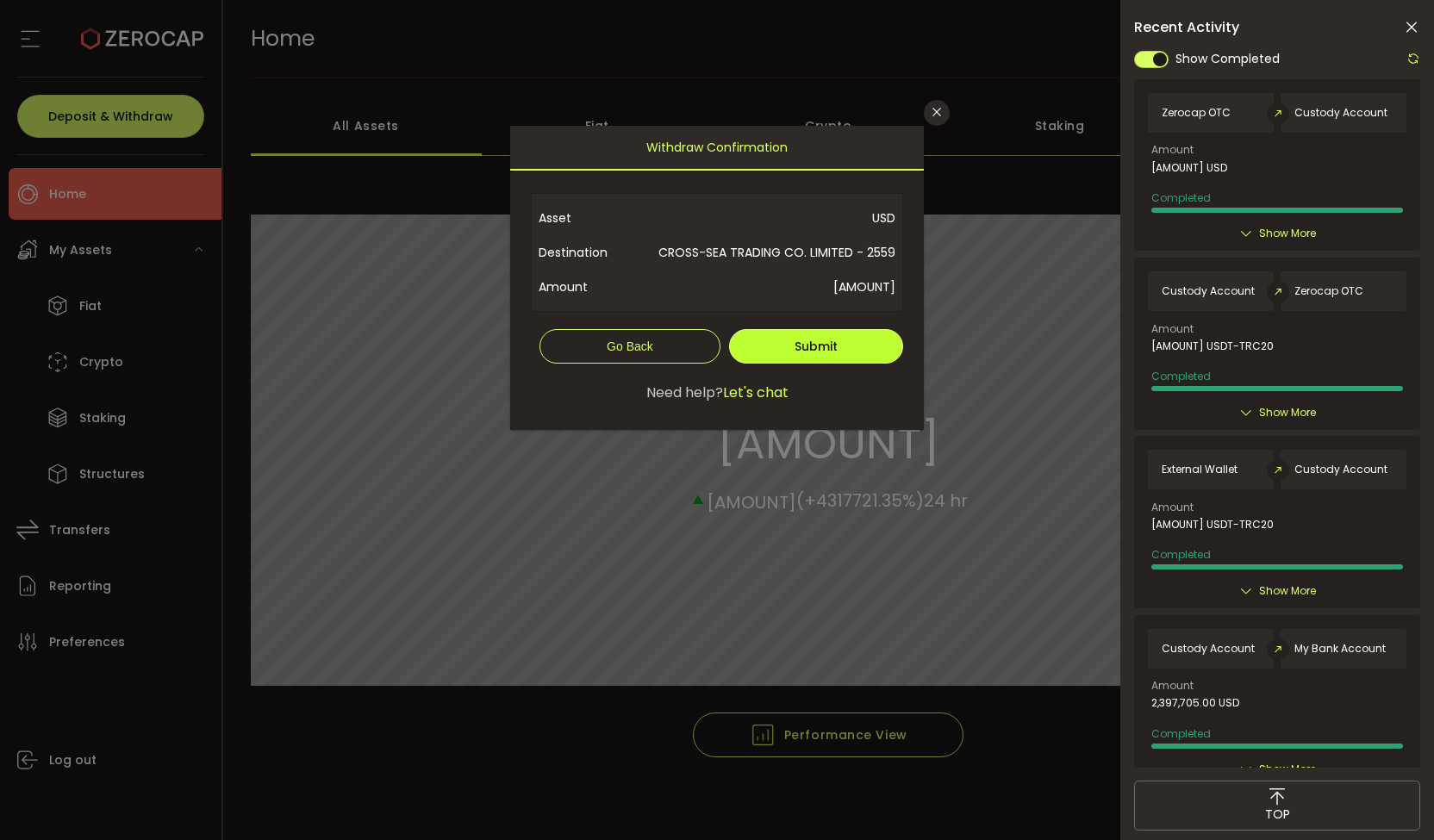 click on "Submit" at bounding box center [816, 346] 